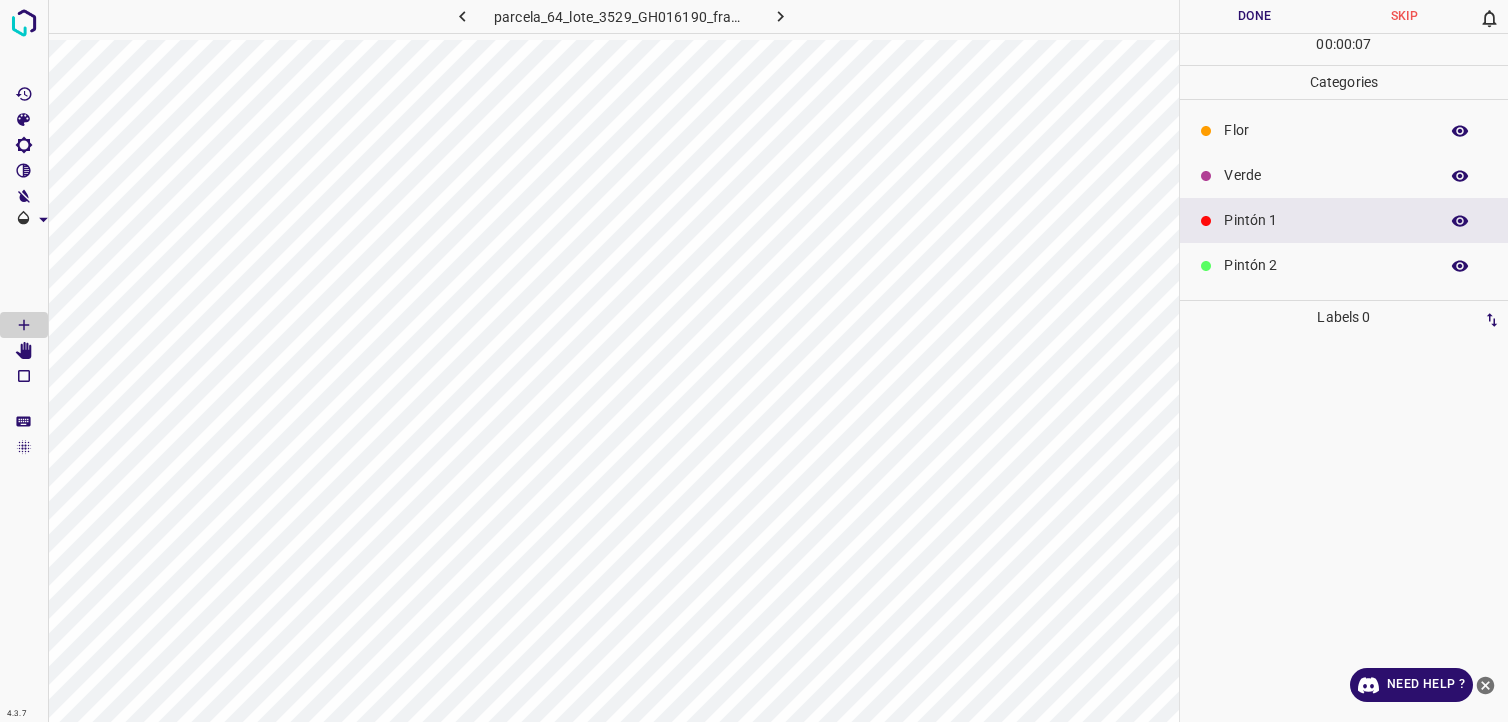 scroll, scrollTop: 0, scrollLeft: 0, axis: both 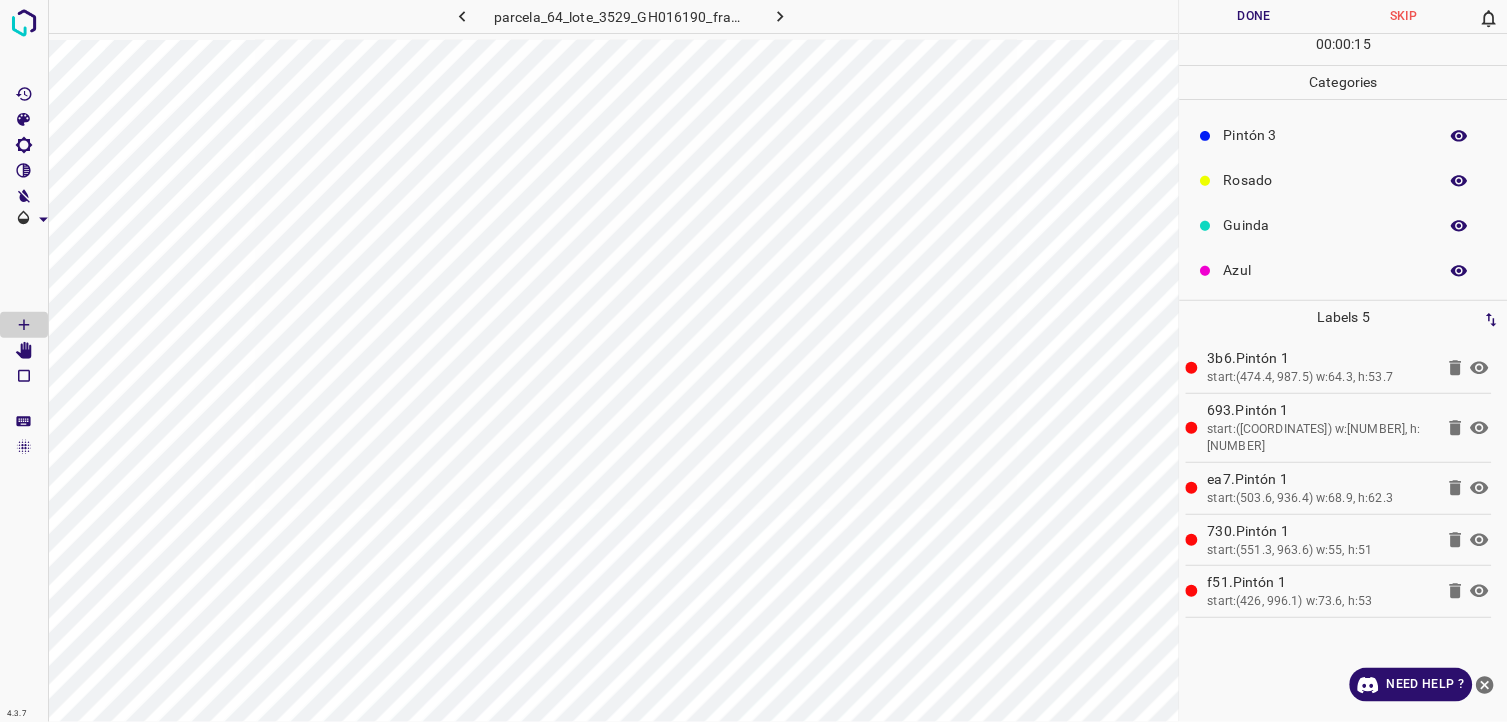 click on "Azul" at bounding box center [1326, 270] 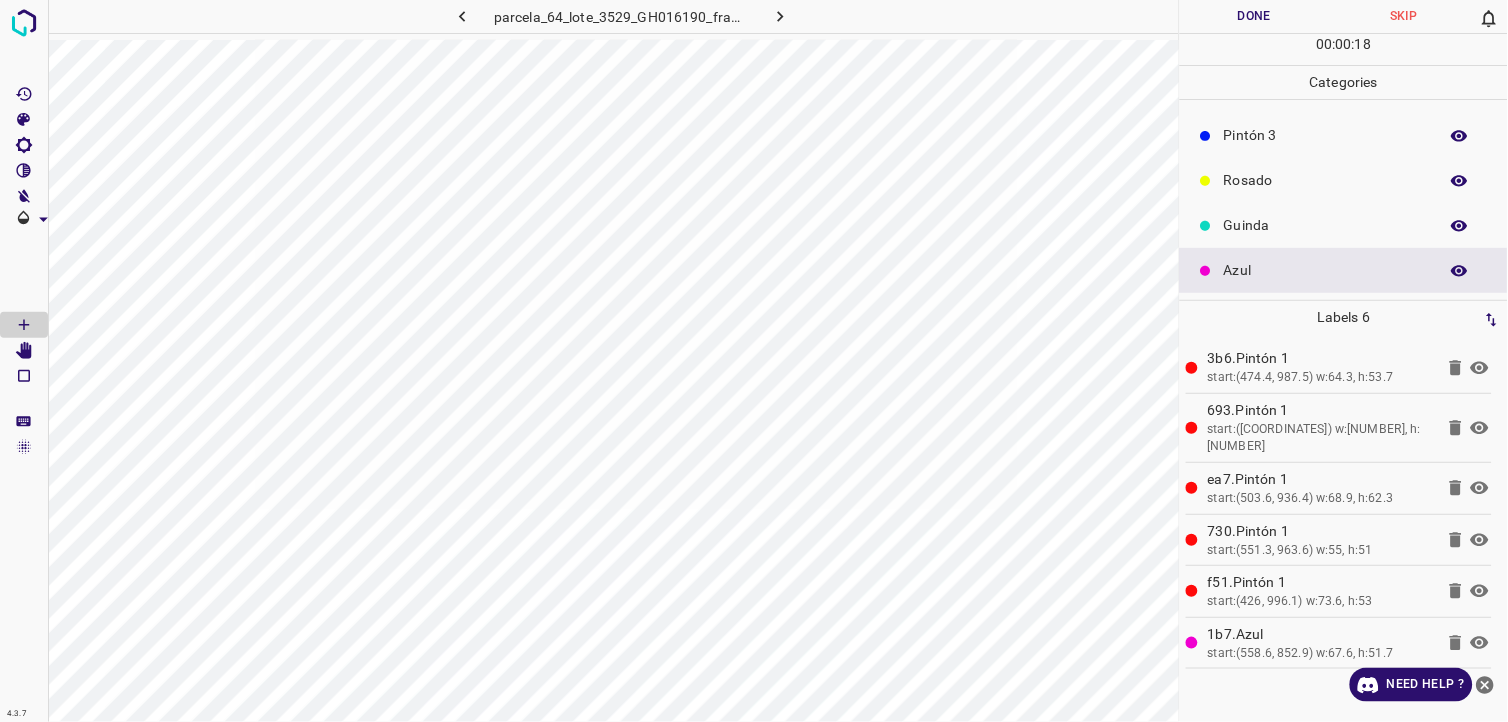 click on "Pintón 3" at bounding box center [1344, 135] 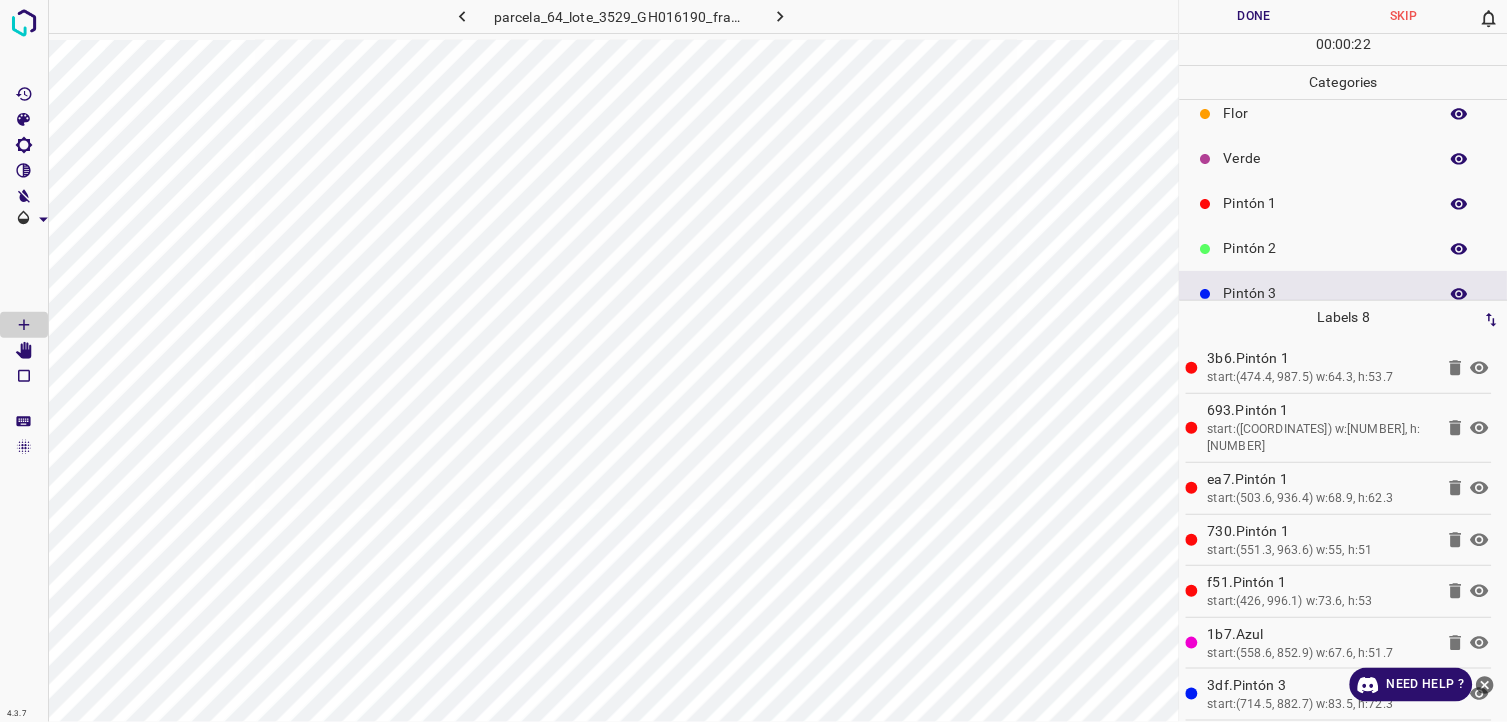 scroll, scrollTop: 0, scrollLeft: 0, axis: both 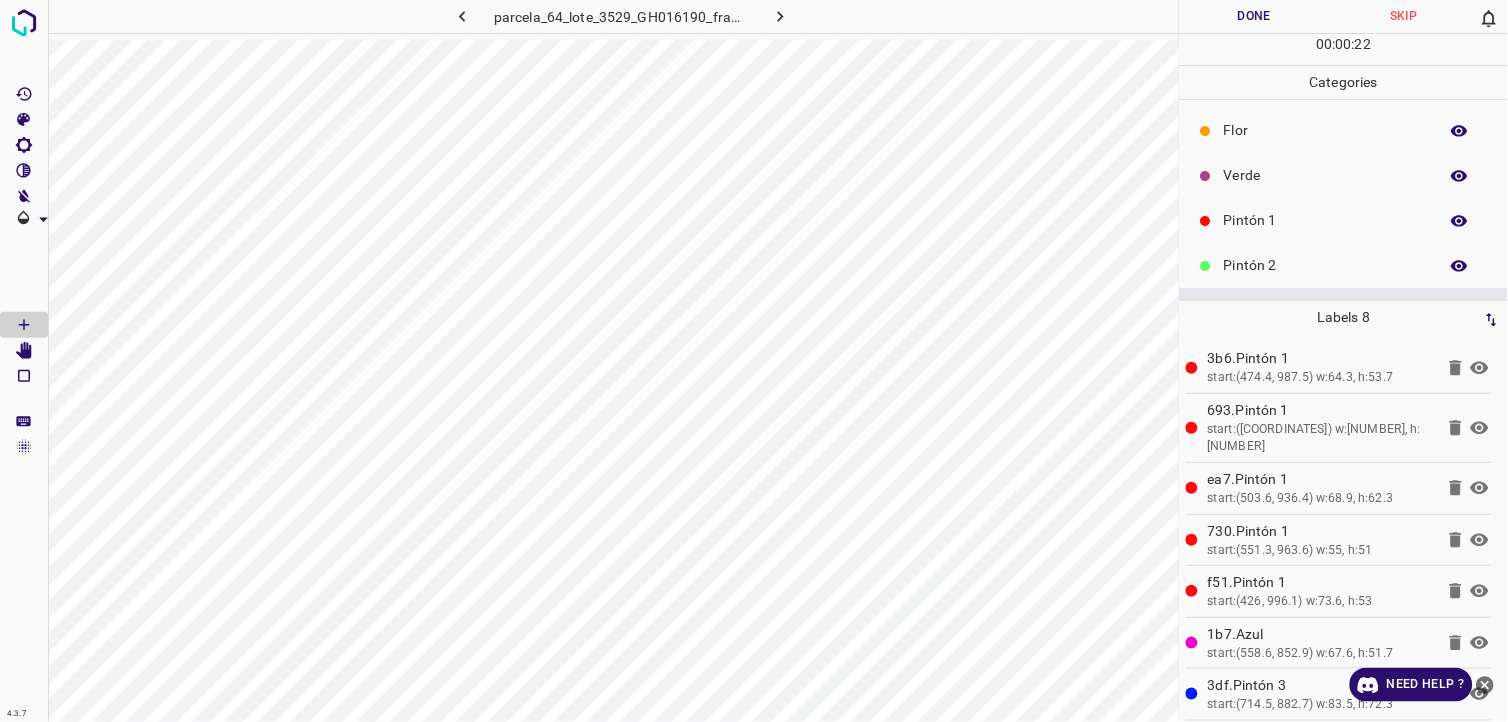 click on "Verde" at bounding box center [1326, 175] 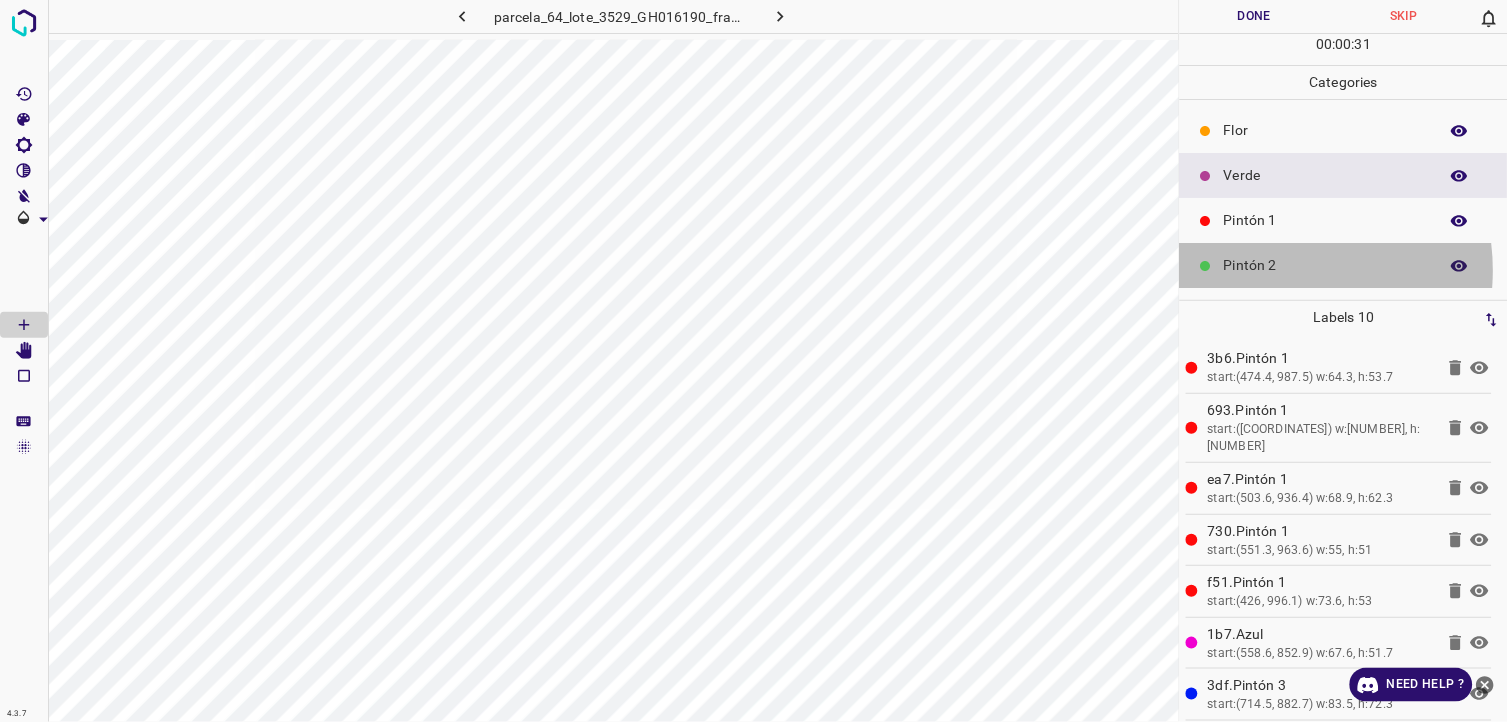 click on "Pintón 2" at bounding box center (1326, 265) 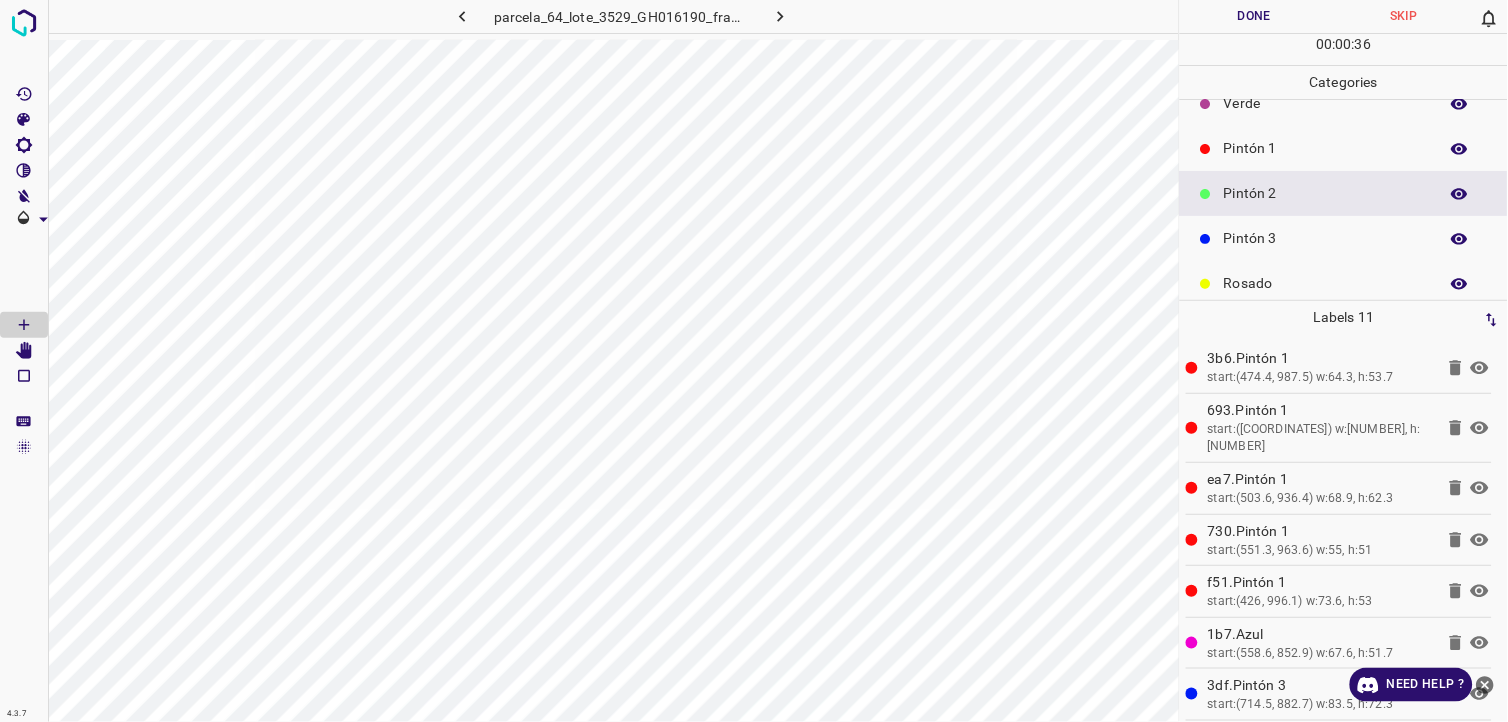 scroll, scrollTop: 111, scrollLeft: 0, axis: vertical 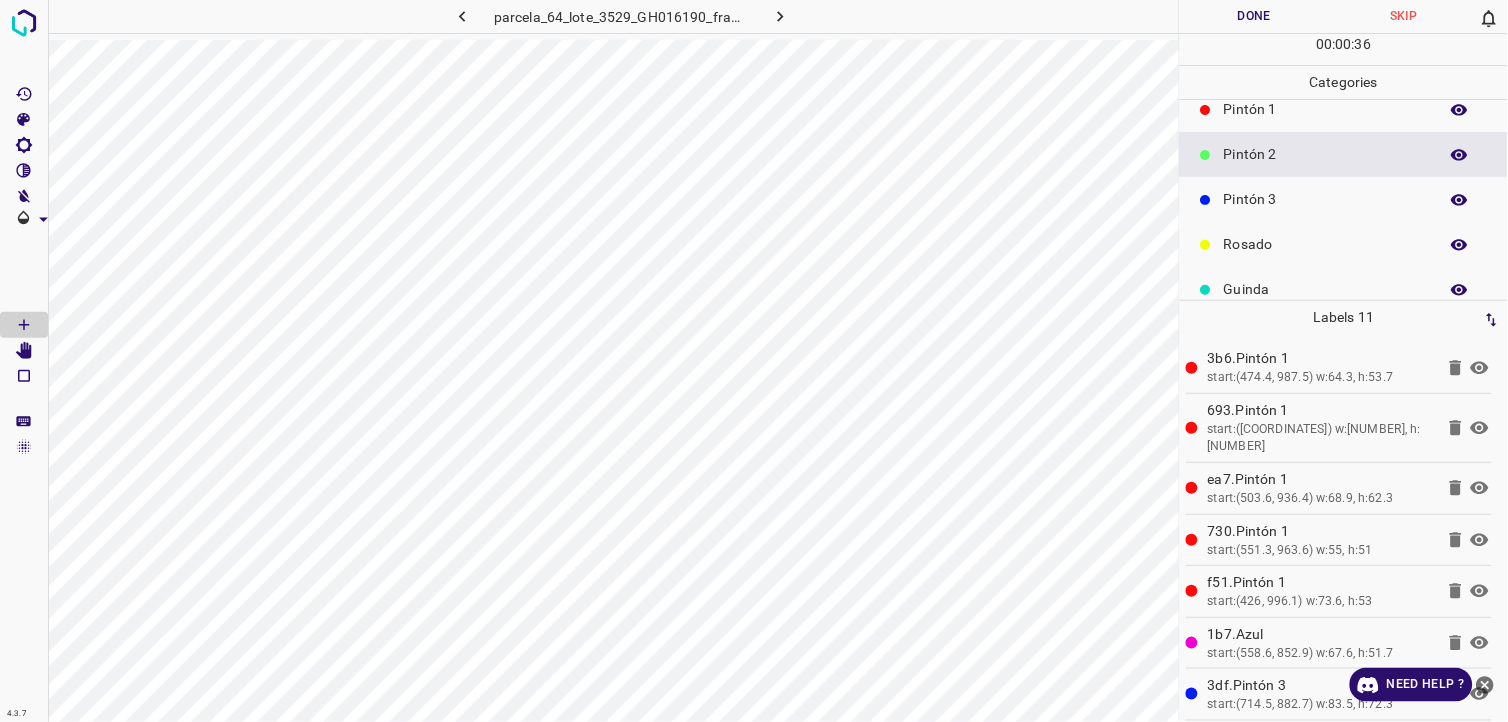 click on "Pintón 3" at bounding box center (1326, 199) 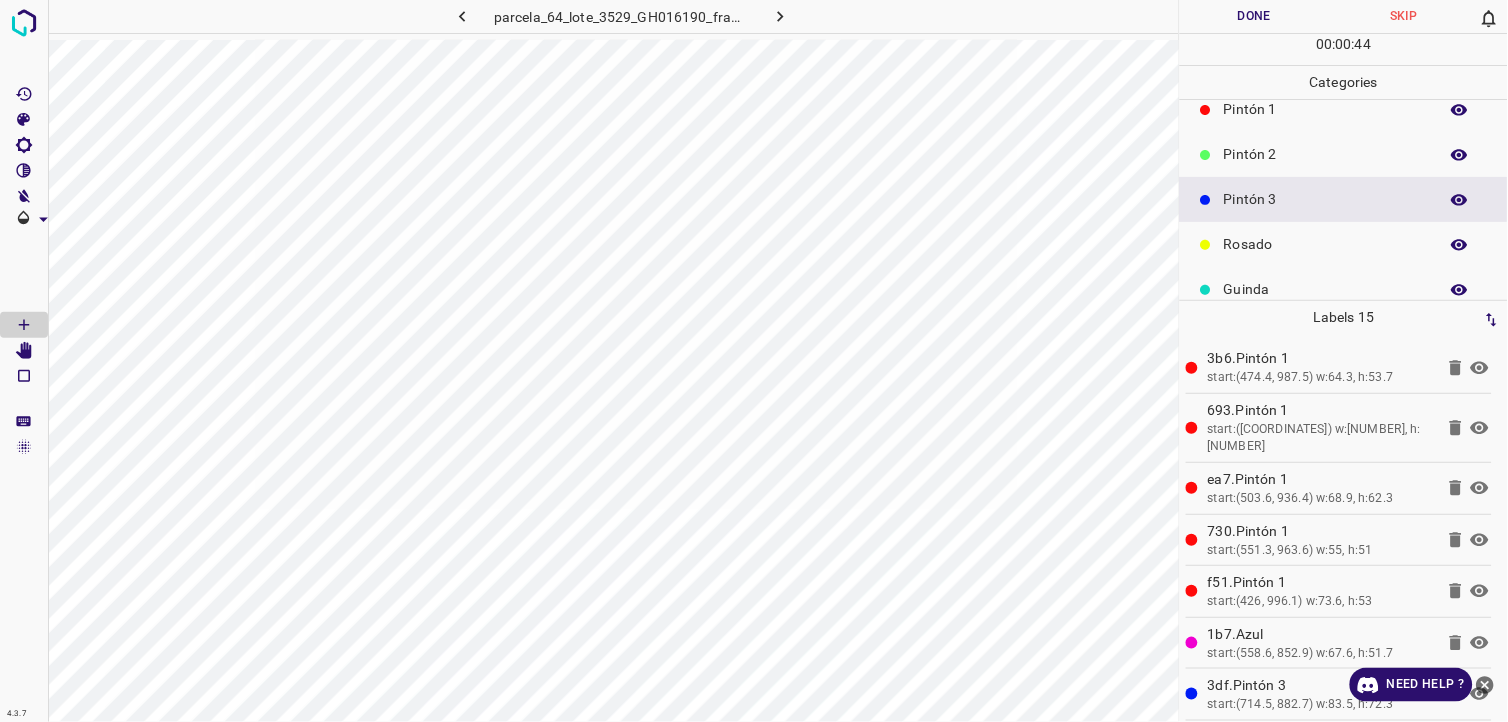 click on "Pintón 2" at bounding box center (1344, 154) 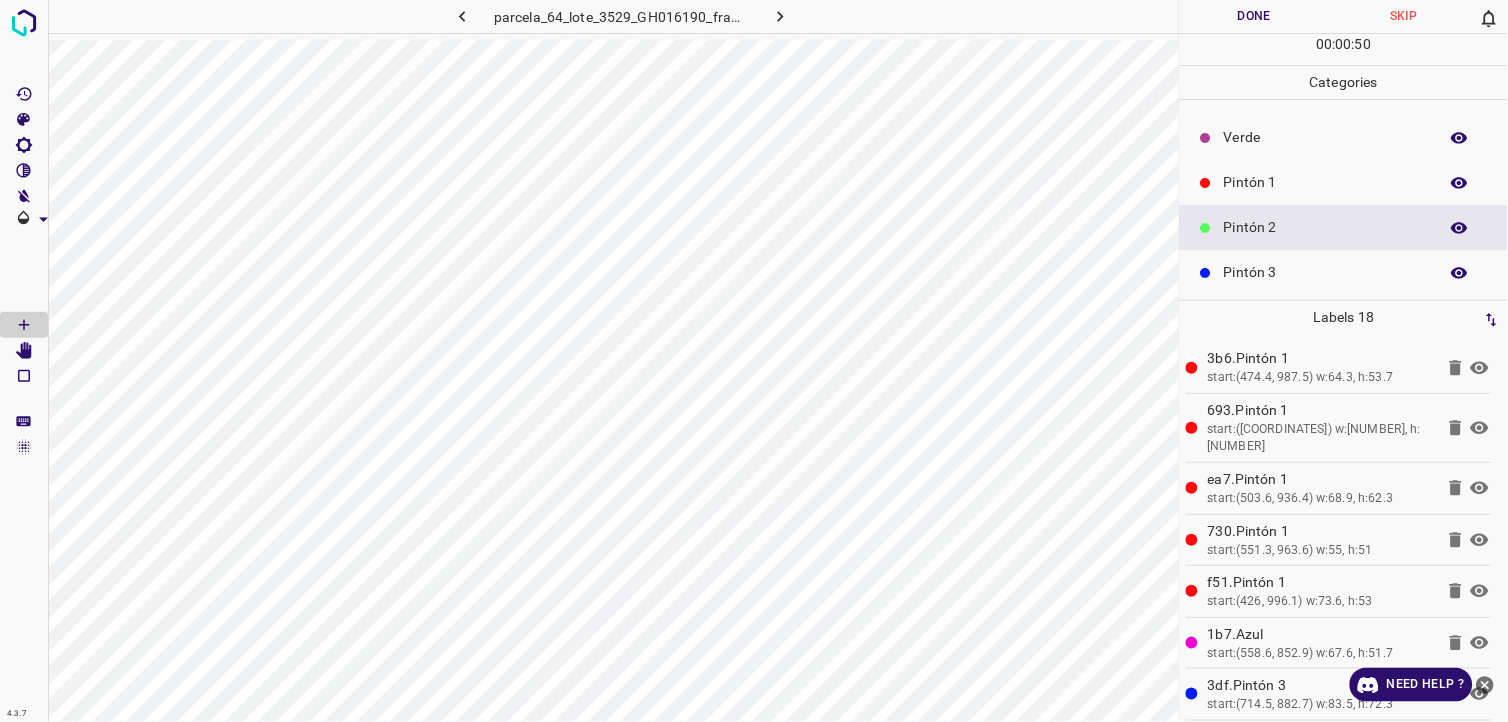 scroll, scrollTop: 0, scrollLeft: 0, axis: both 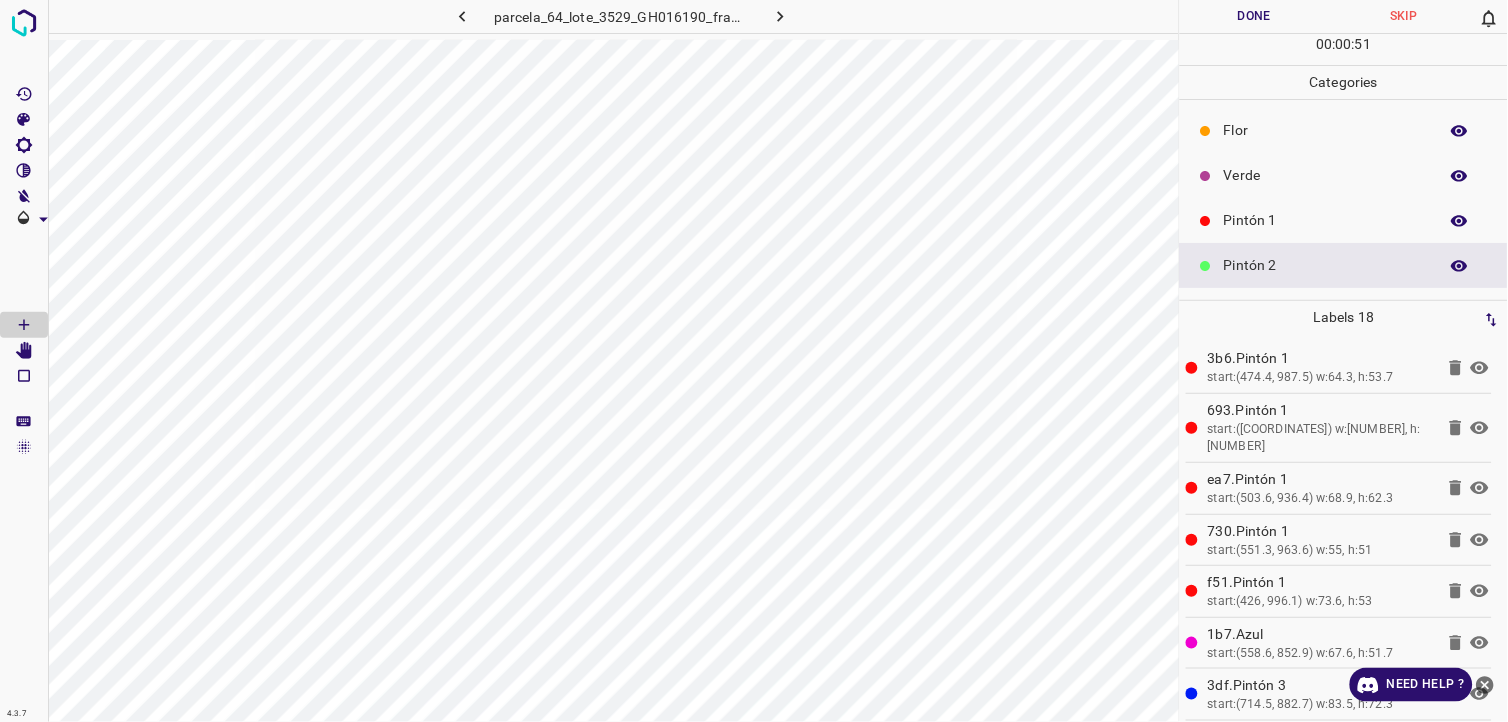 click on "Pintón 1" at bounding box center (1344, 220) 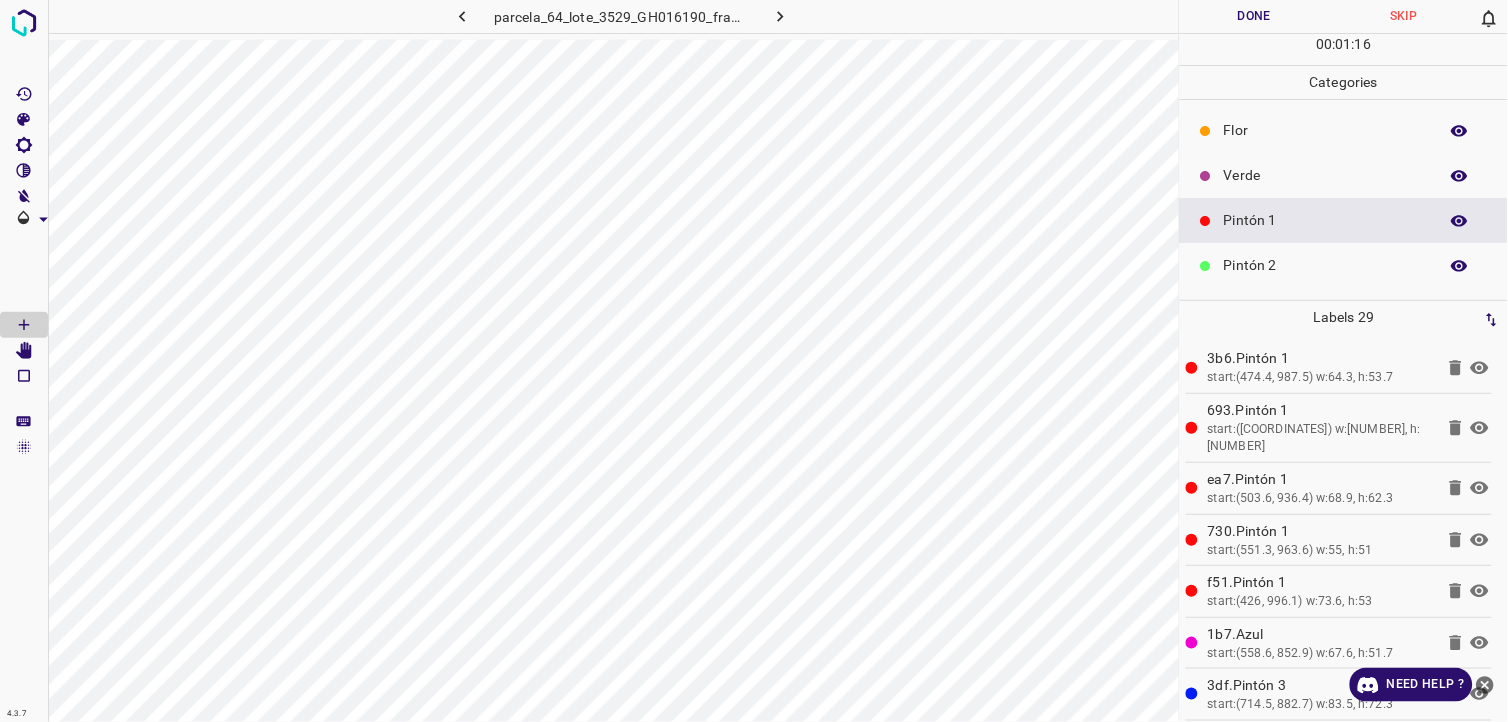 click on "Pintón 2" at bounding box center (1344, 265) 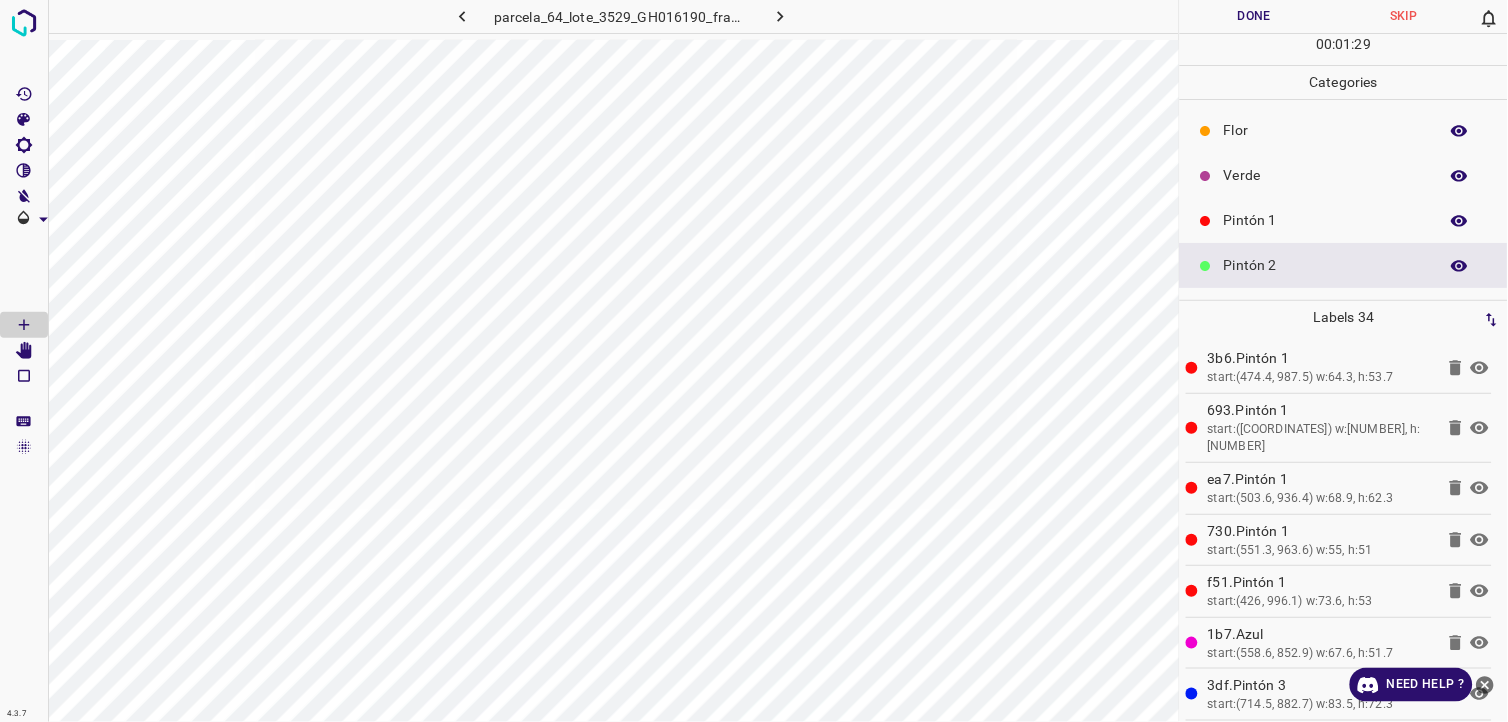 click on "Pintón 1" at bounding box center (1344, 220) 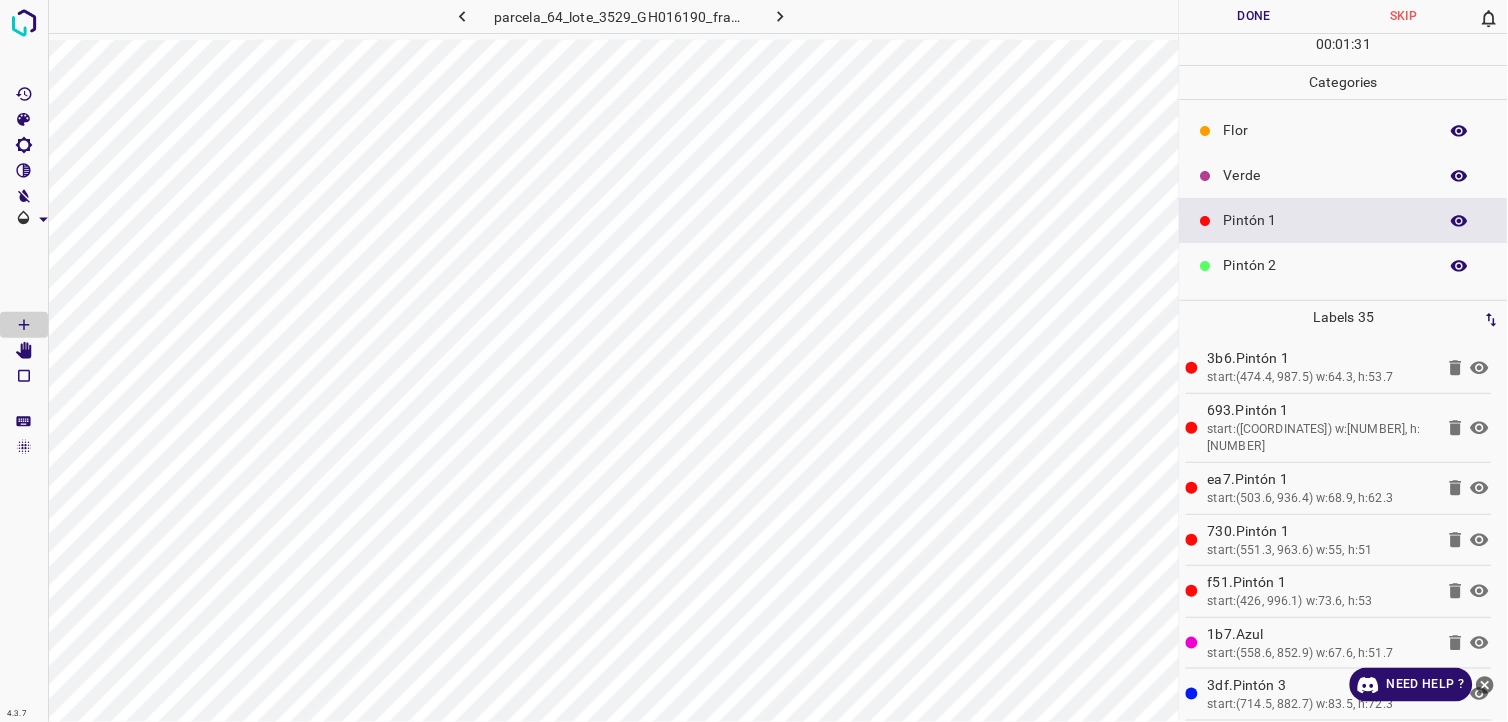 click on "Verde" at bounding box center (1344, 175) 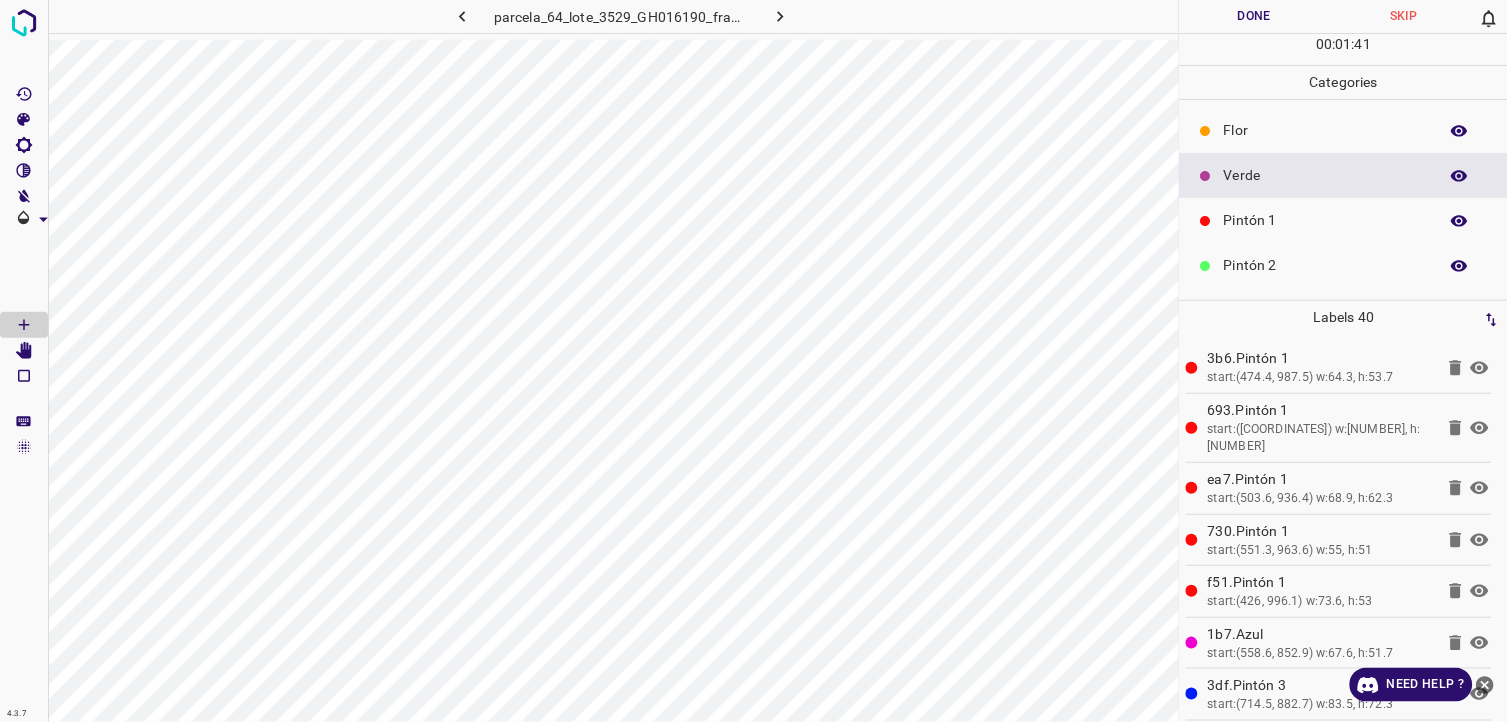 click on "Pintón 1" at bounding box center (1326, 220) 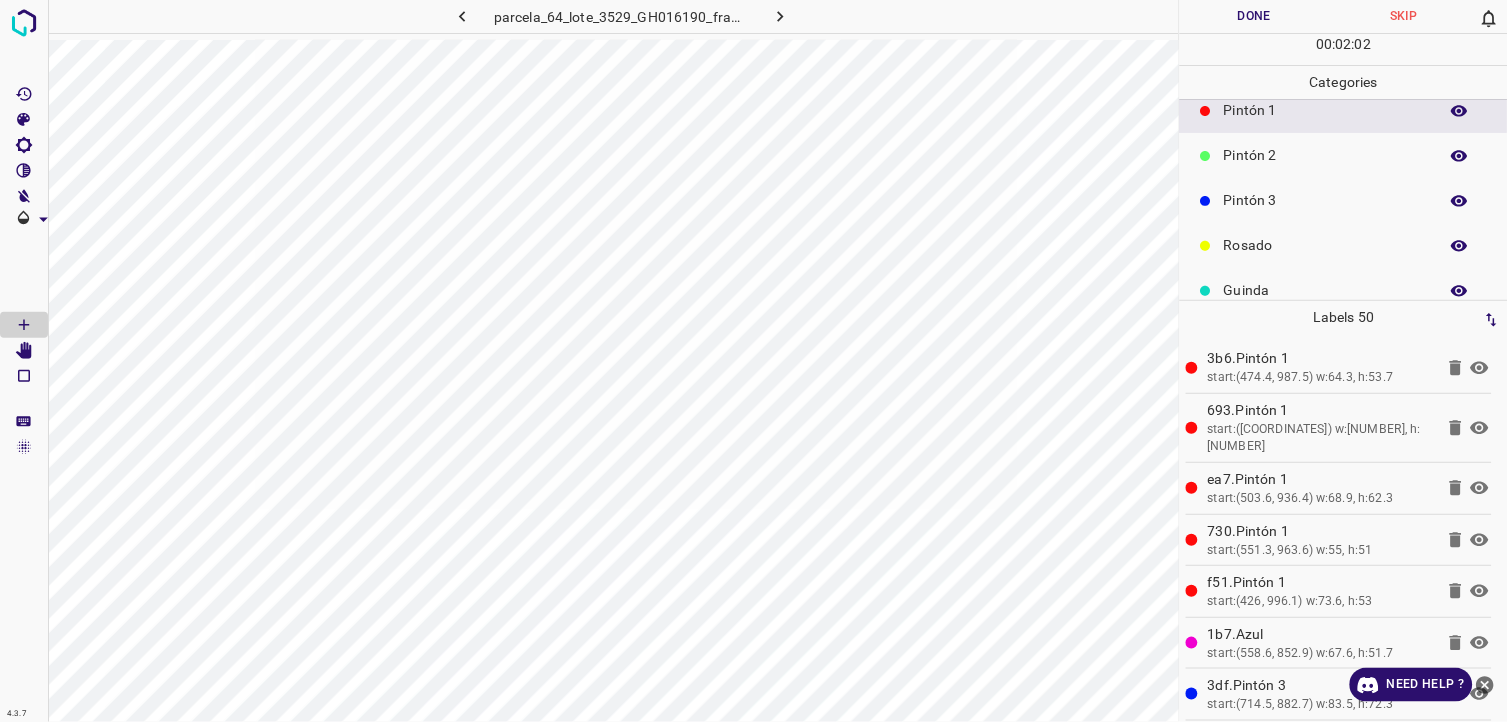 scroll, scrollTop: 111, scrollLeft: 0, axis: vertical 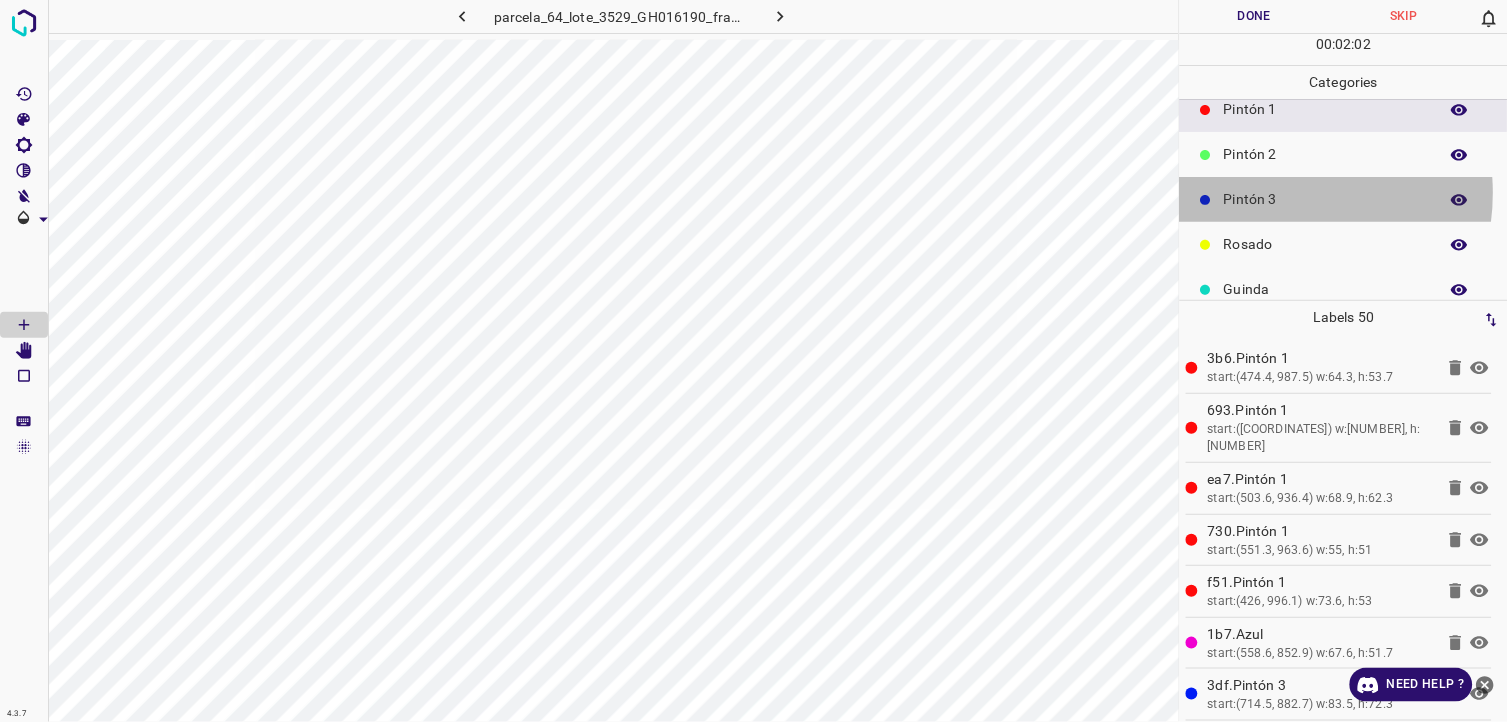 click on "Pintón 3" at bounding box center (1326, 199) 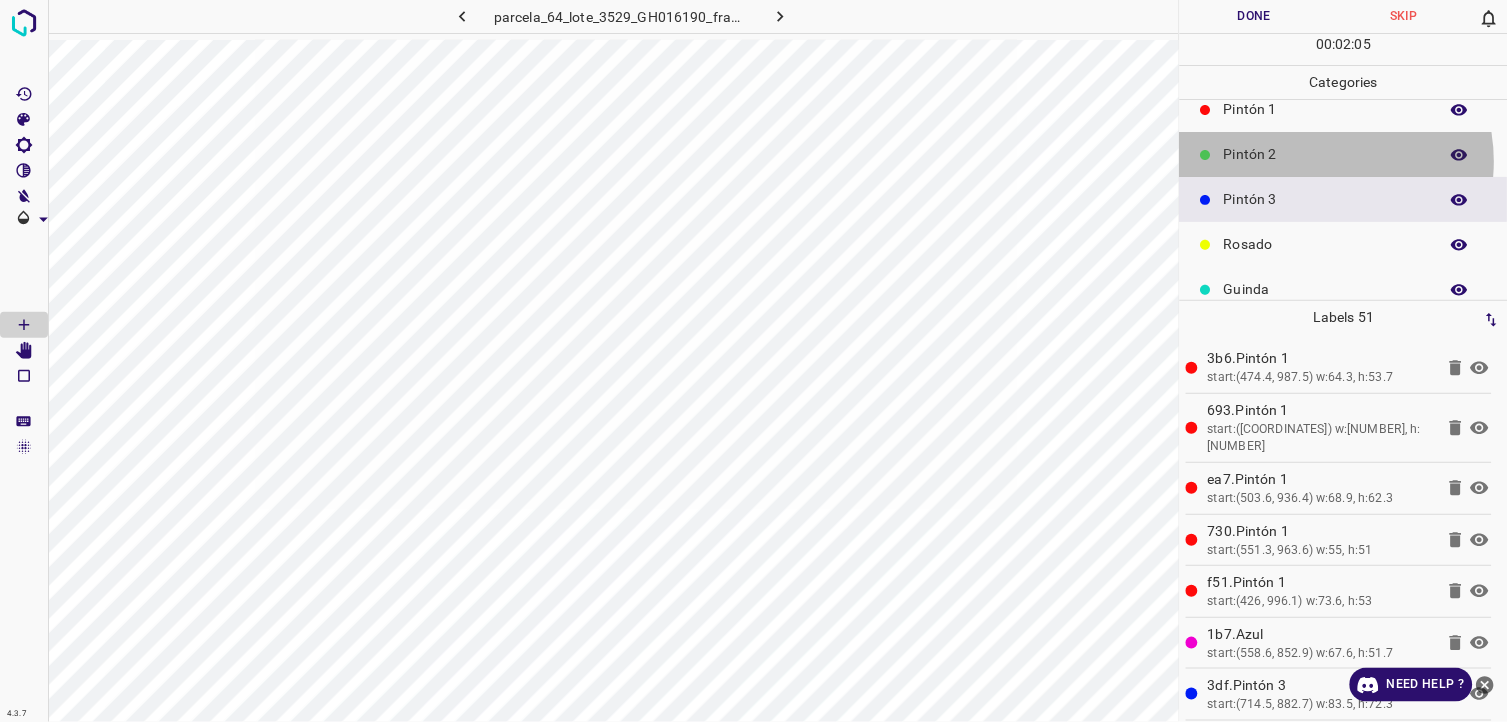 click on "Pintón 2" at bounding box center [1326, 154] 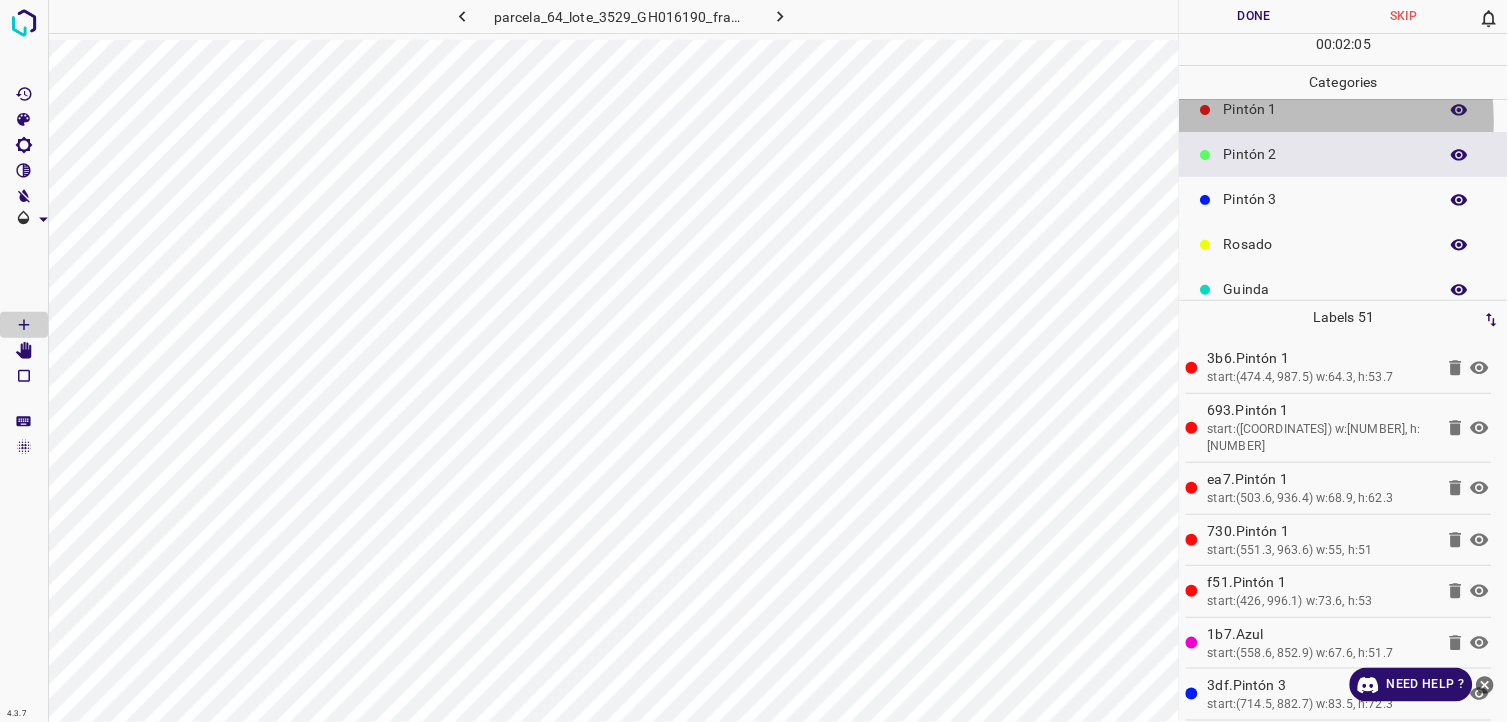 click on "Pintón 1" at bounding box center [1326, 109] 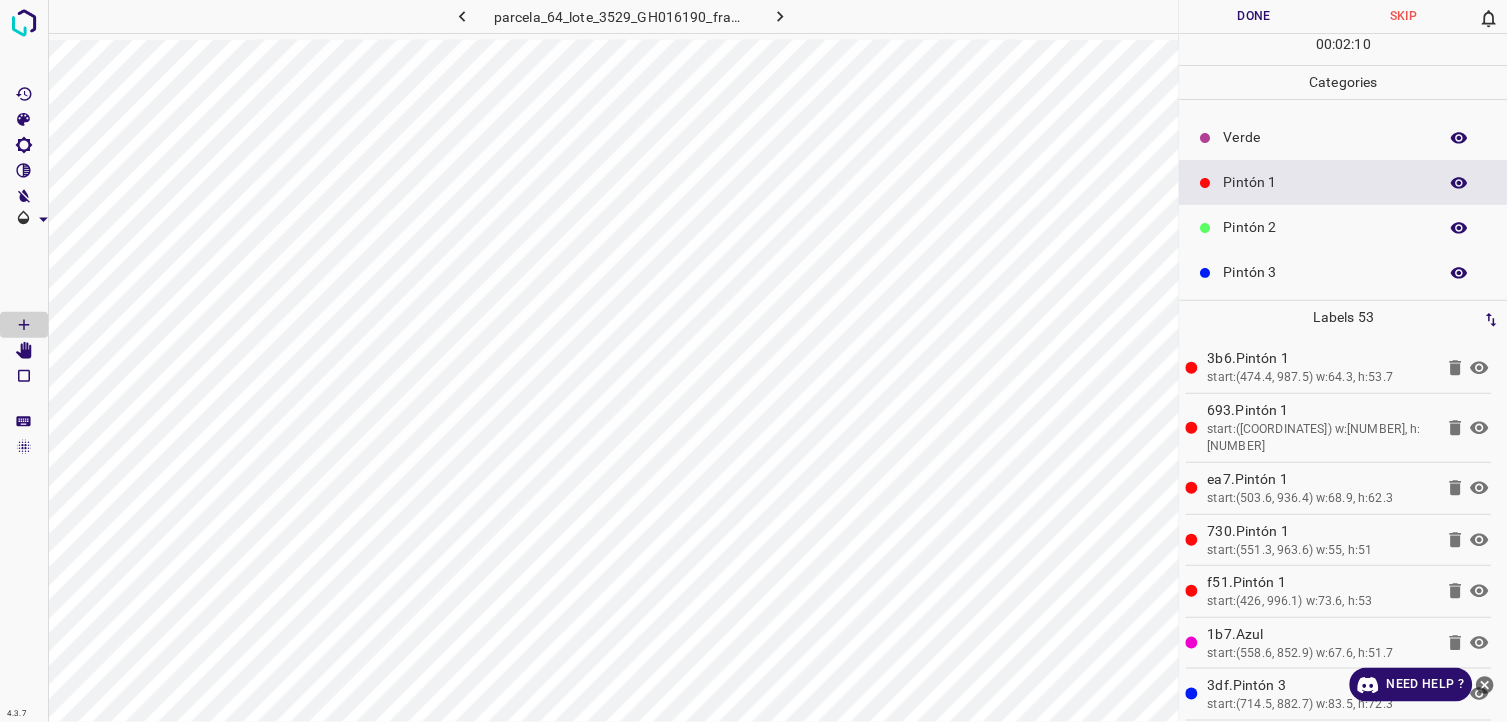 scroll, scrollTop: 0, scrollLeft: 0, axis: both 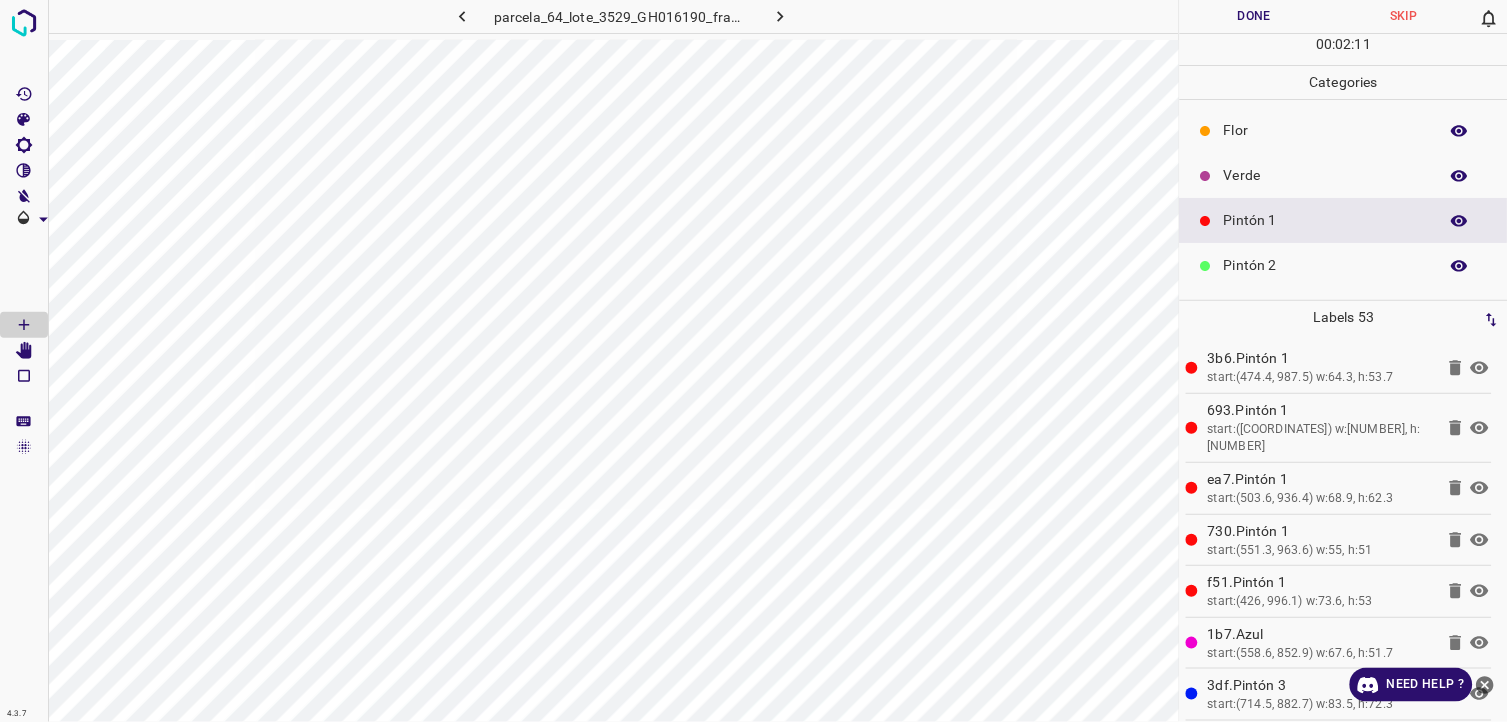 click on "Verde" at bounding box center (1344, 175) 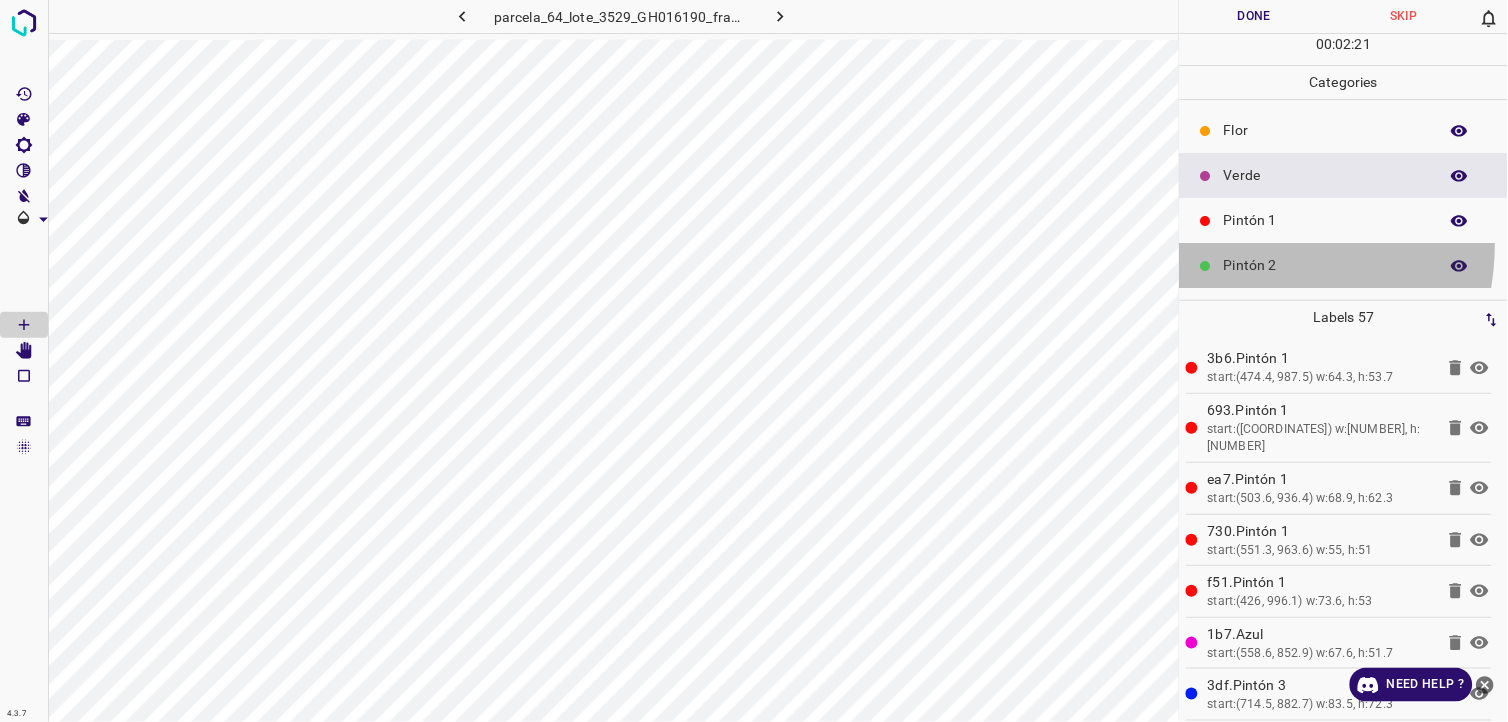 click on "Pintón 2" at bounding box center [1344, 265] 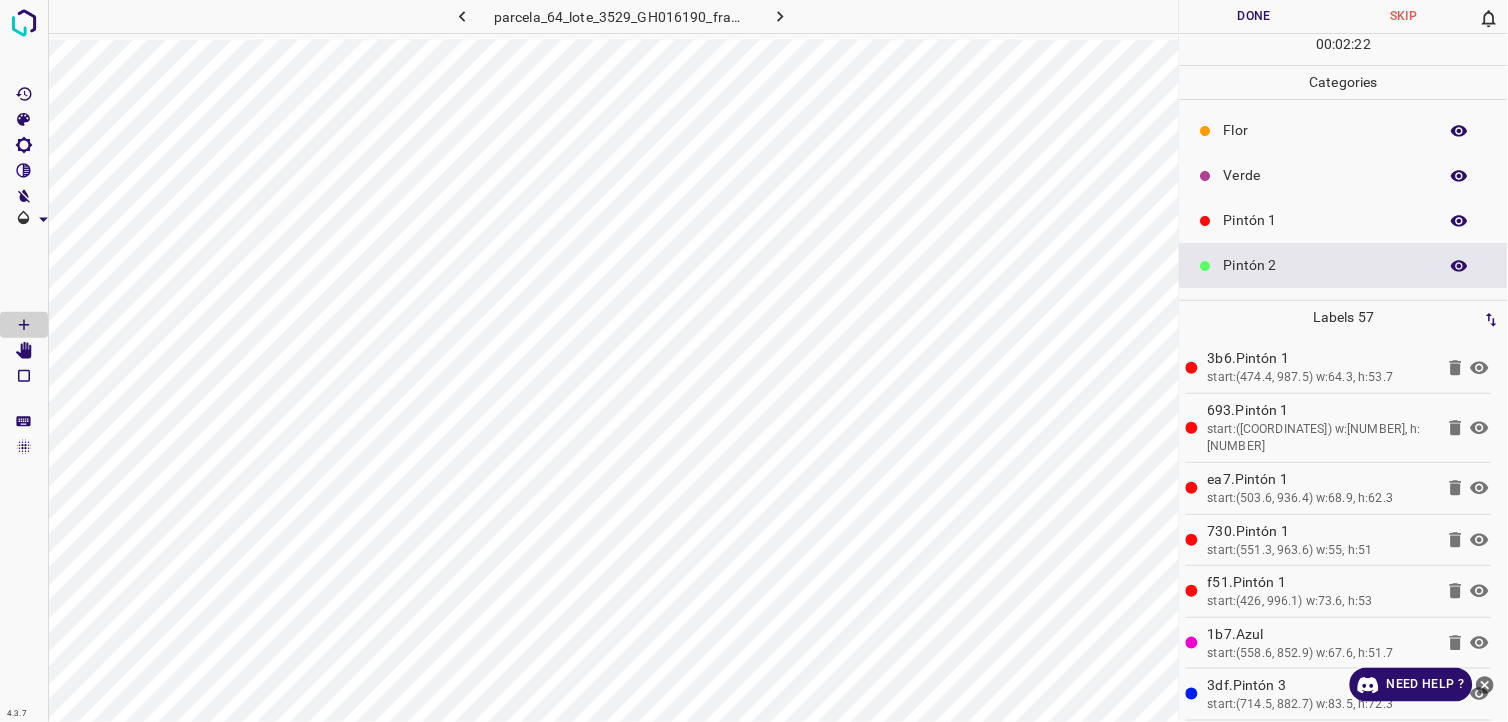 click on "Pintón 1" at bounding box center [1326, 220] 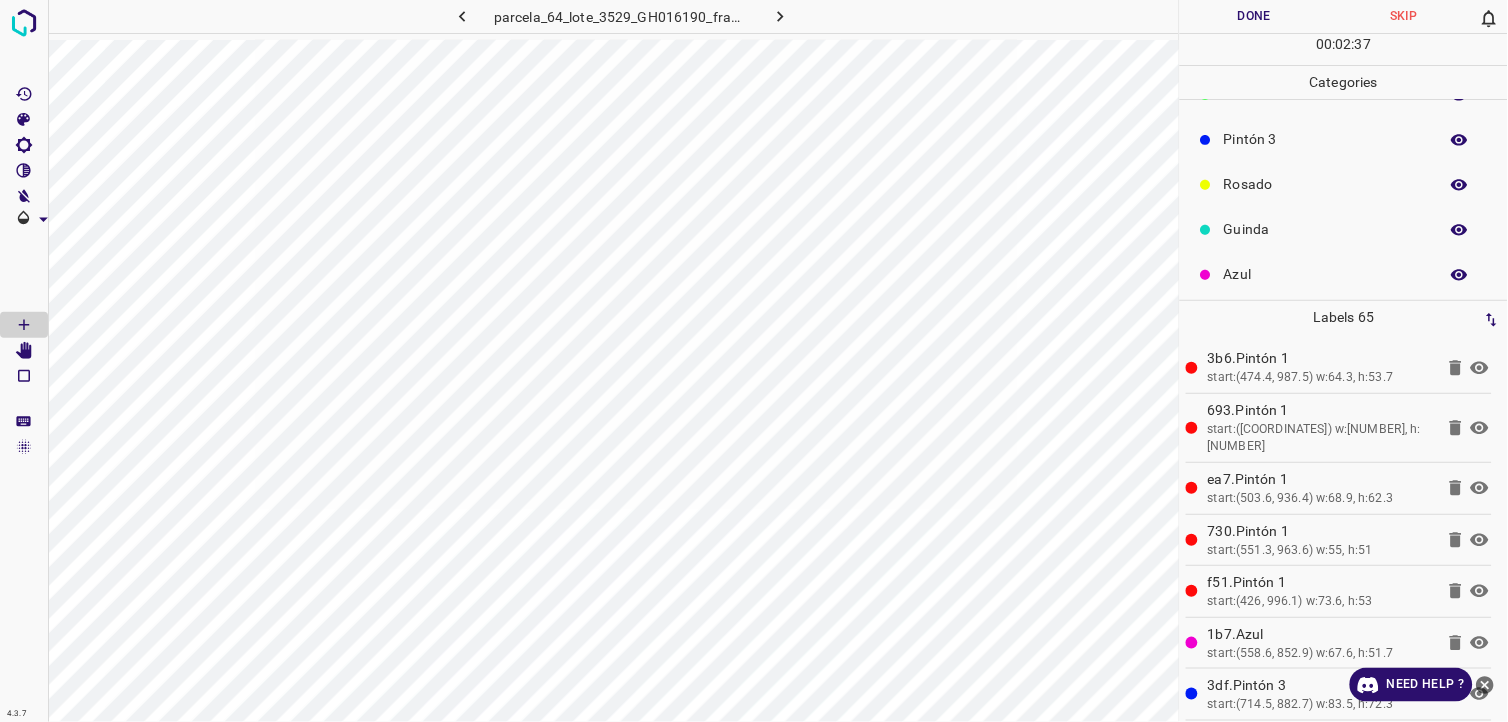 scroll, scrollTop: 175, scrollLeft: 0, axis: vertical 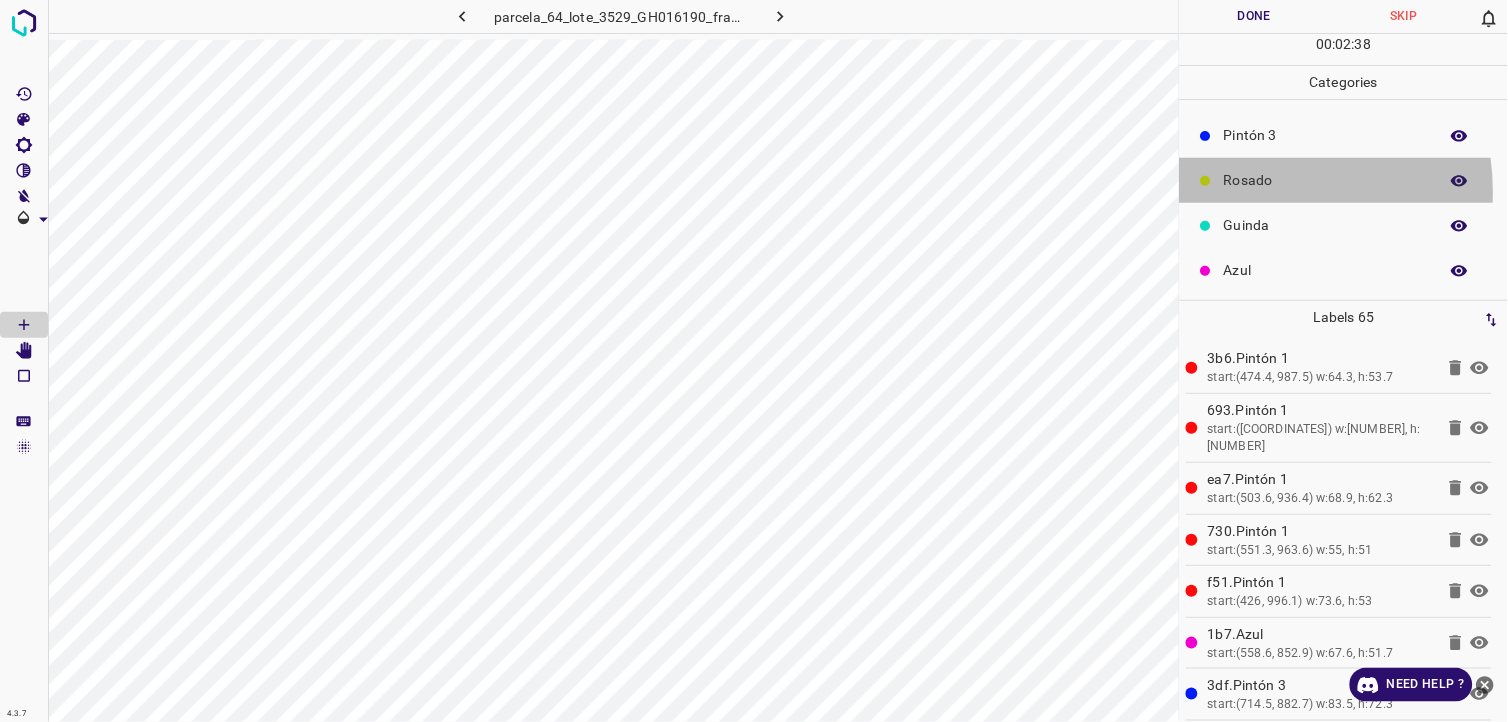 click on "Rosado" at bounding box center [1344, 180] 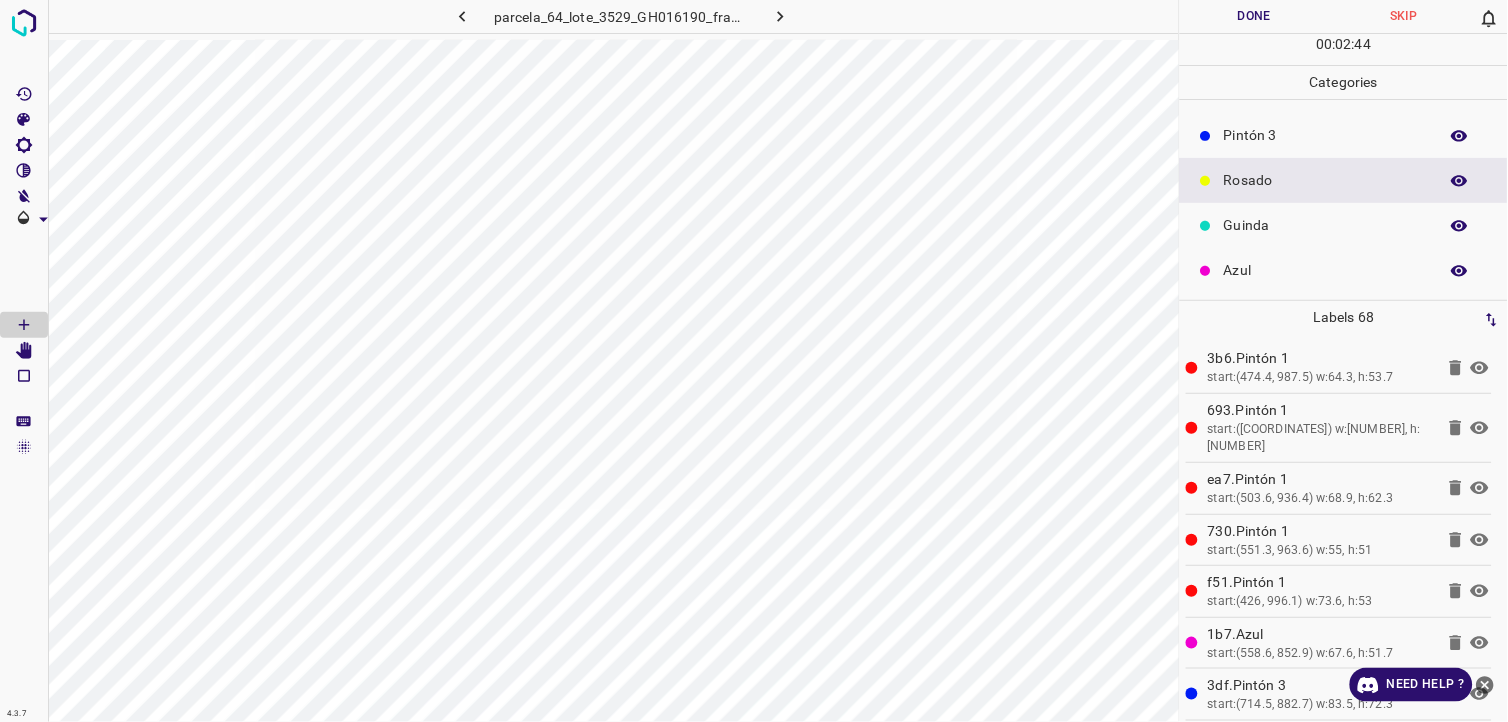 click on "Azul" at bounding box center [1326, 270] 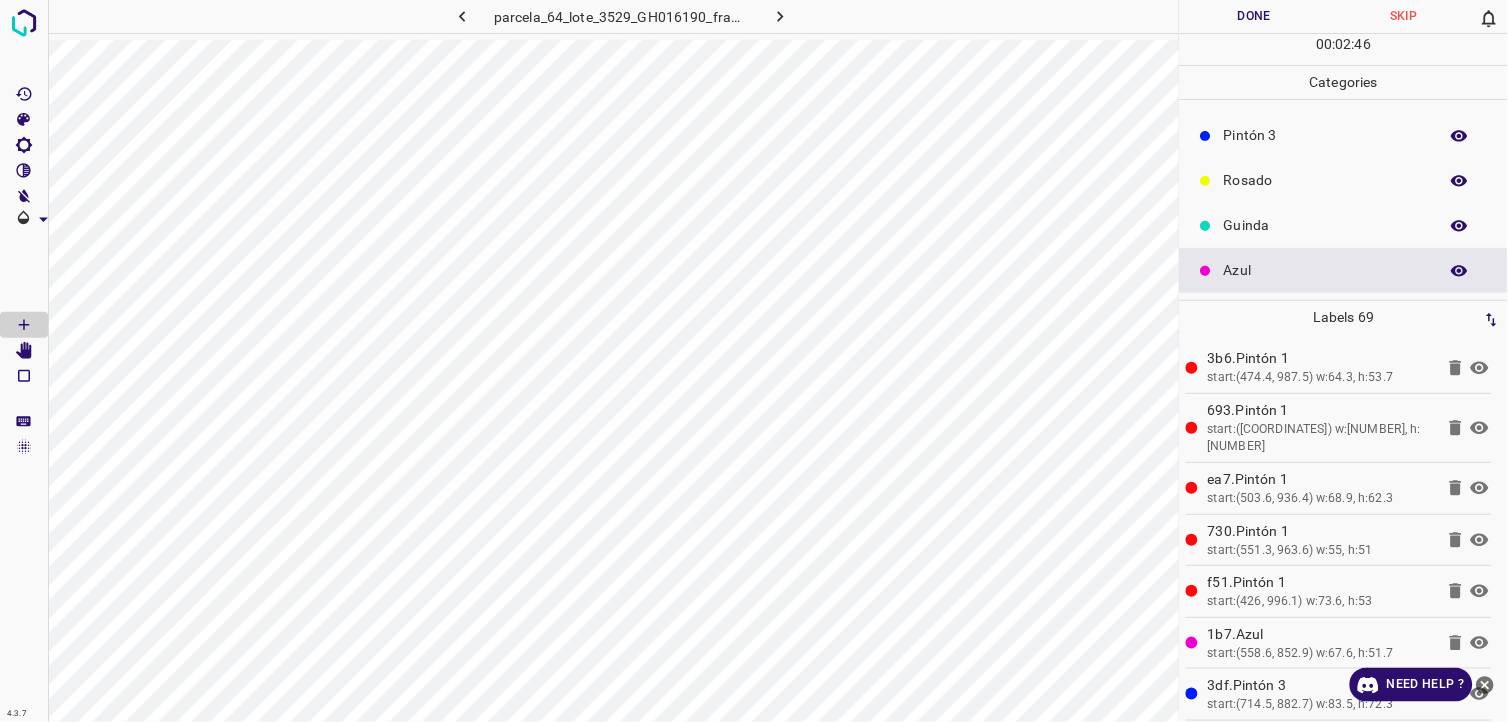 click on "Rosado" at bounding box center (1326, 180) 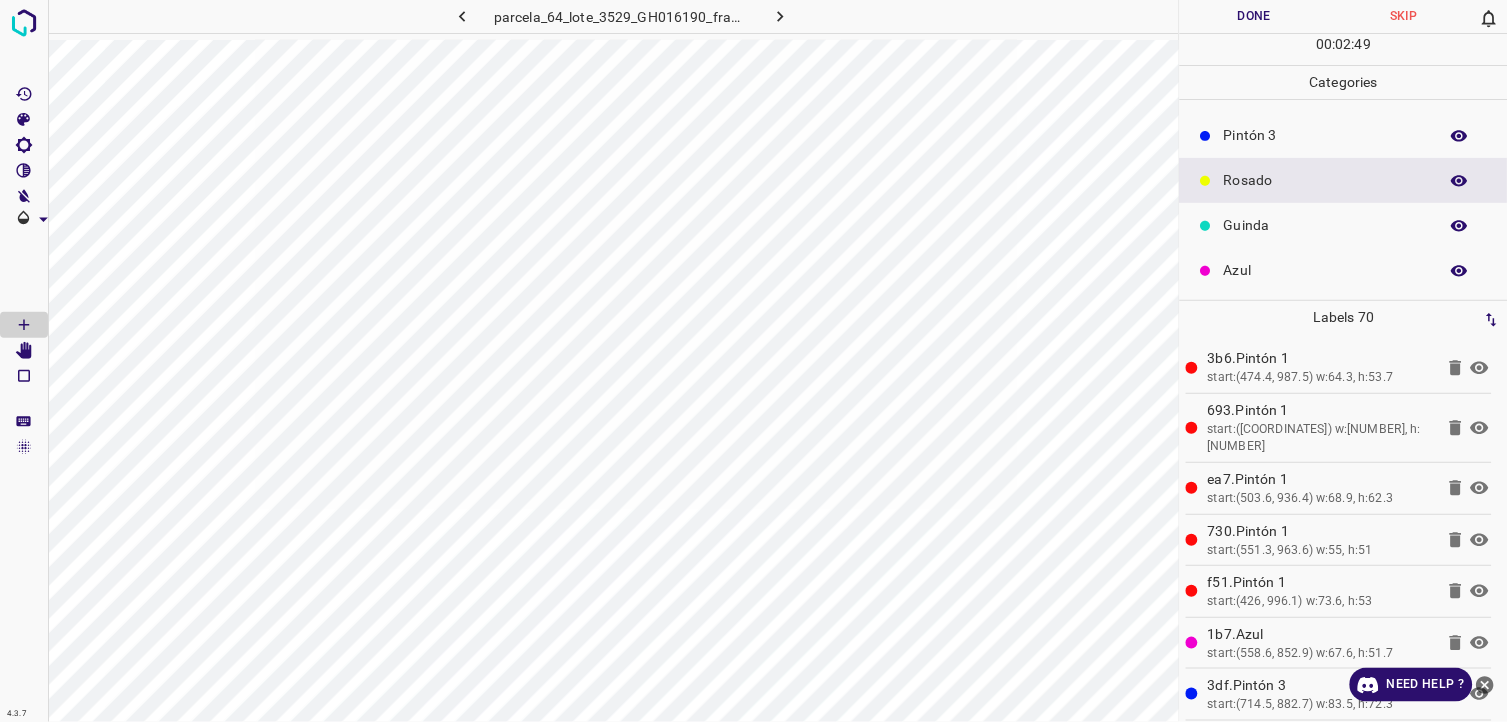 scroll, scrollTop: 64, scrollLeft: 0, axis: vertical 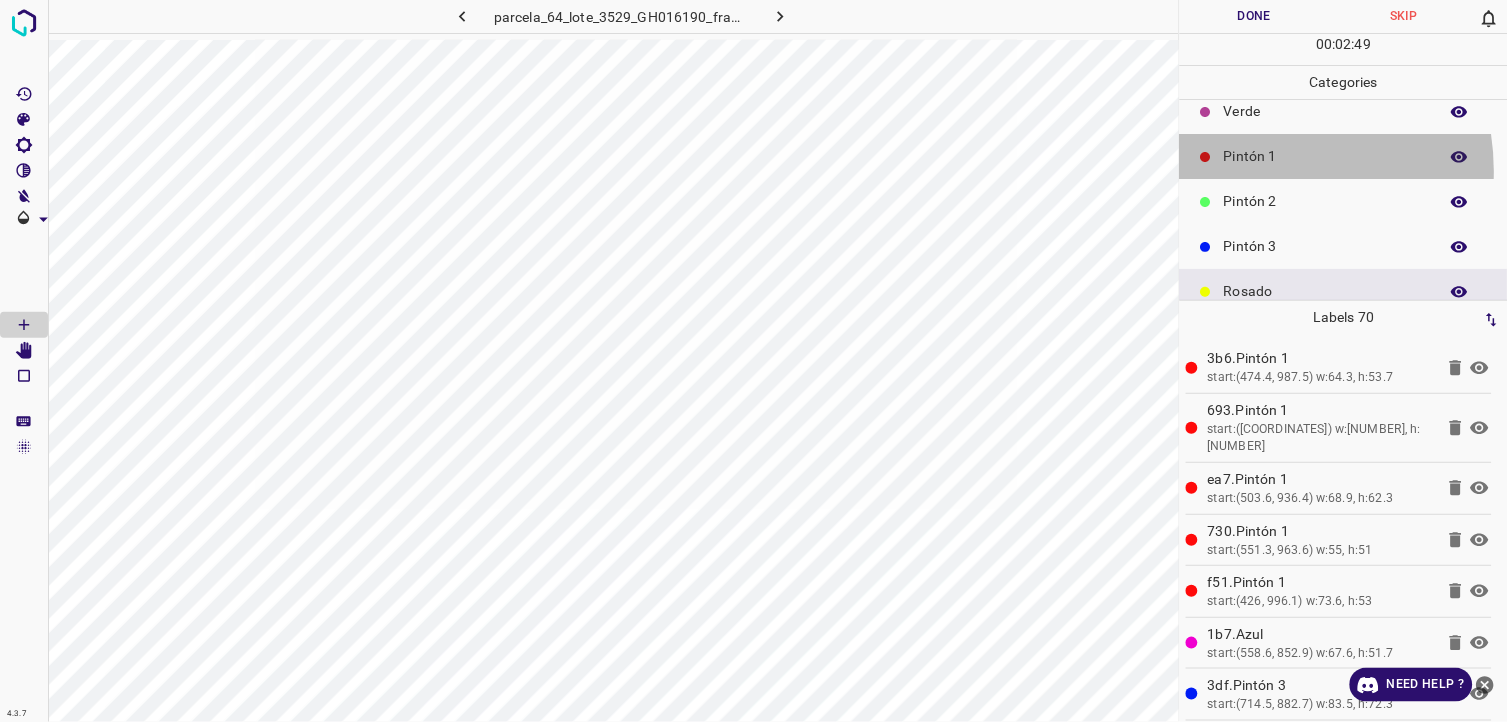drag, startPoint x: 1253, startPoint y: 171, endPoint x: 1180, endPoint y: 191, distance: 75.690155 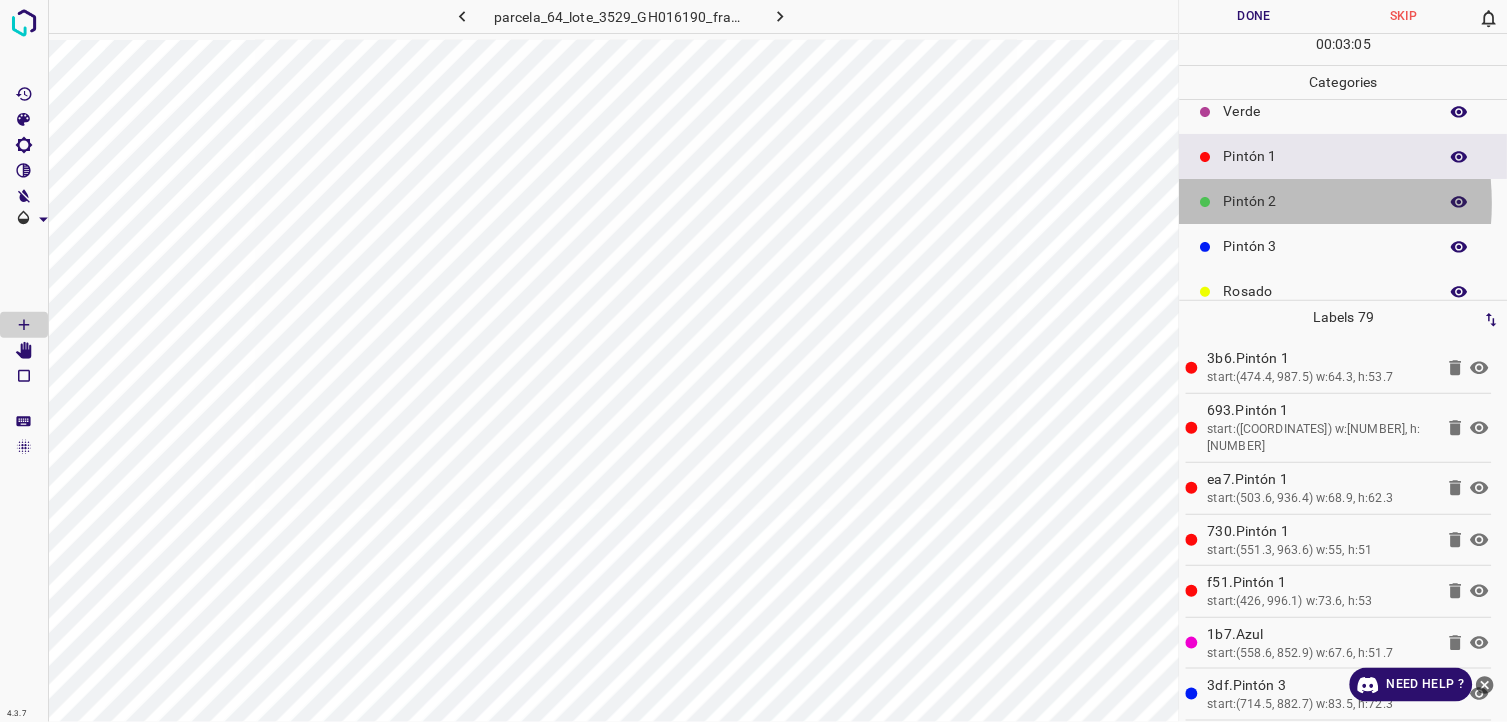 click on "Pintón 2" at bounding box center (1326, 201) 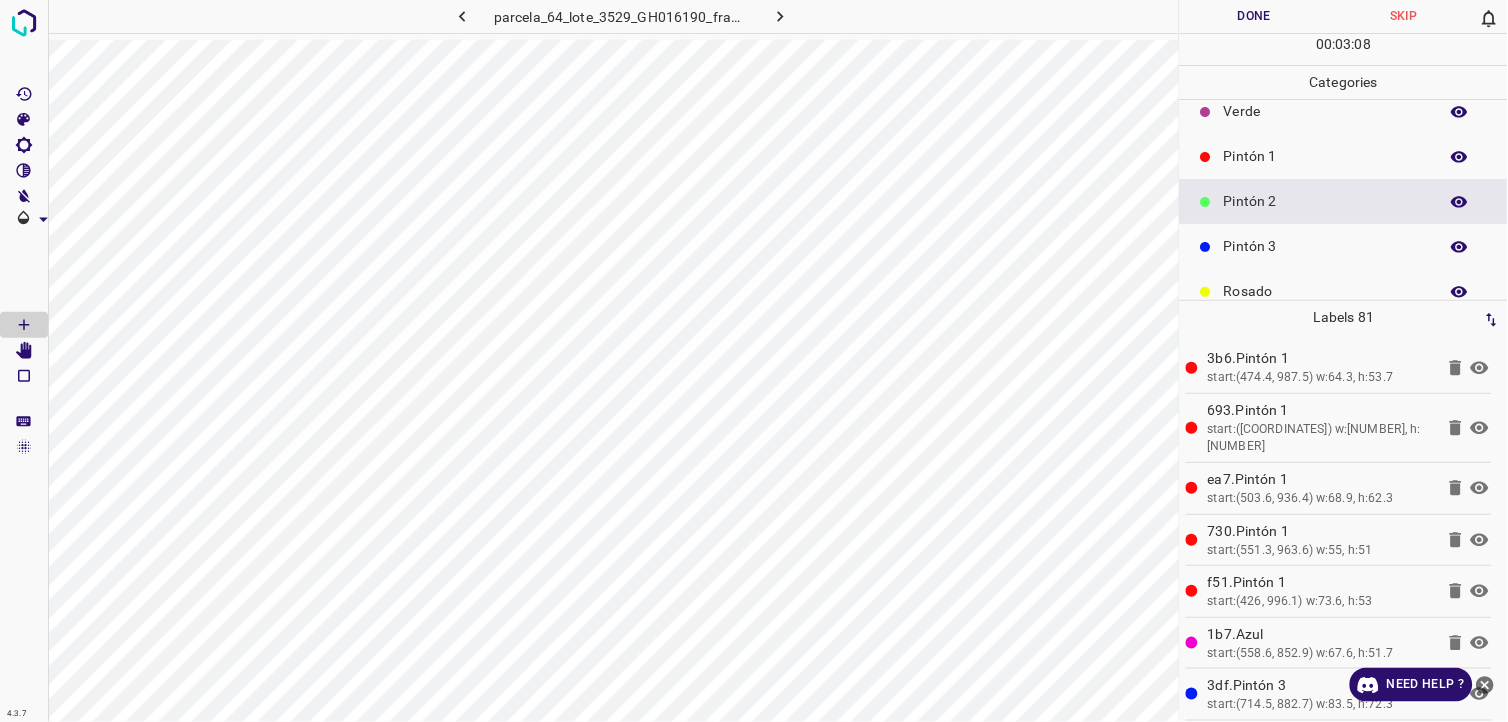 click on "Pintón 3" at bounding box center (1326, 246) 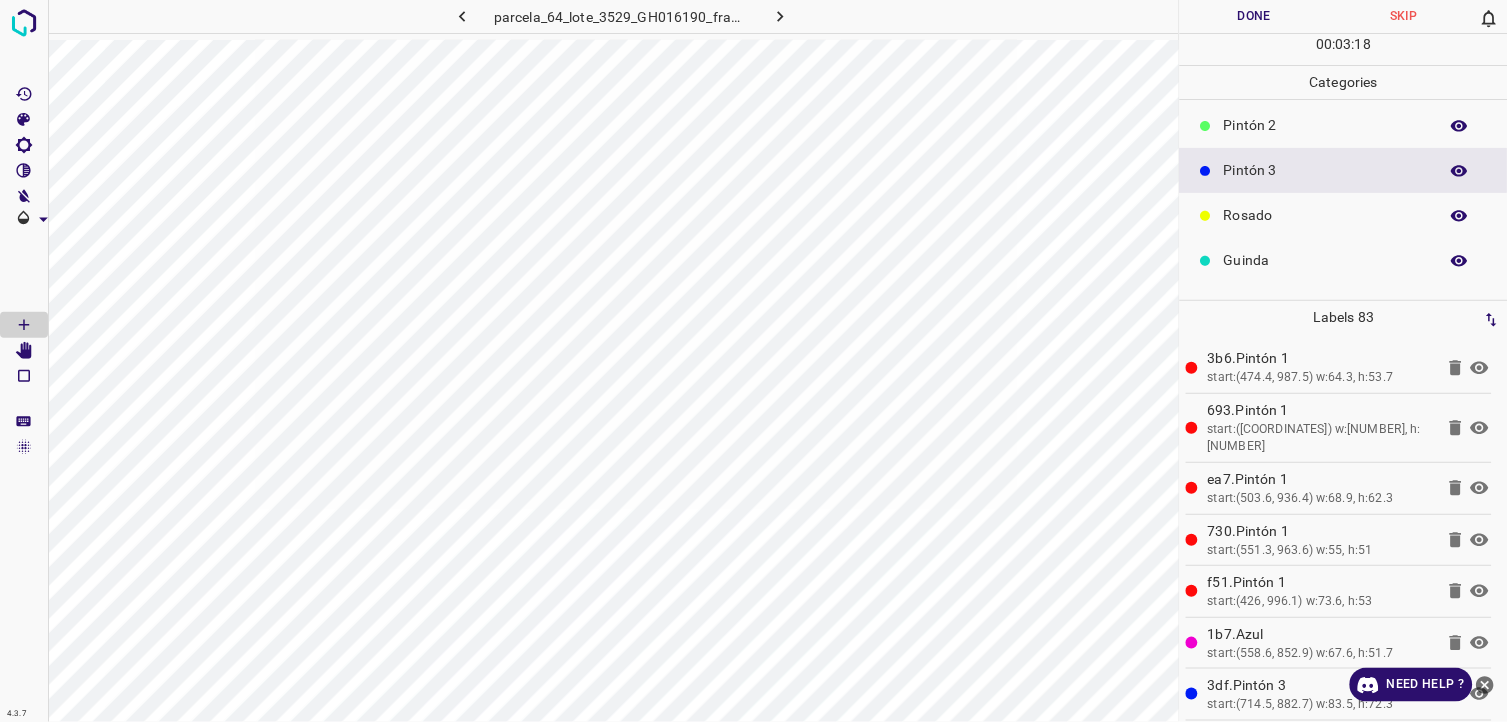 scroll, scrollTop: 175, scrollLeft: 0, axis: vertical 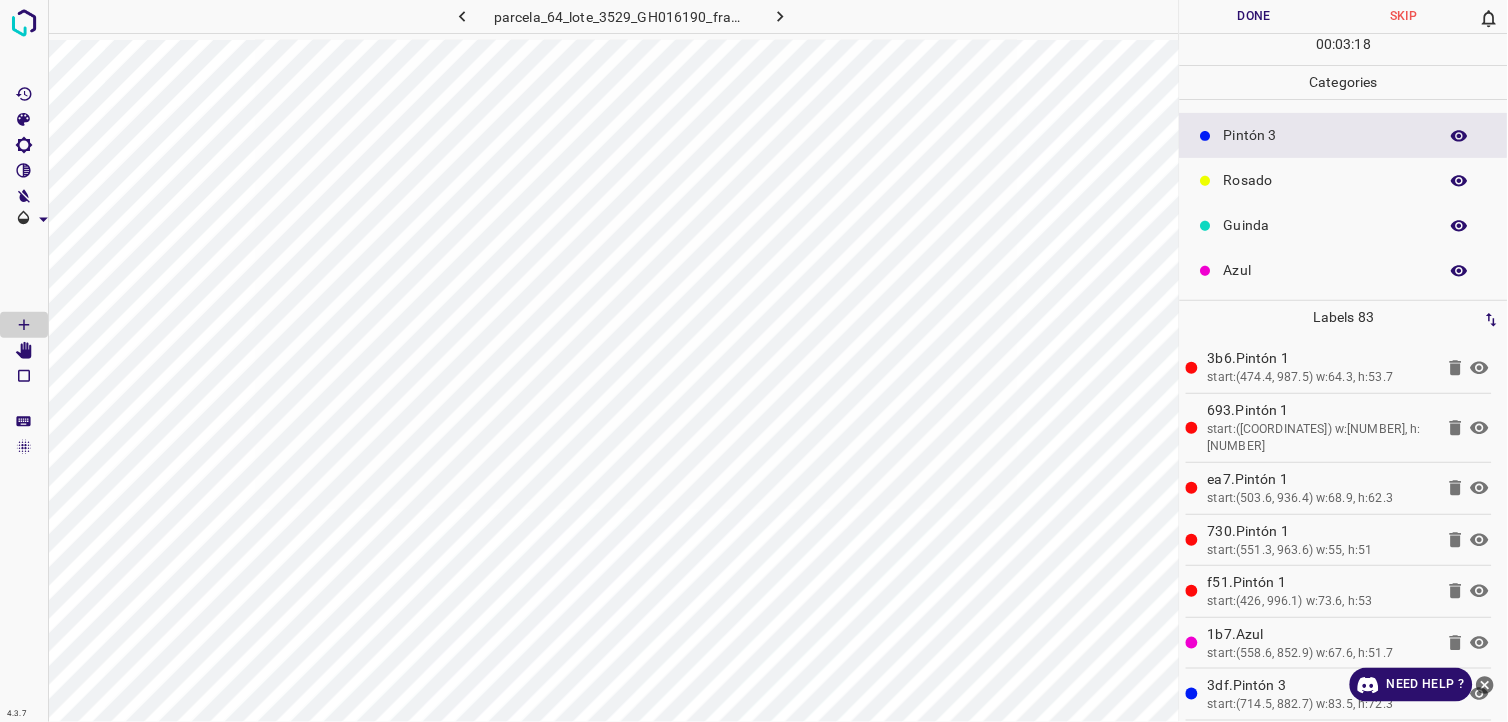 click on "Guinda" at bounding box center [1326, 225] 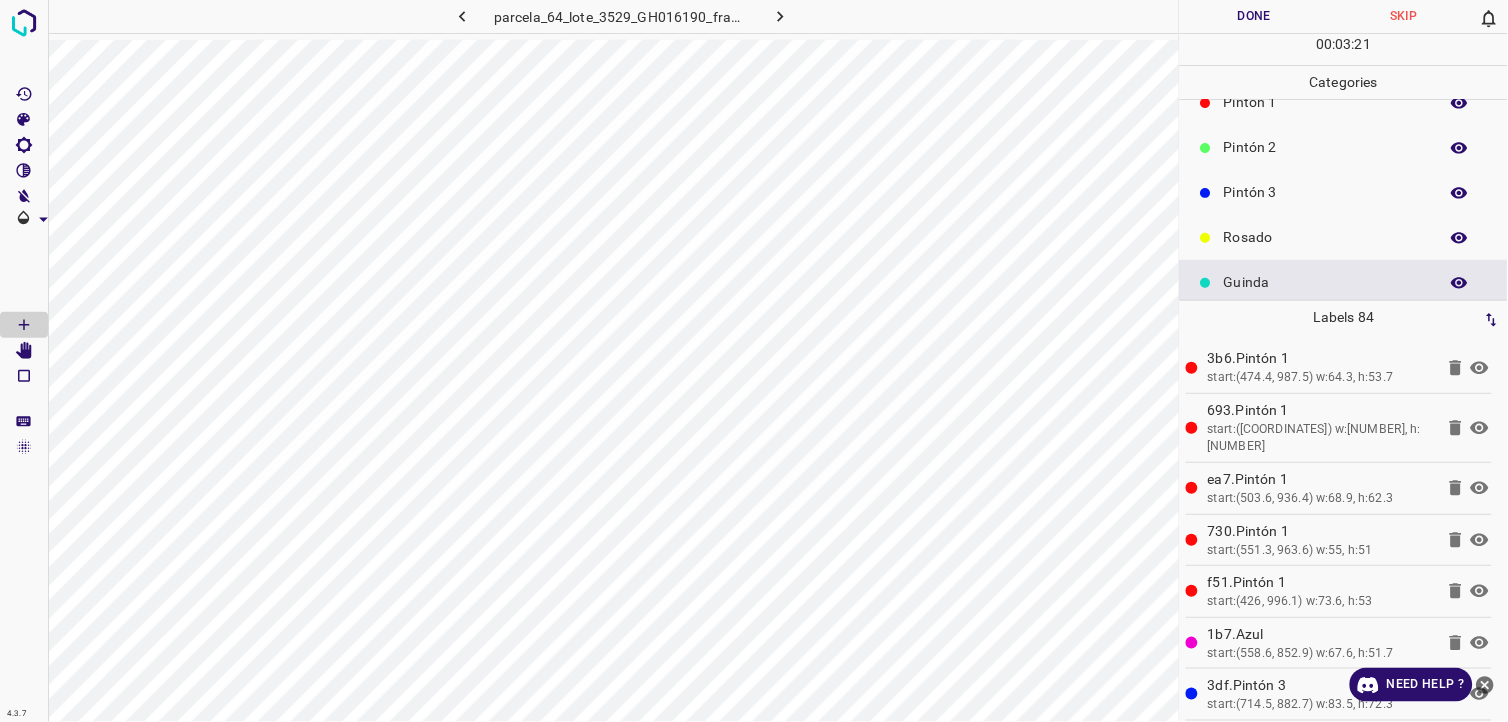 scroll, scrollTop: 64, scrollLeft: 0, axis: vertical 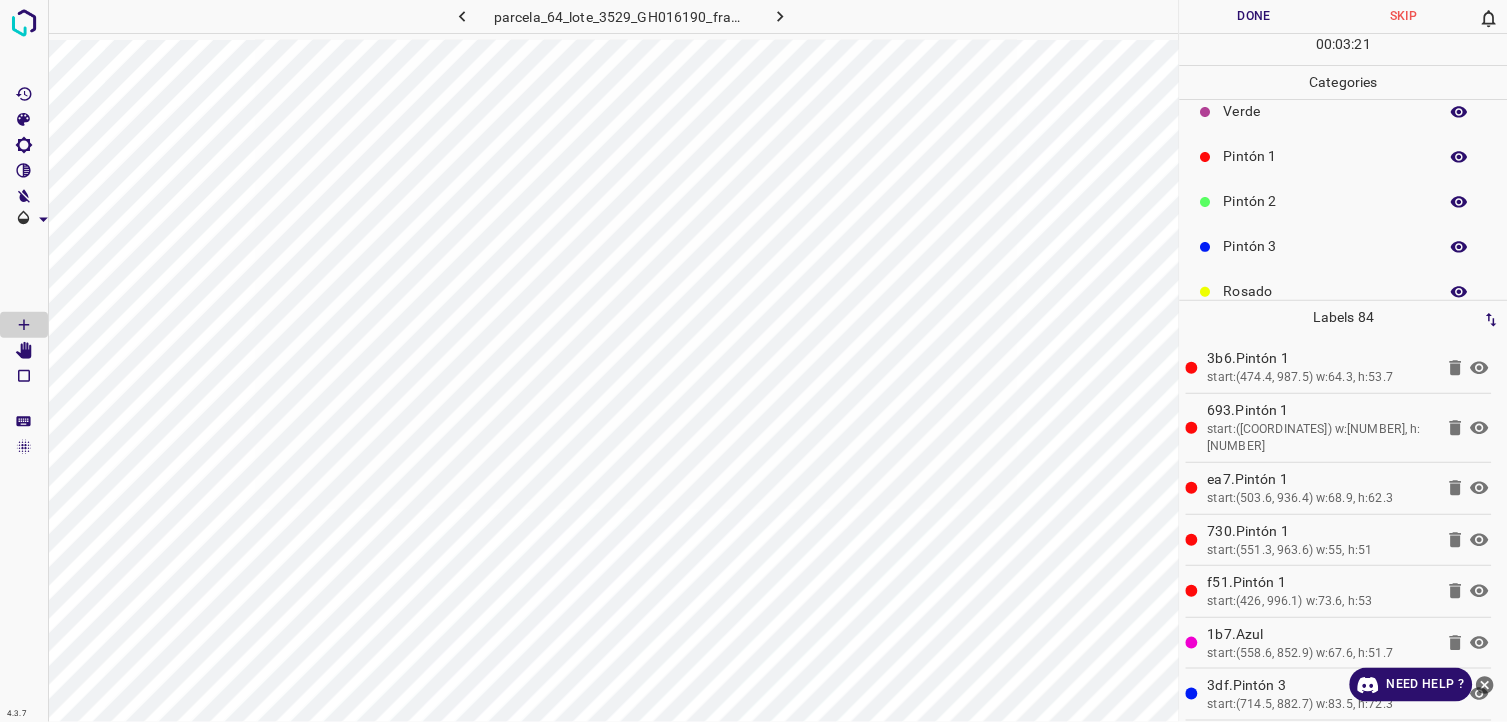 drag, startPoint x: 1267, startPoint y: 163, endPoint x: 1224, endPoint y: 168, distance: 43.289722 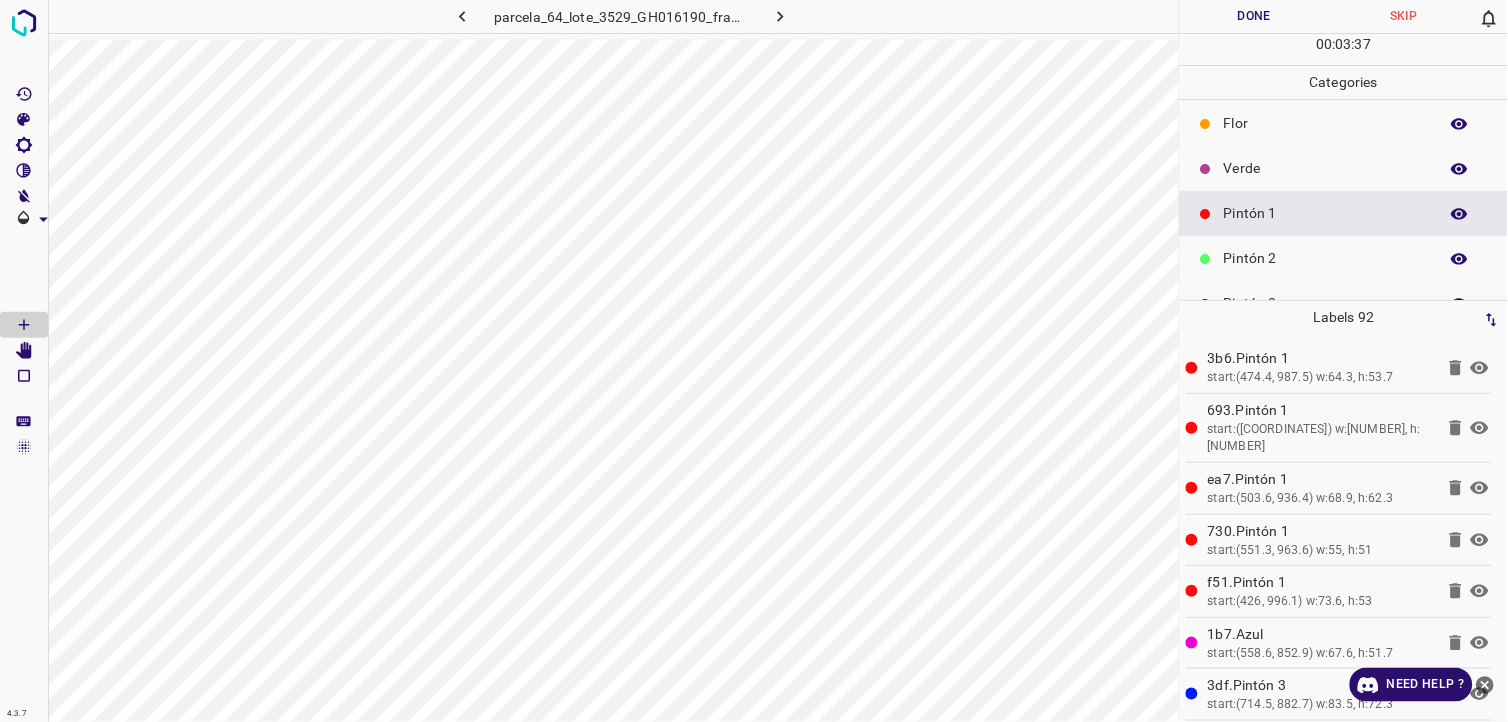 scroll, scrollTop: 0, scrollLeft: 0, axis: both 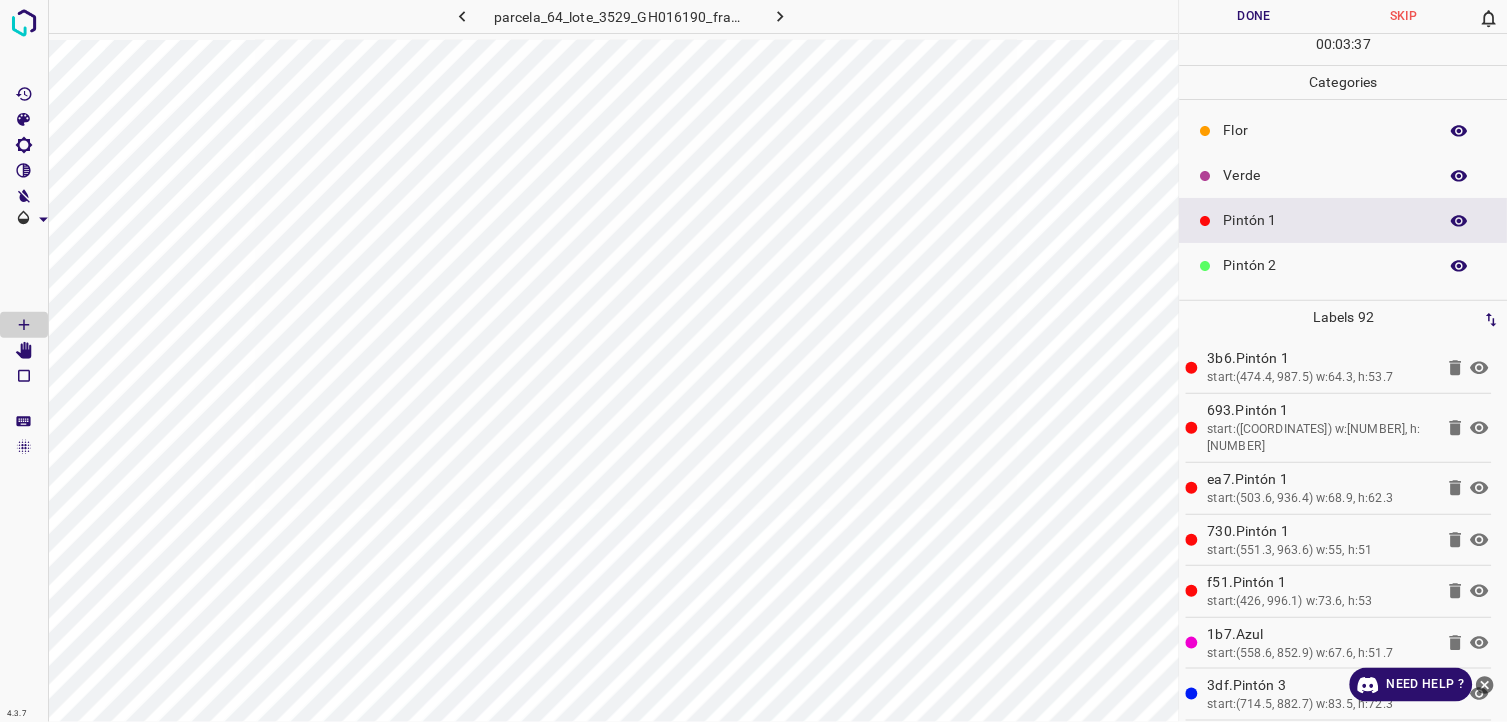 click on "Verde" at bounding box center (1344, 175) 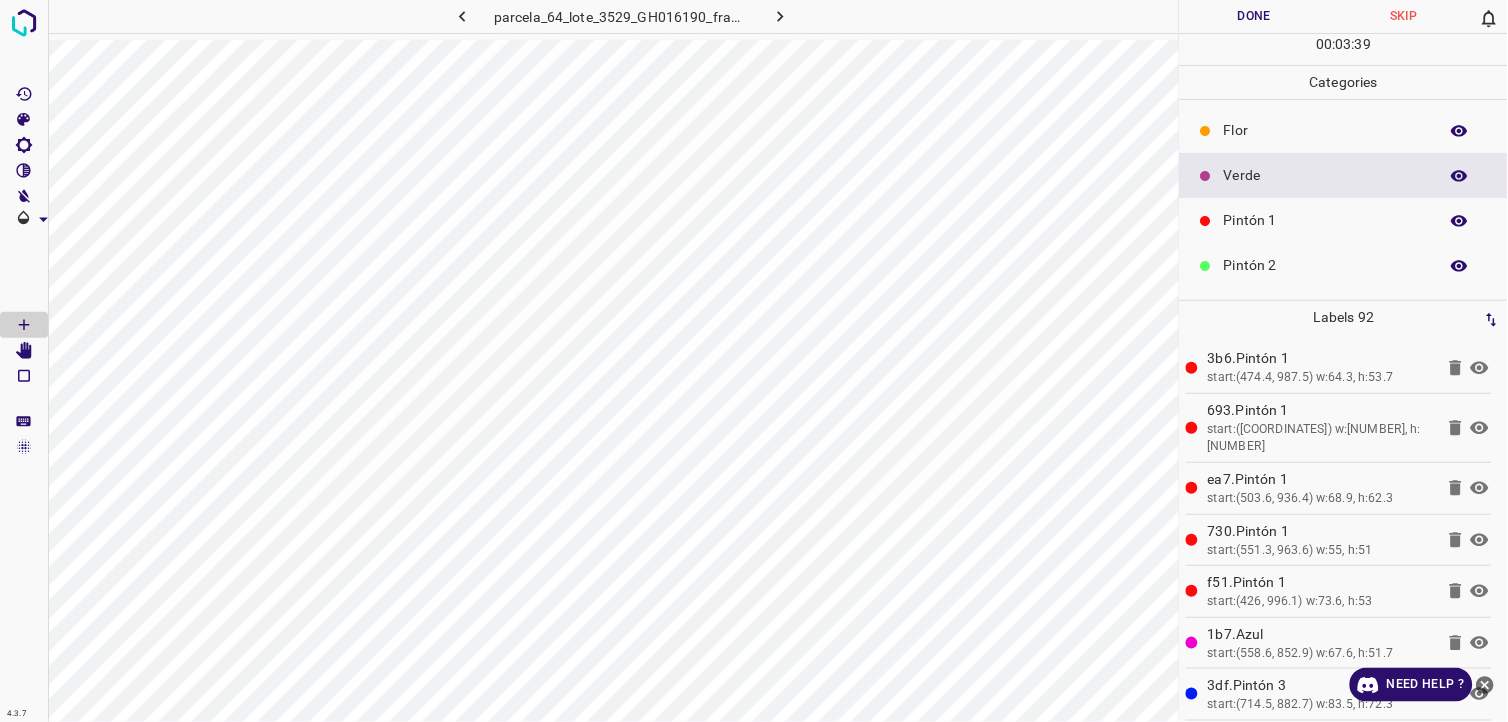 click on "Pintón 1" at bounding box center (1344, 220) 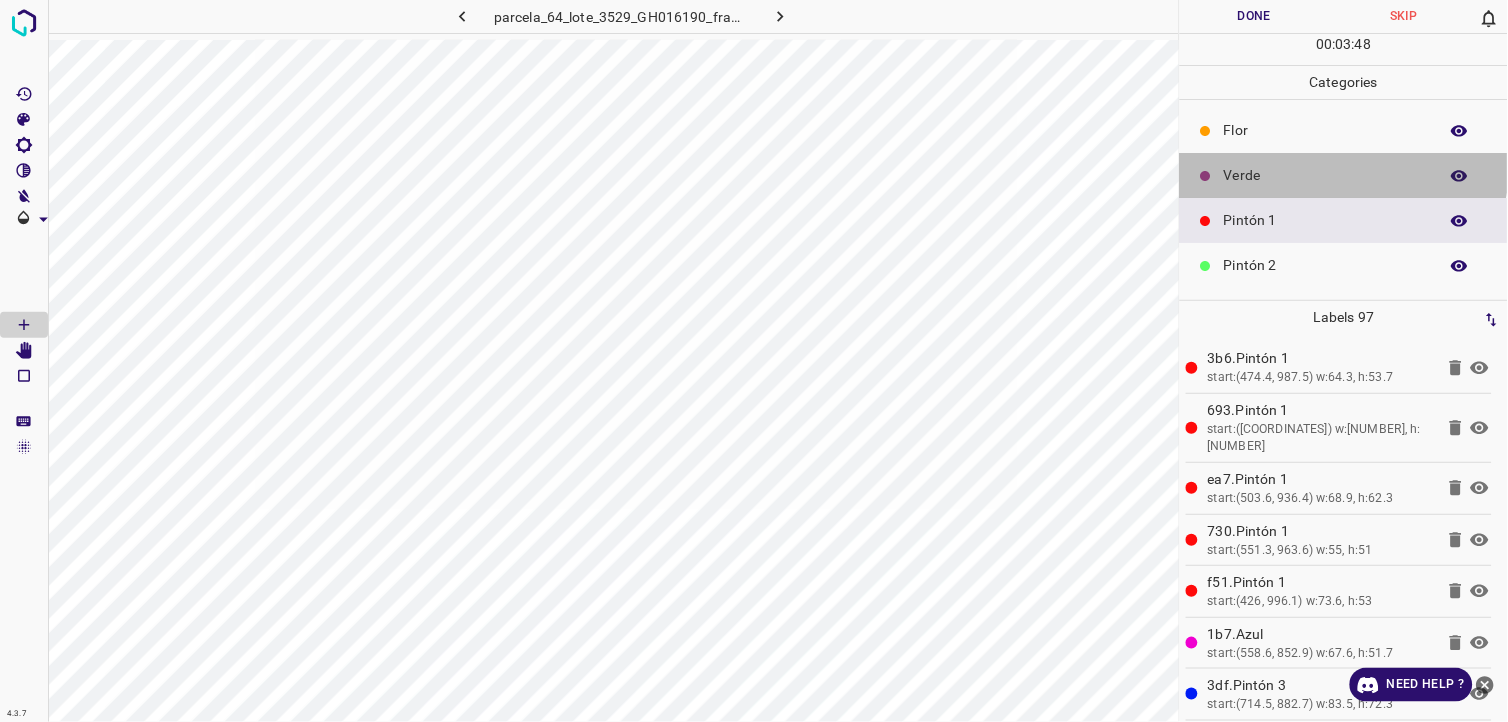 click on "Verde" at bounding box center (1344, 175) 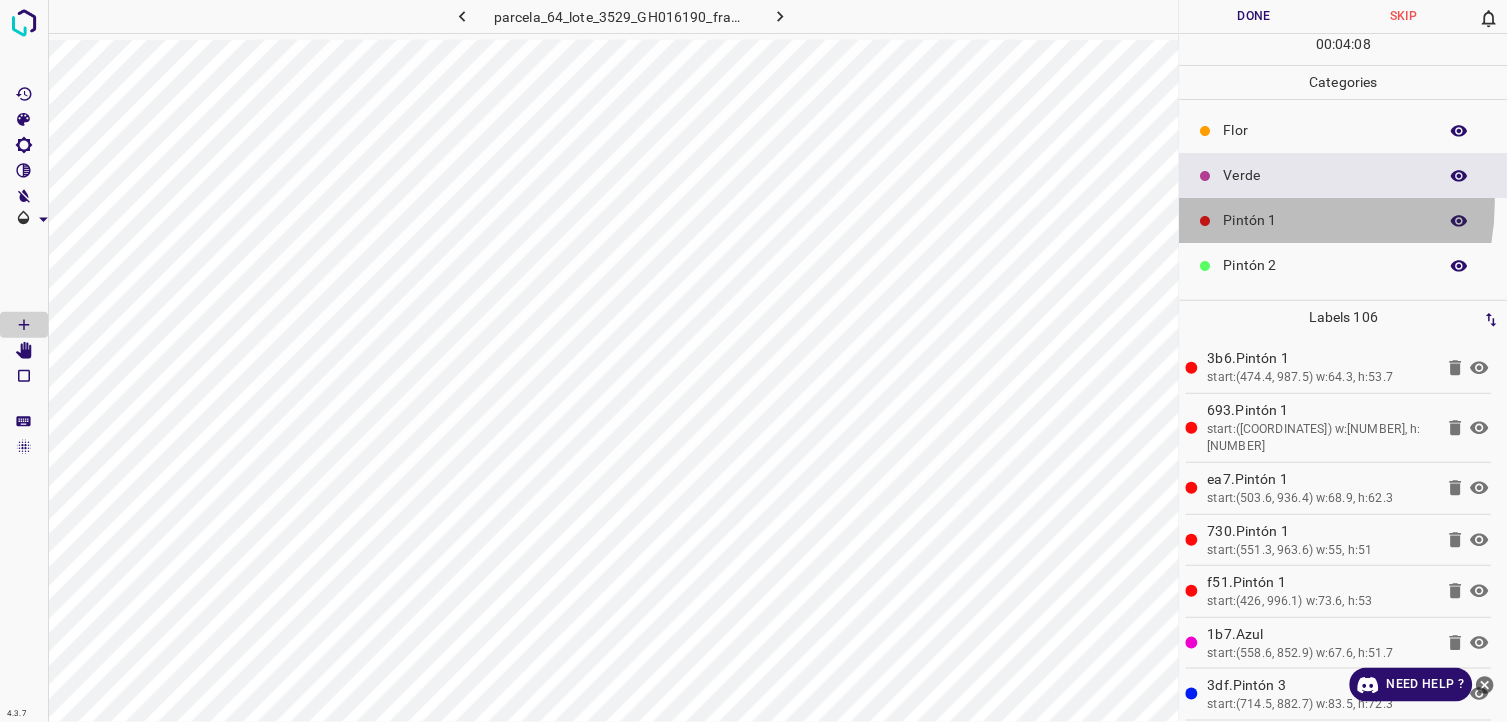 click on "Pintón 1" at bounding box center (1344, 220) 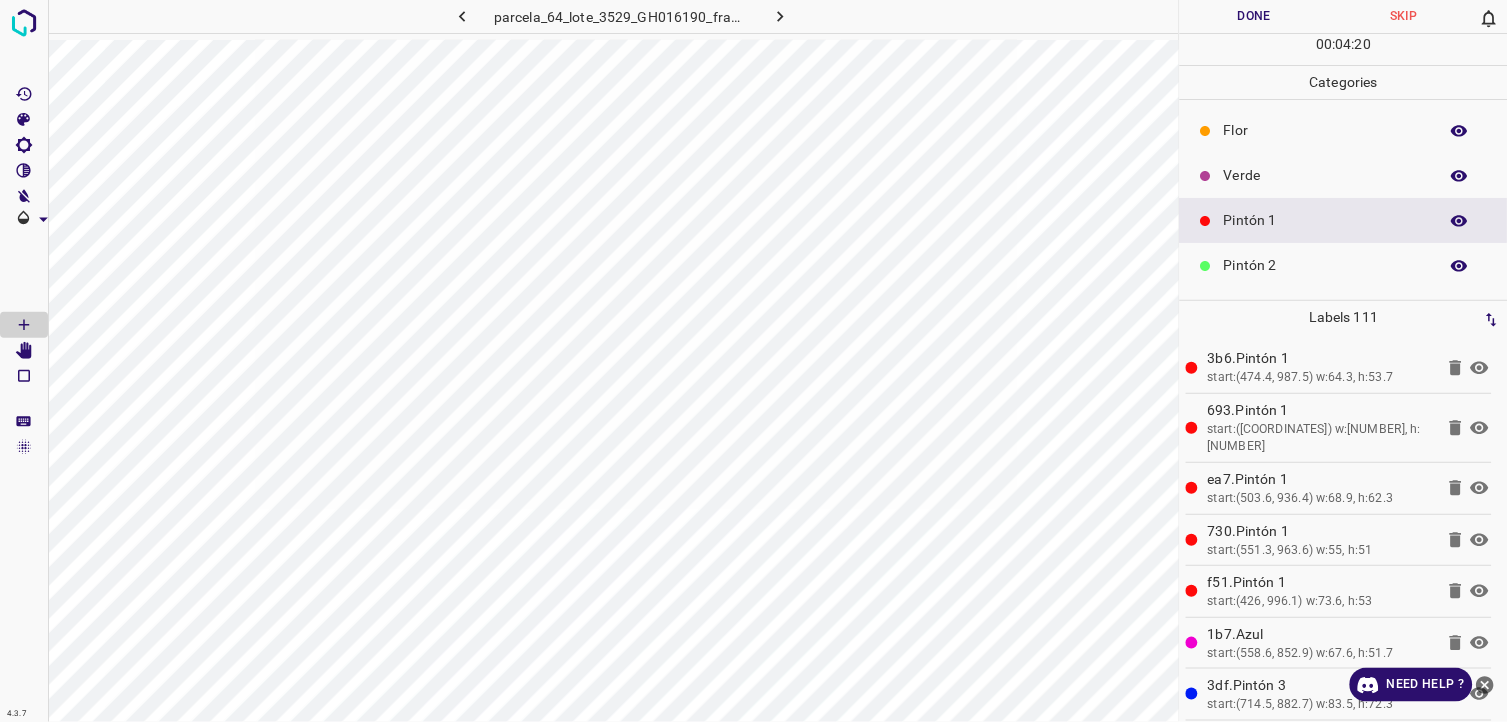 click on "Pintón 2" at bounding box center [1326, 265] 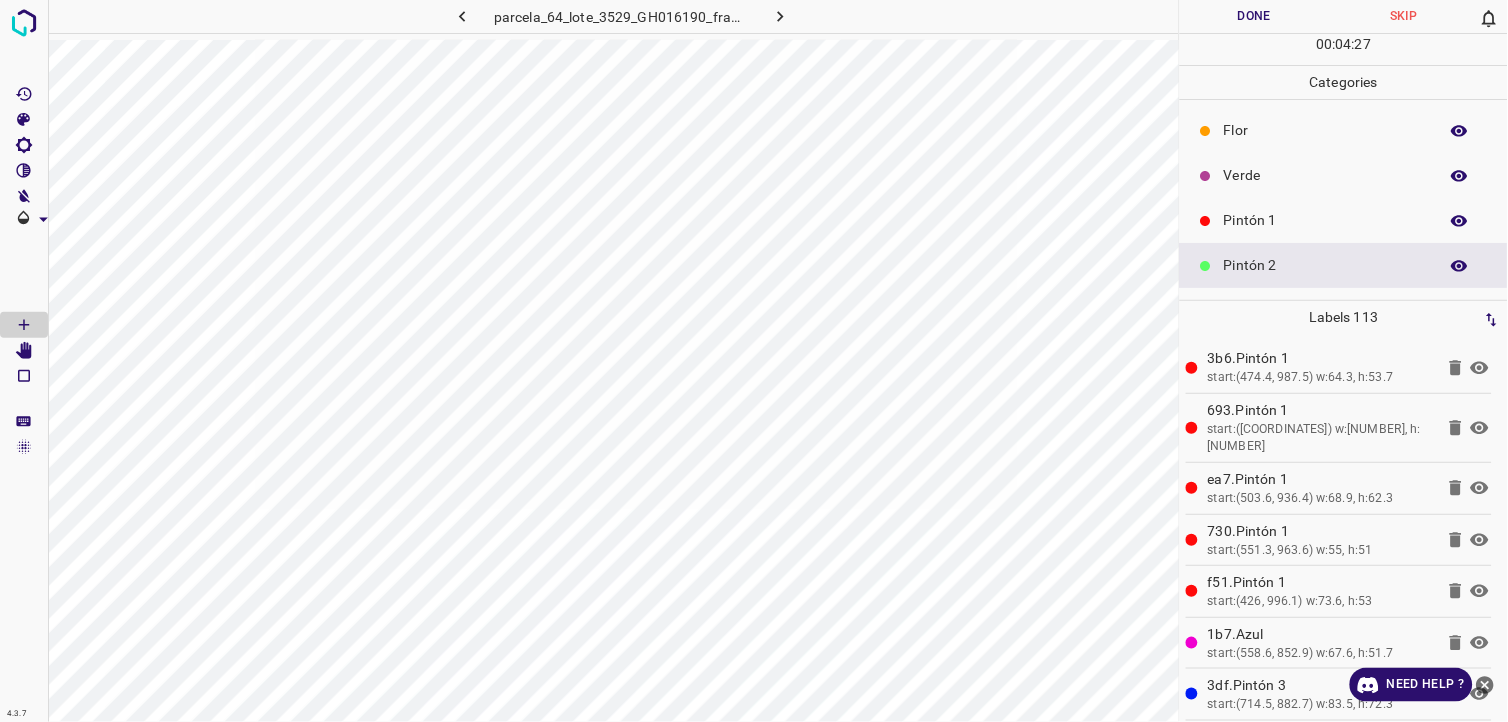 click on "Flor" at bounding box center [1344, 130] 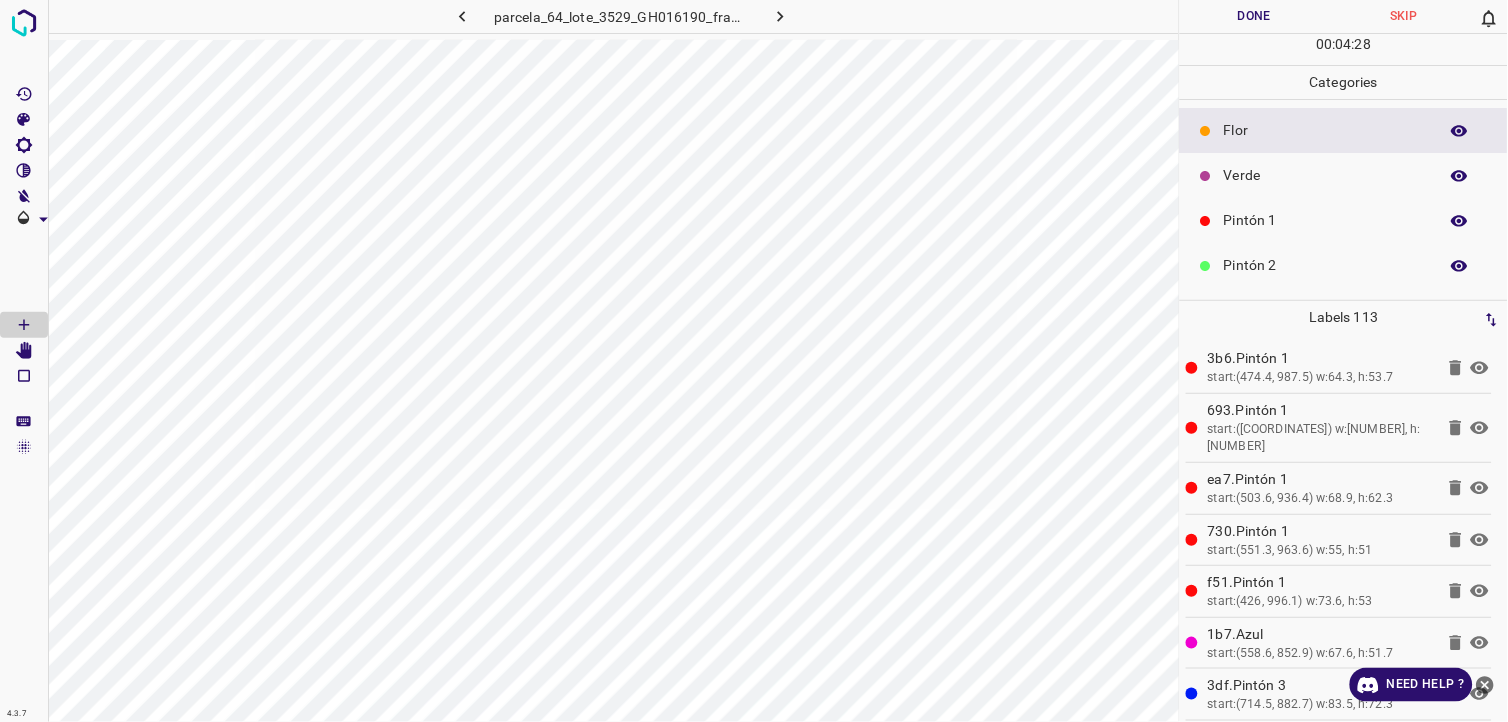 click on "Verde" at bounding box center (1326, 175) 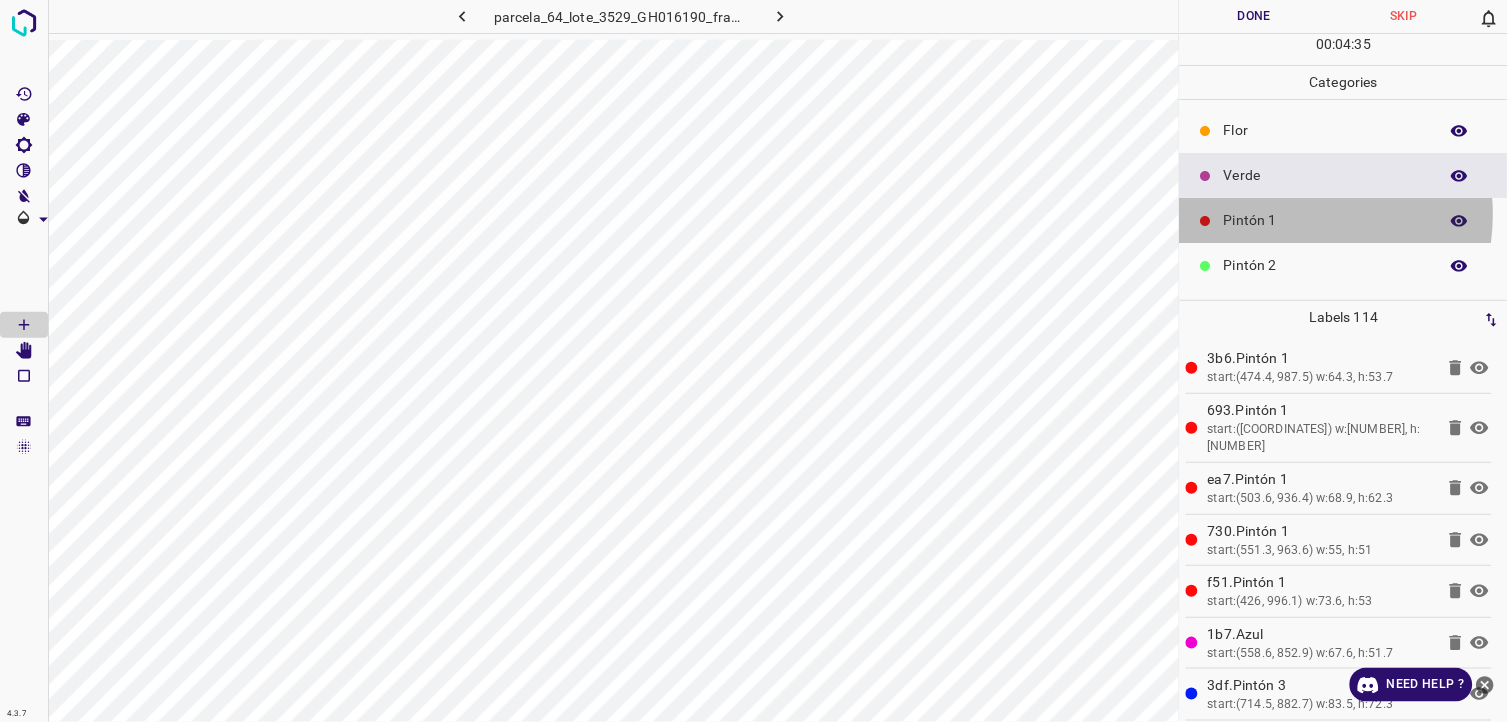 click on "Pintón 1" at bounding box center (1326, 220) 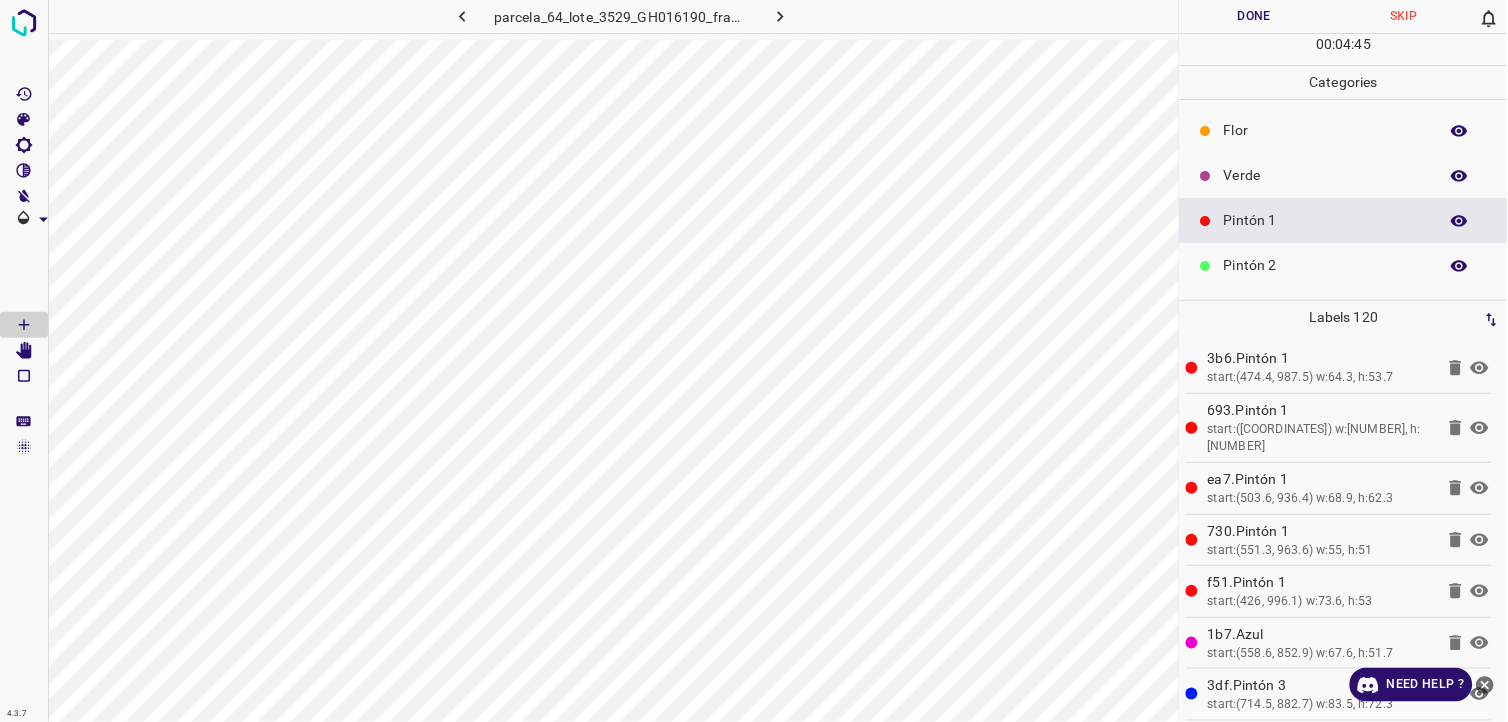 click on "Pintón 2" at bounding box center [1326, 265] 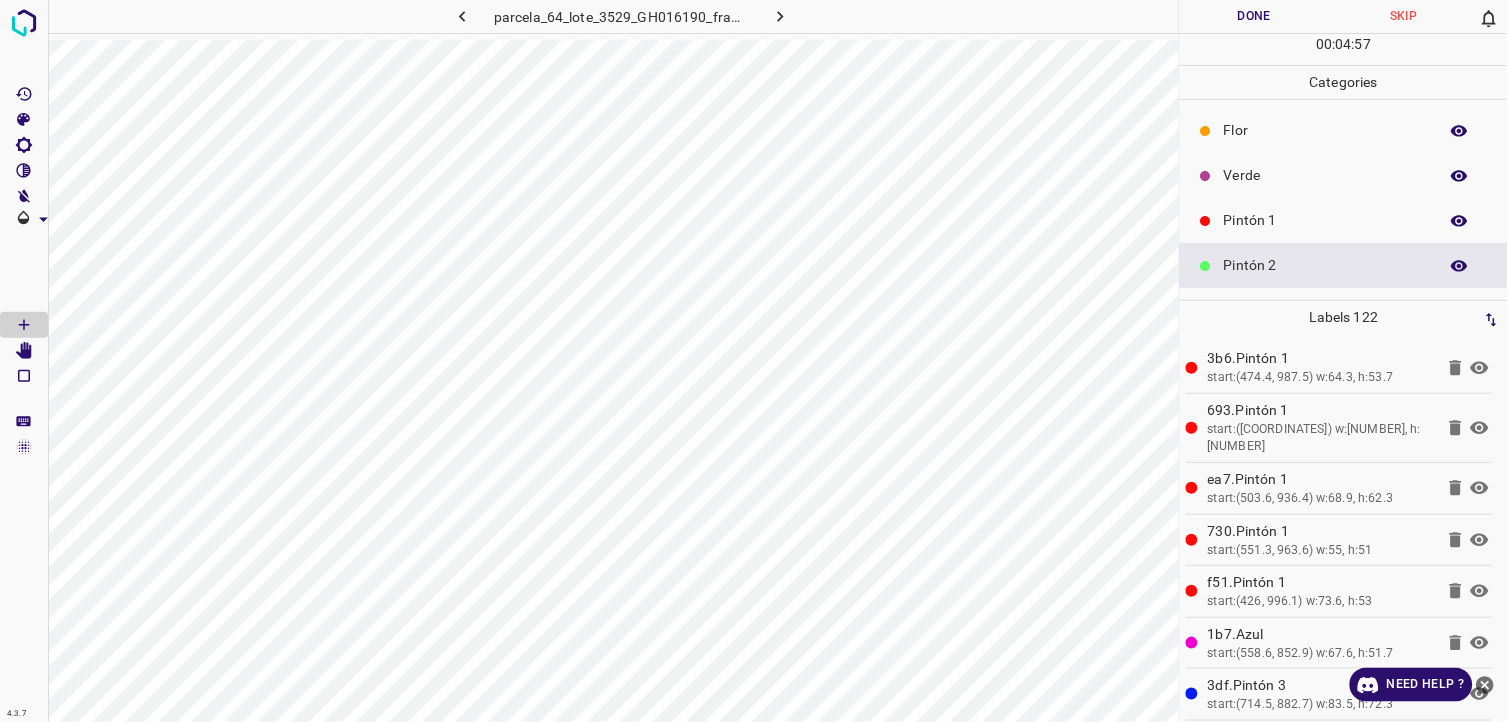 click on "Pintón 1" at bounding box center [1326, 220] 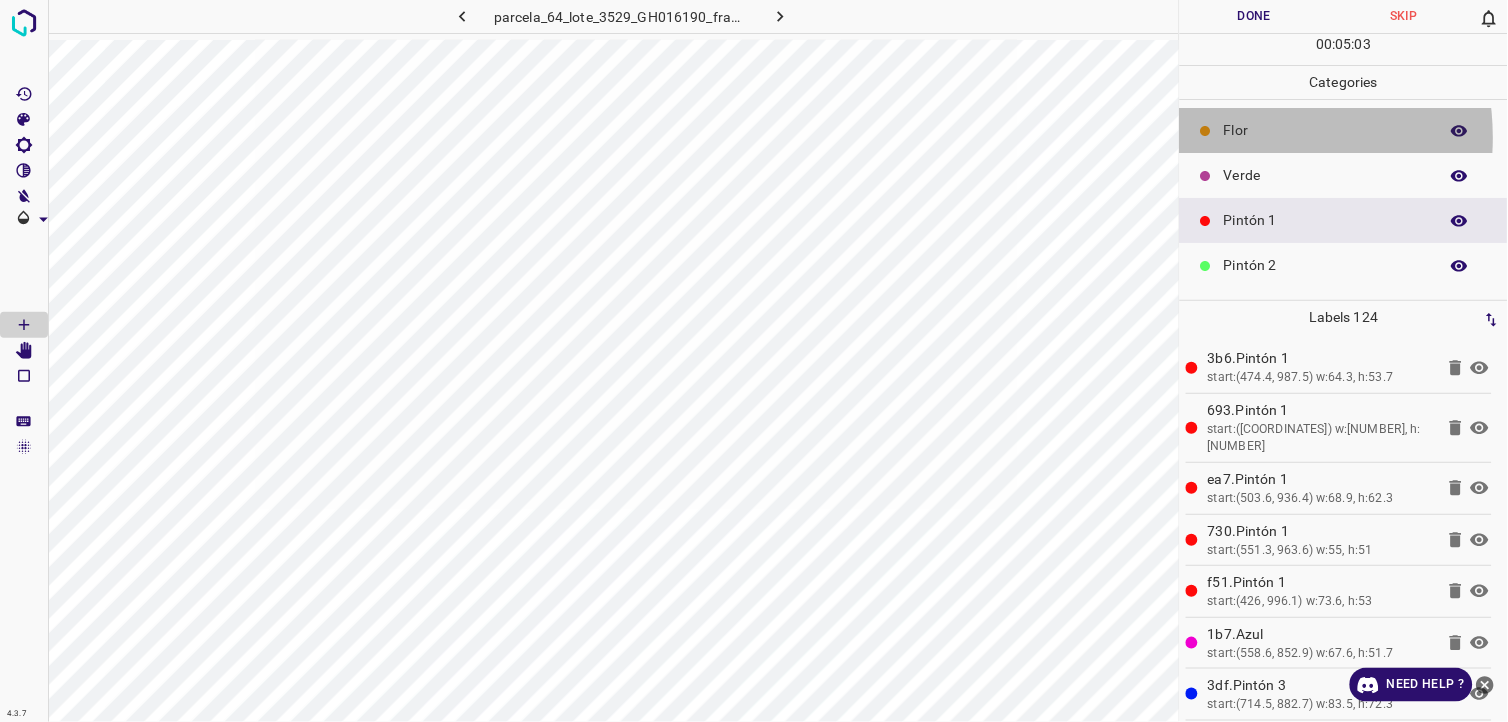 click on "Flor" at bounding box center [1326, 130] 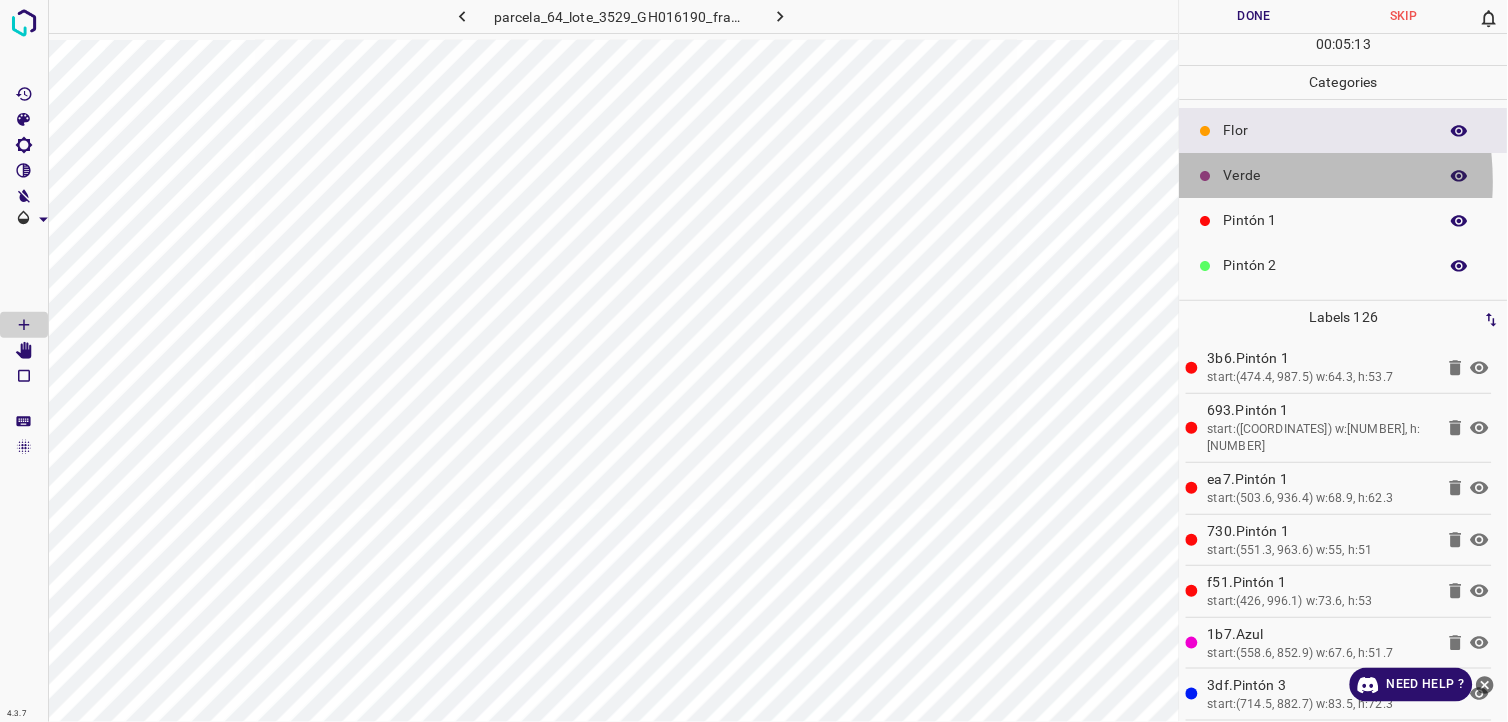 click on "Verde" at bounding box center (1326, 175) 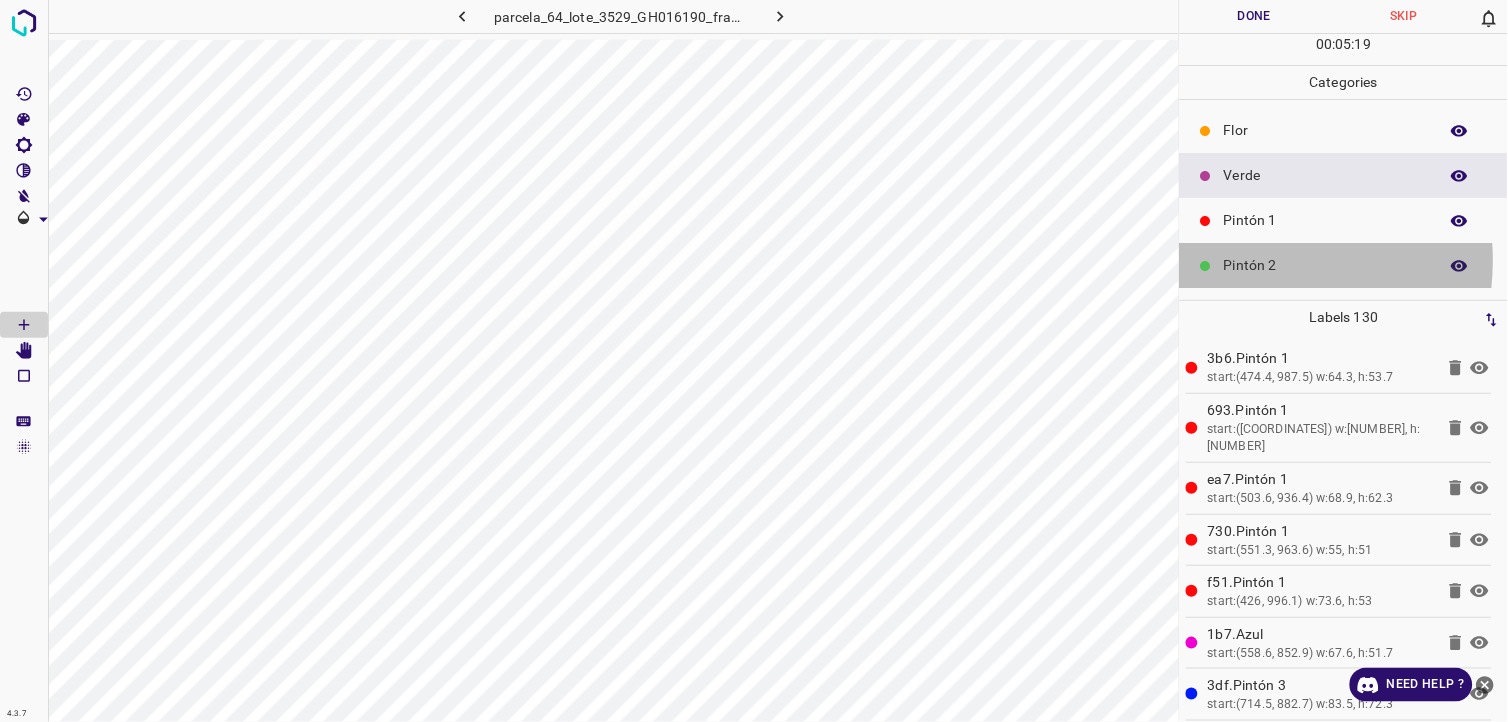 click on "Pintón 2" at bounding box center [1326, 265] 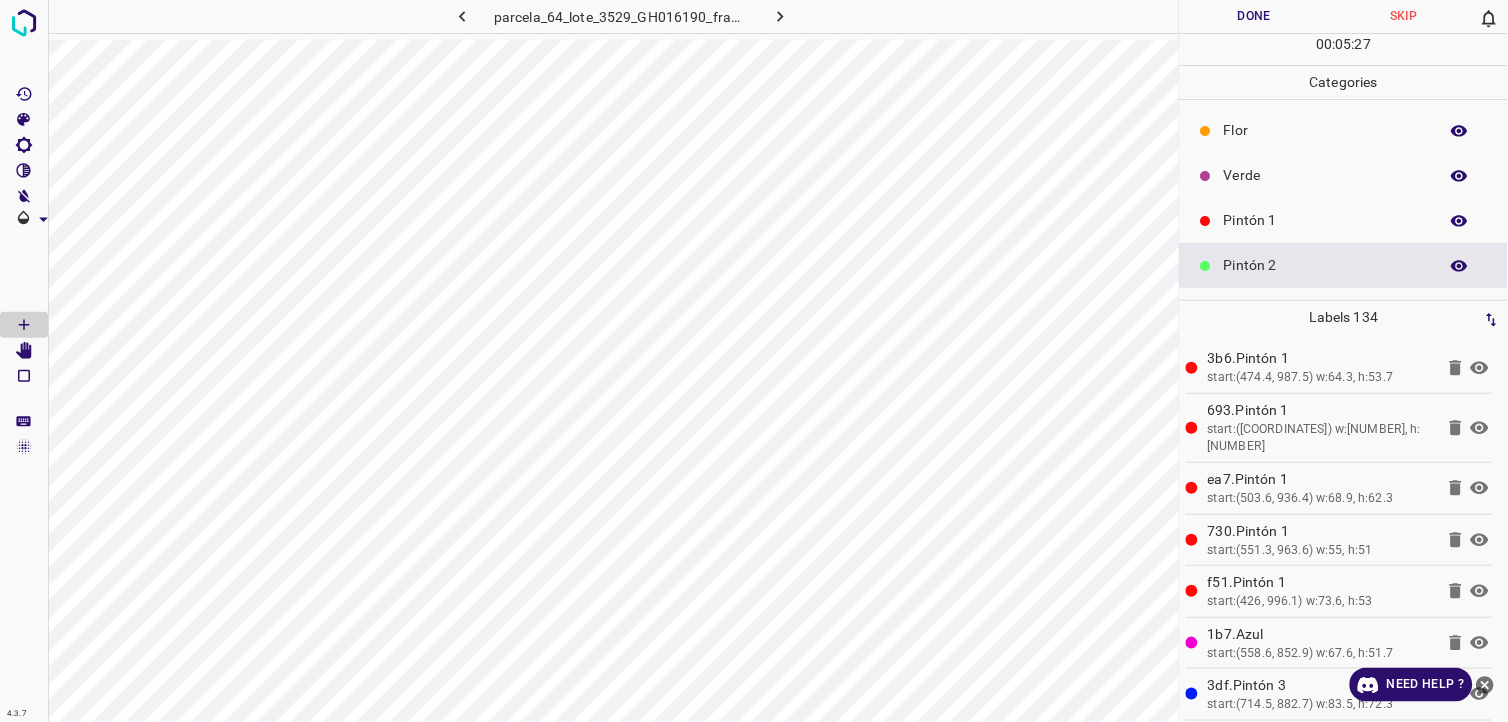 click on "Pintón 1" at bounding box center [1344, 220] 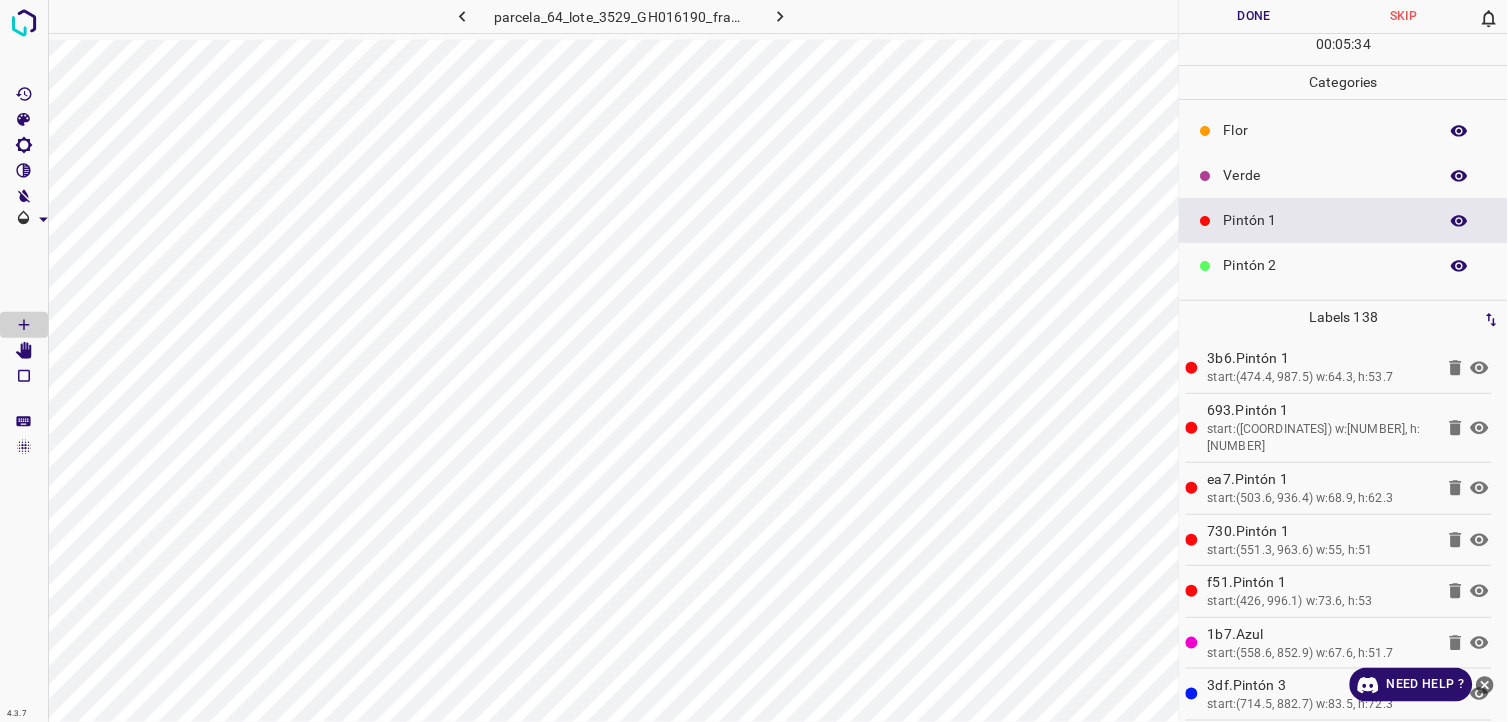 click on "Verde" at bounding box center [1326, 175] 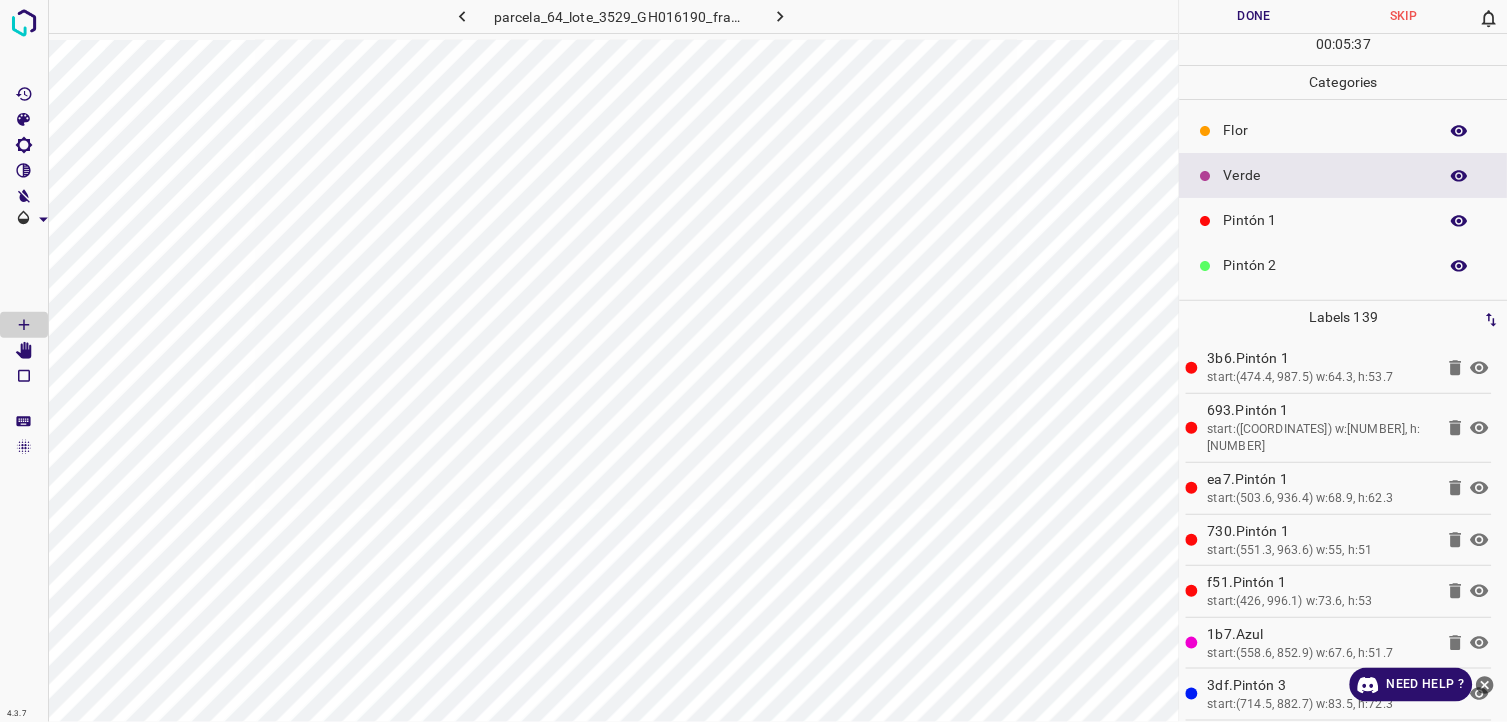 drag, startPoint x: 1367, startPoint y: 255, endPoint x: 1357, endPoint y: 257, distance: 10.198039 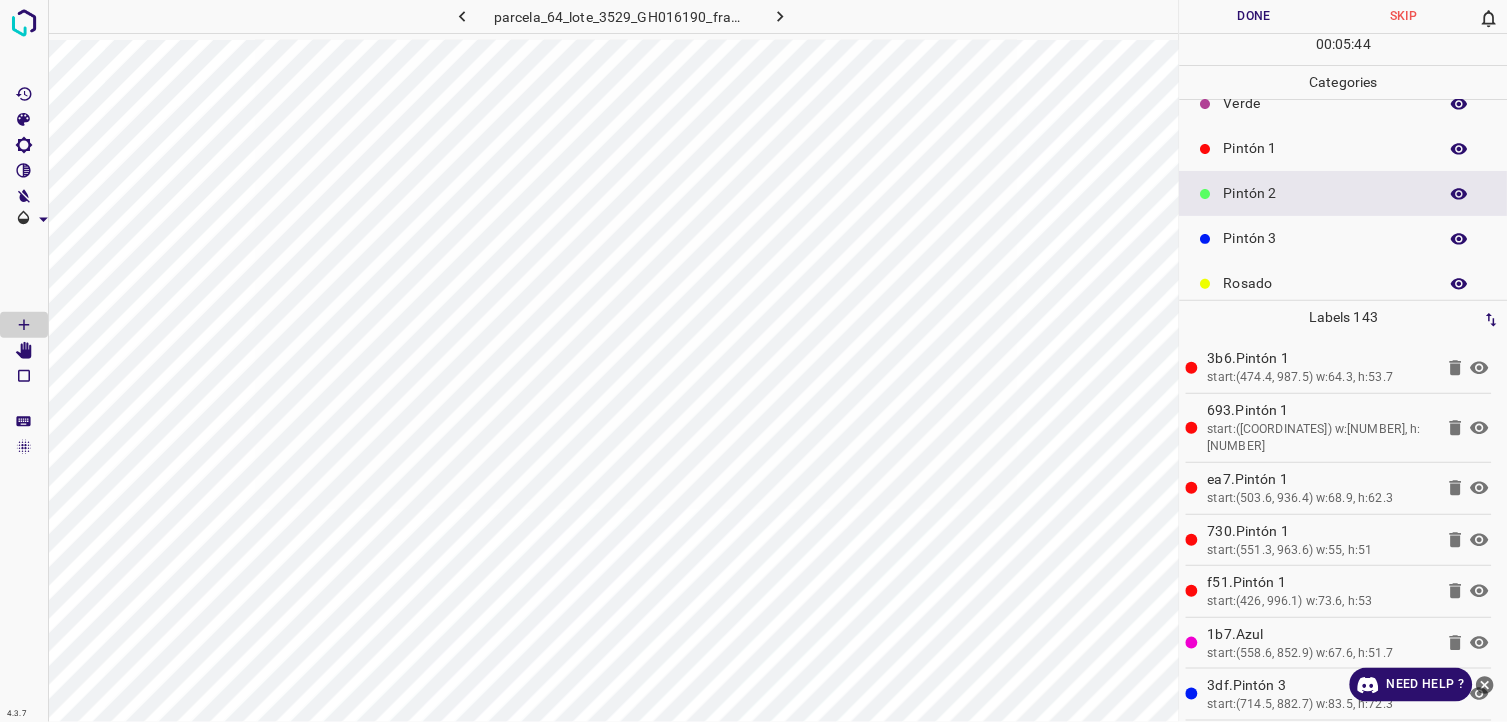 scroll, scrollTop: 111, scrollLeft: 0, axis: vertical 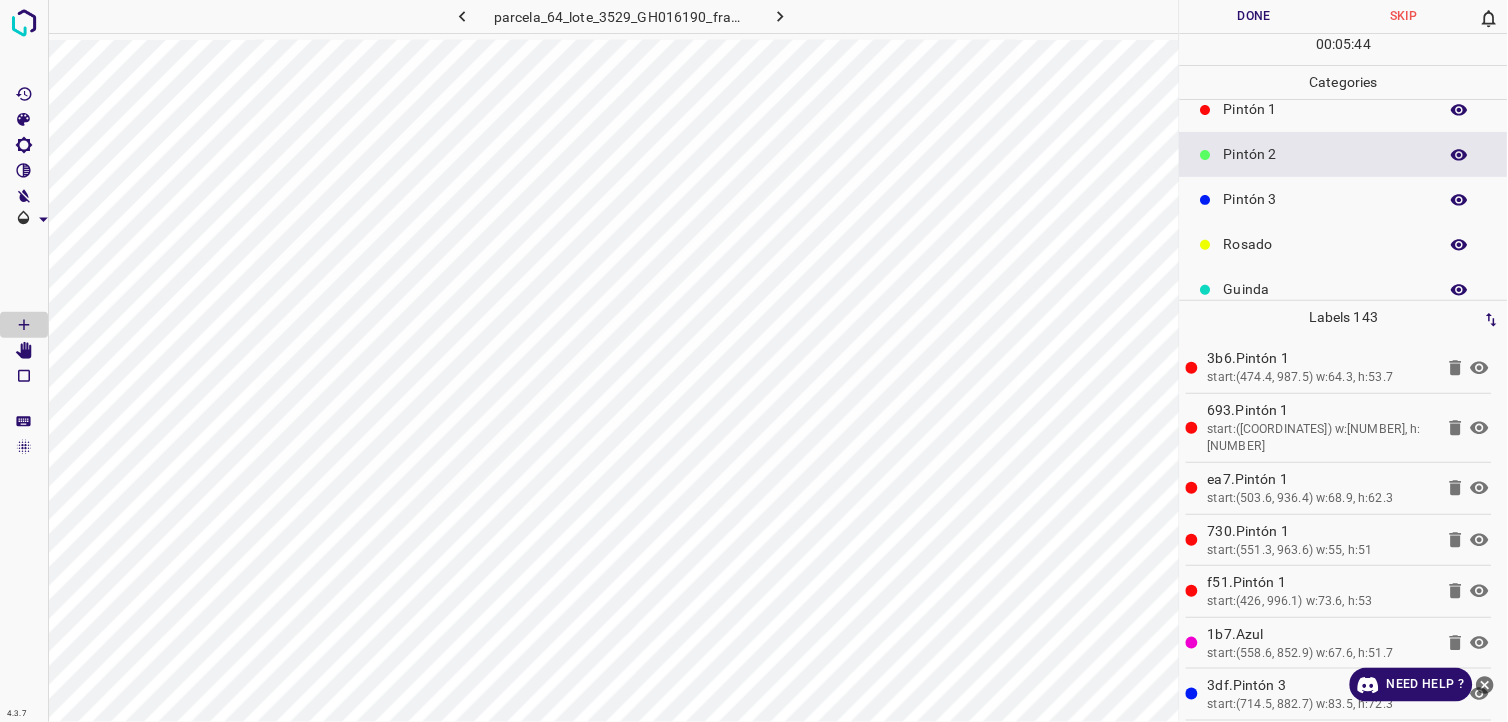 click on "Pintón 3" at bounding box center (1326, 199) 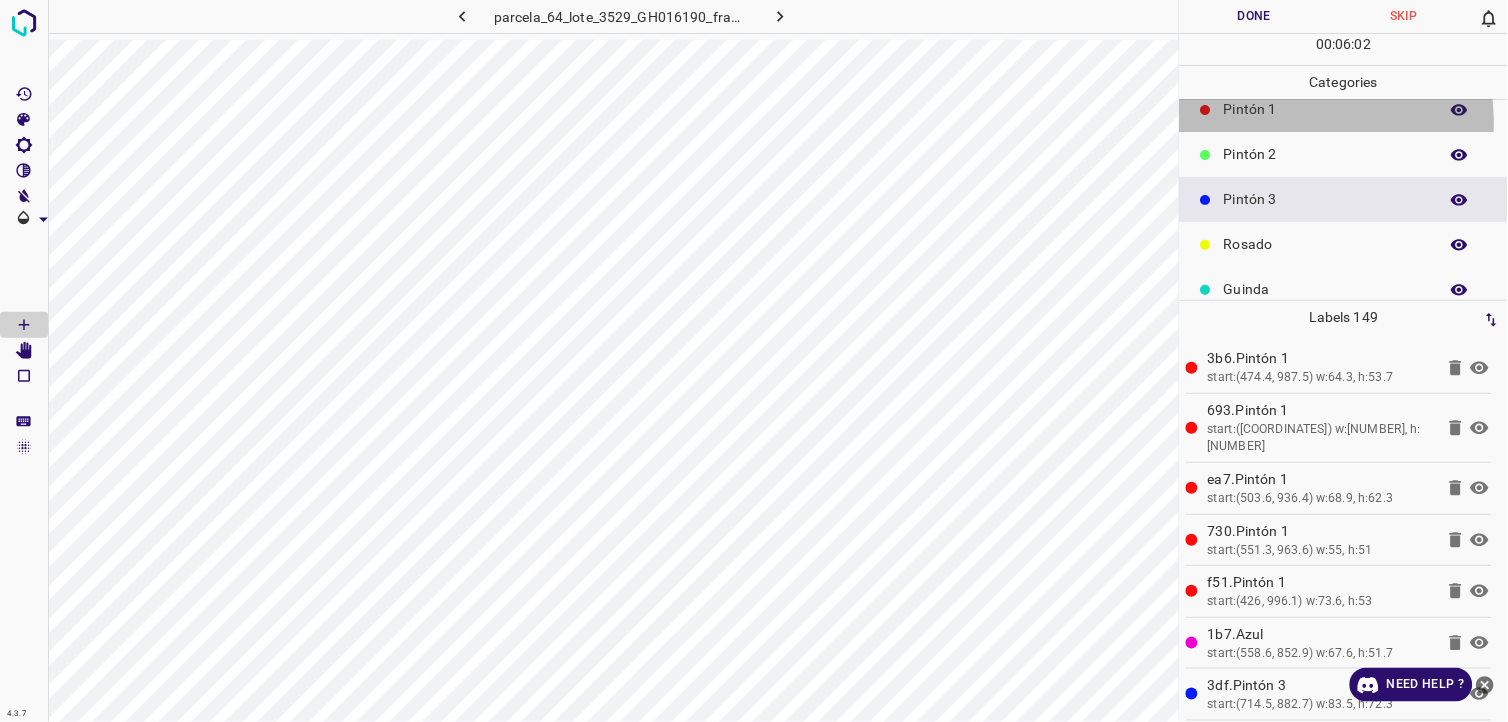 click on "Pintón 1" at bounding box center [1344, 109] 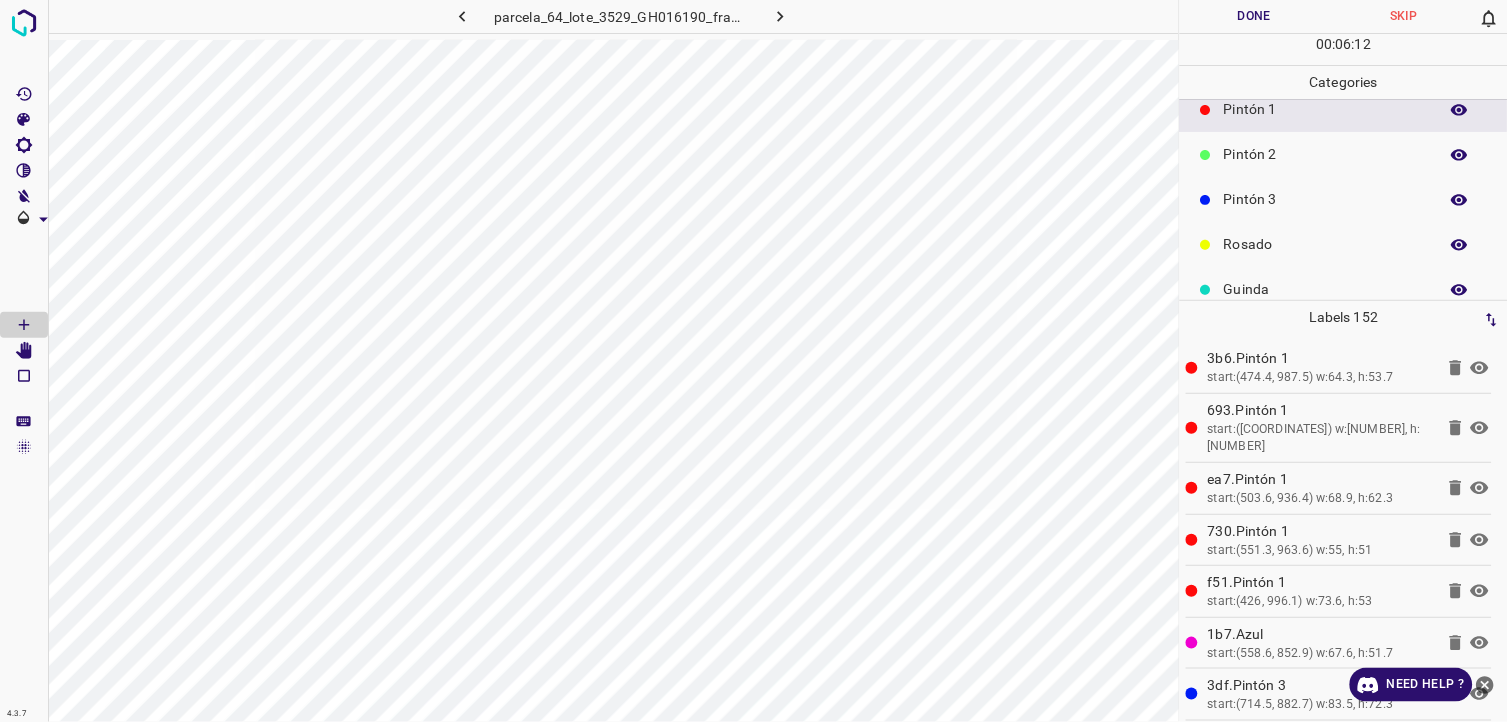 click on "Pintón 3" at bounding box center (1326, 199) 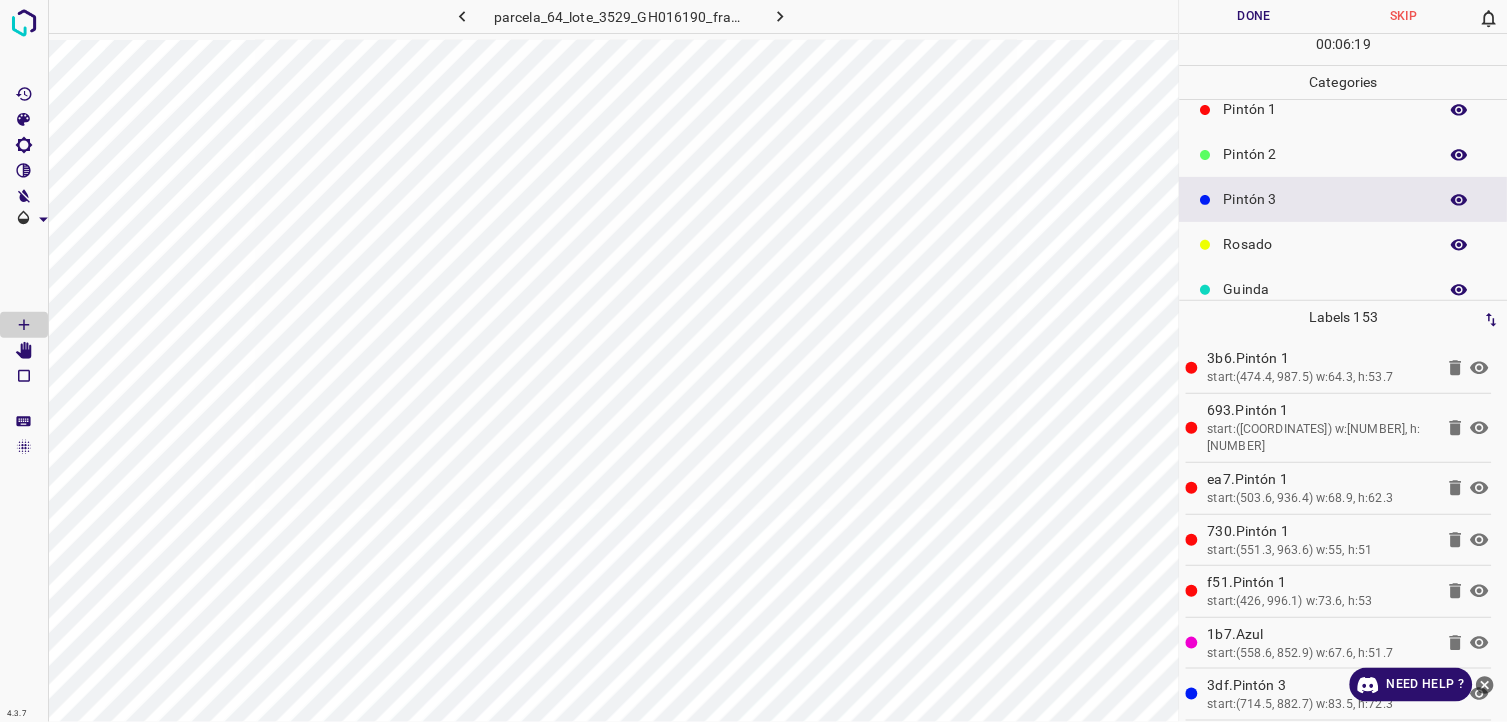 click on "Pintón 2" at bounding box center [1344, 154] 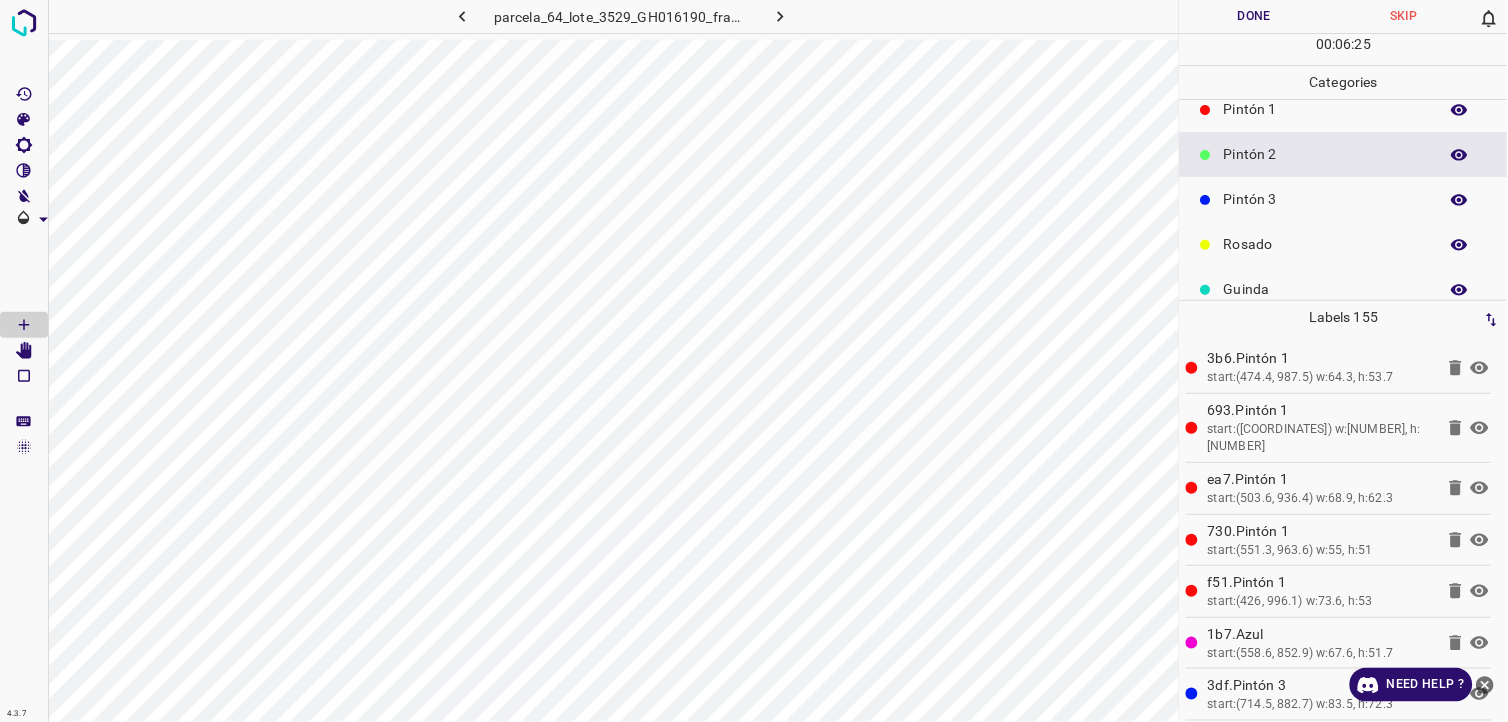 scroll, scrollTop: 175, scrollLeft: 0, axis: vertical 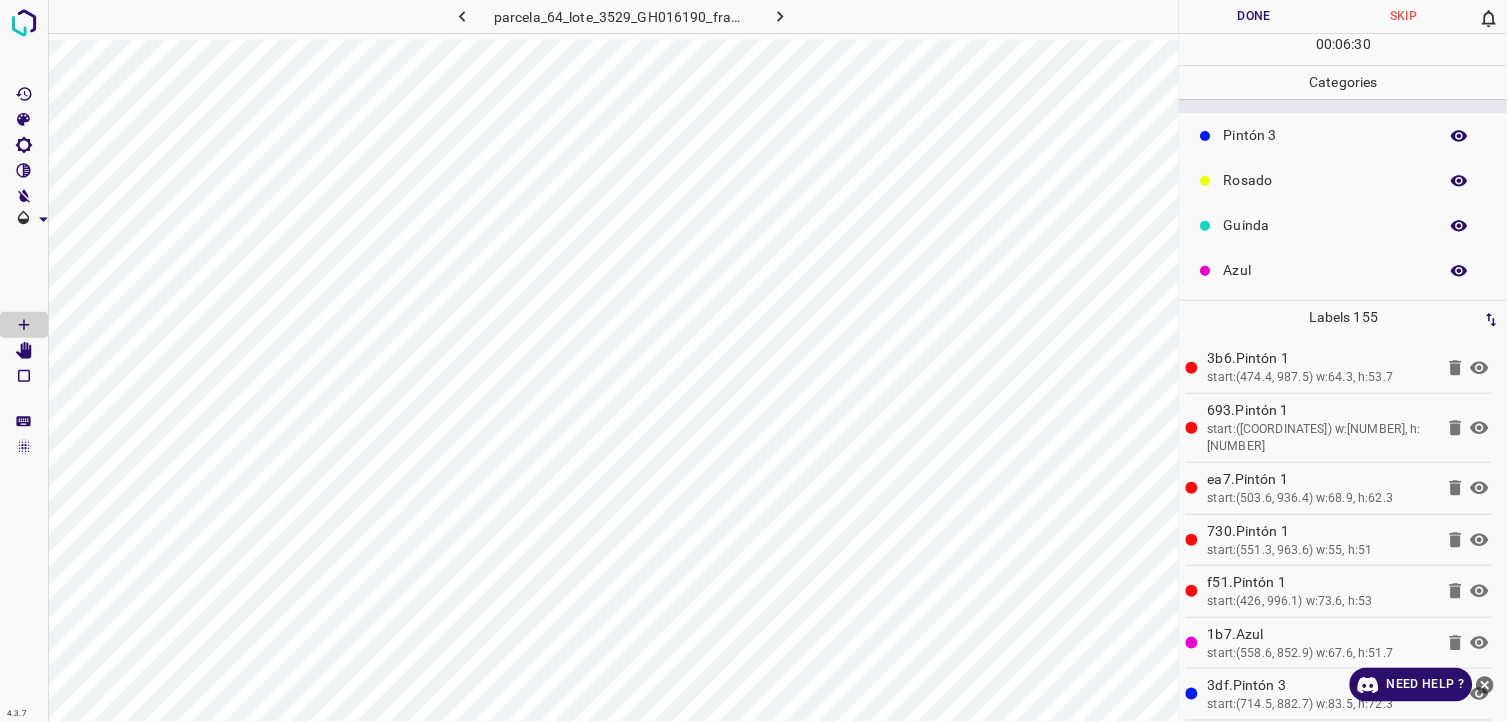 click on "Rosado" at bounding box center (1326, 180) 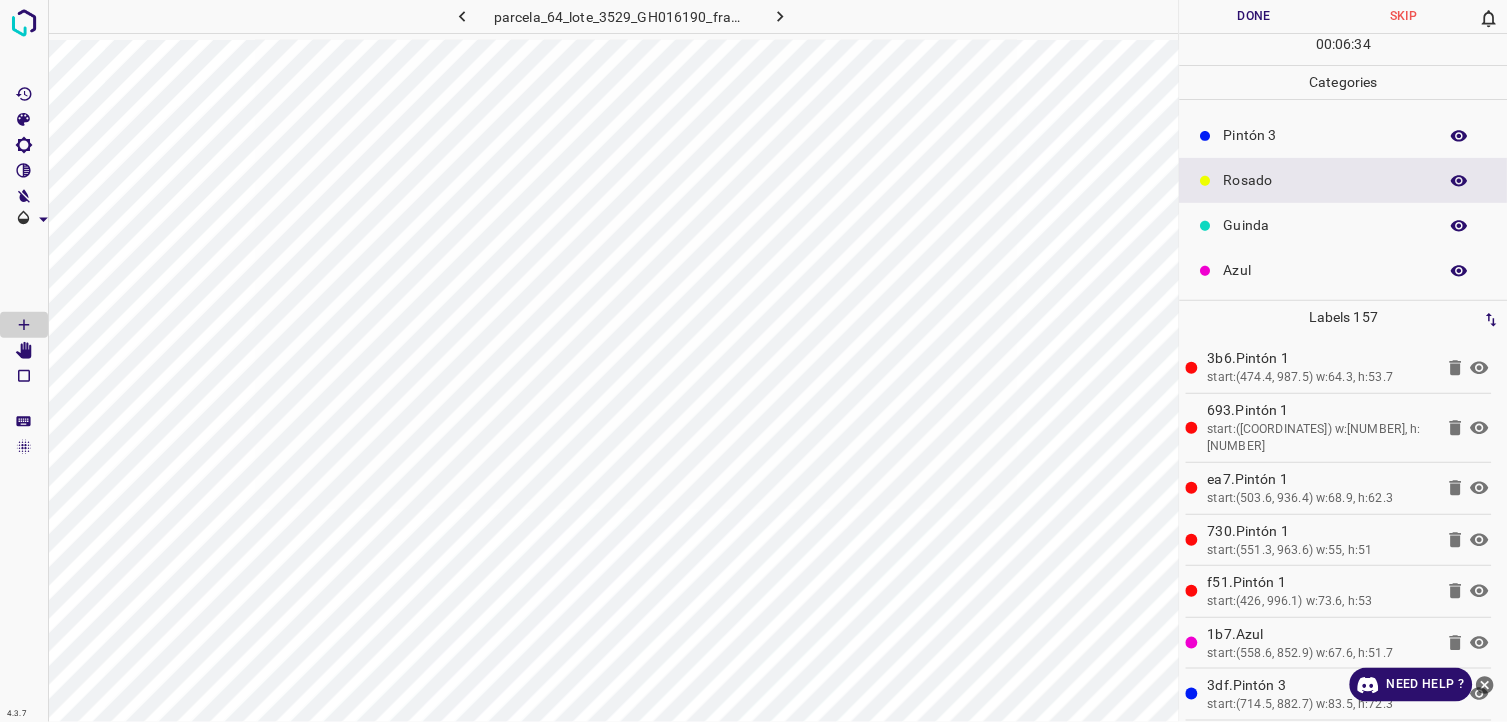 click on "Pintón 3" at bounding box center [1326, 135] 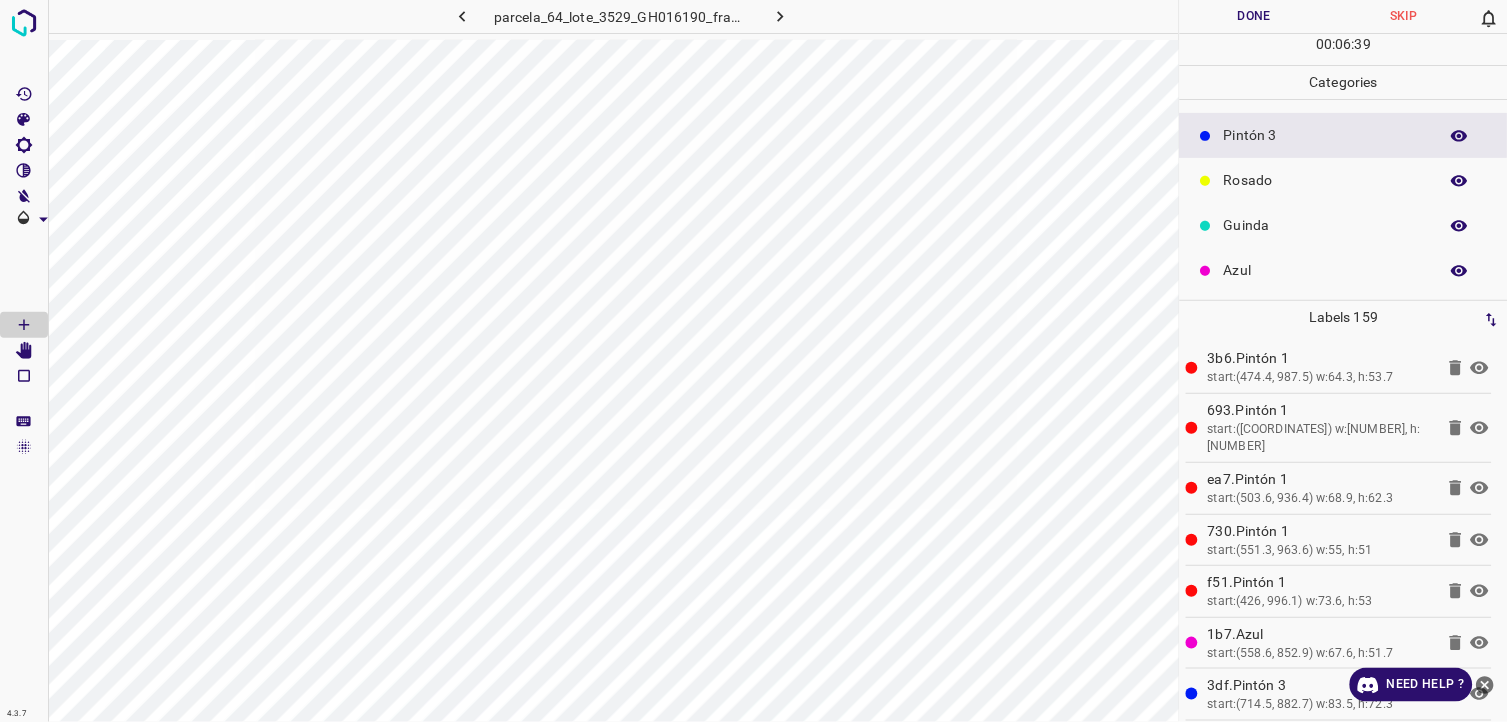 click on "Rosado" at bounding box center [1326, 180] 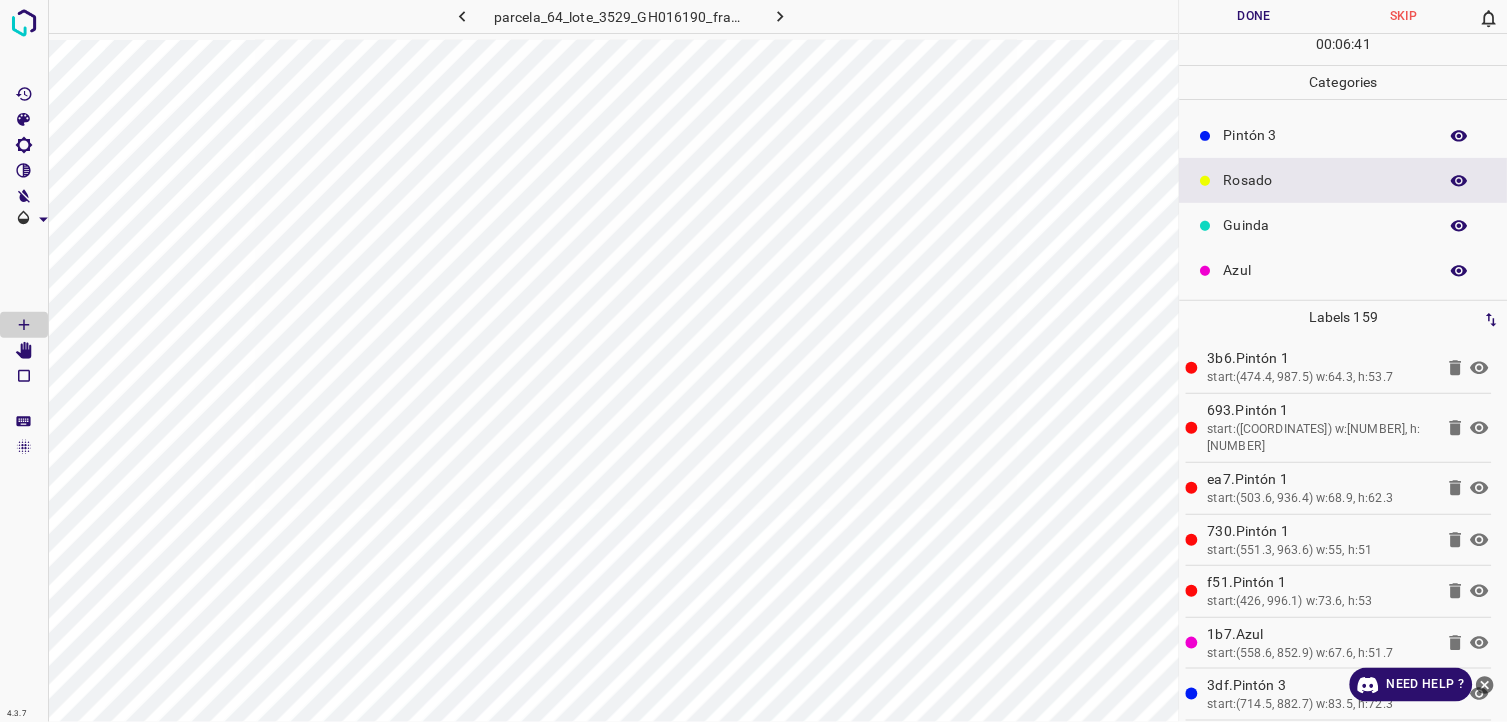 click on "Pintón 3" at bounding box center (1326, 135) 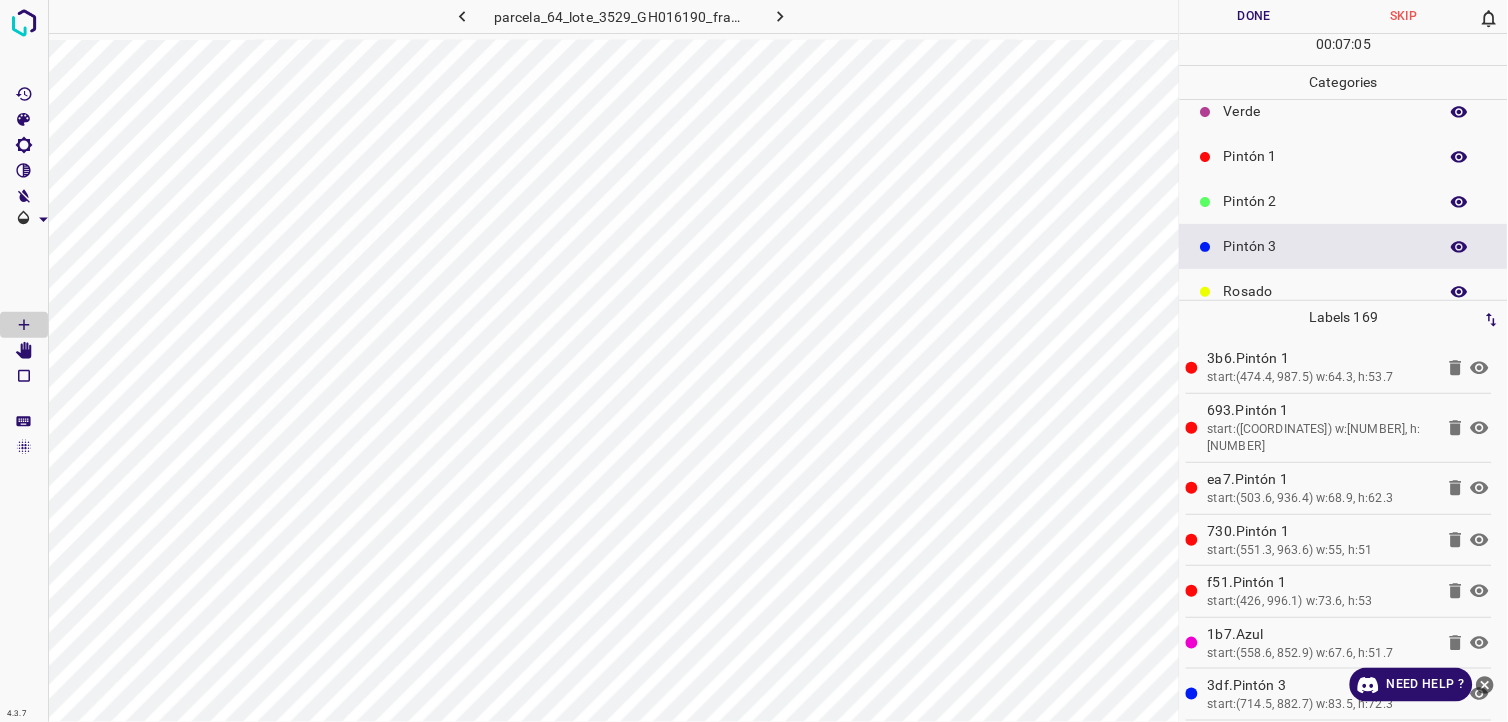 scroll, scrollTop: 0, scrollLeft: 0, axis: both 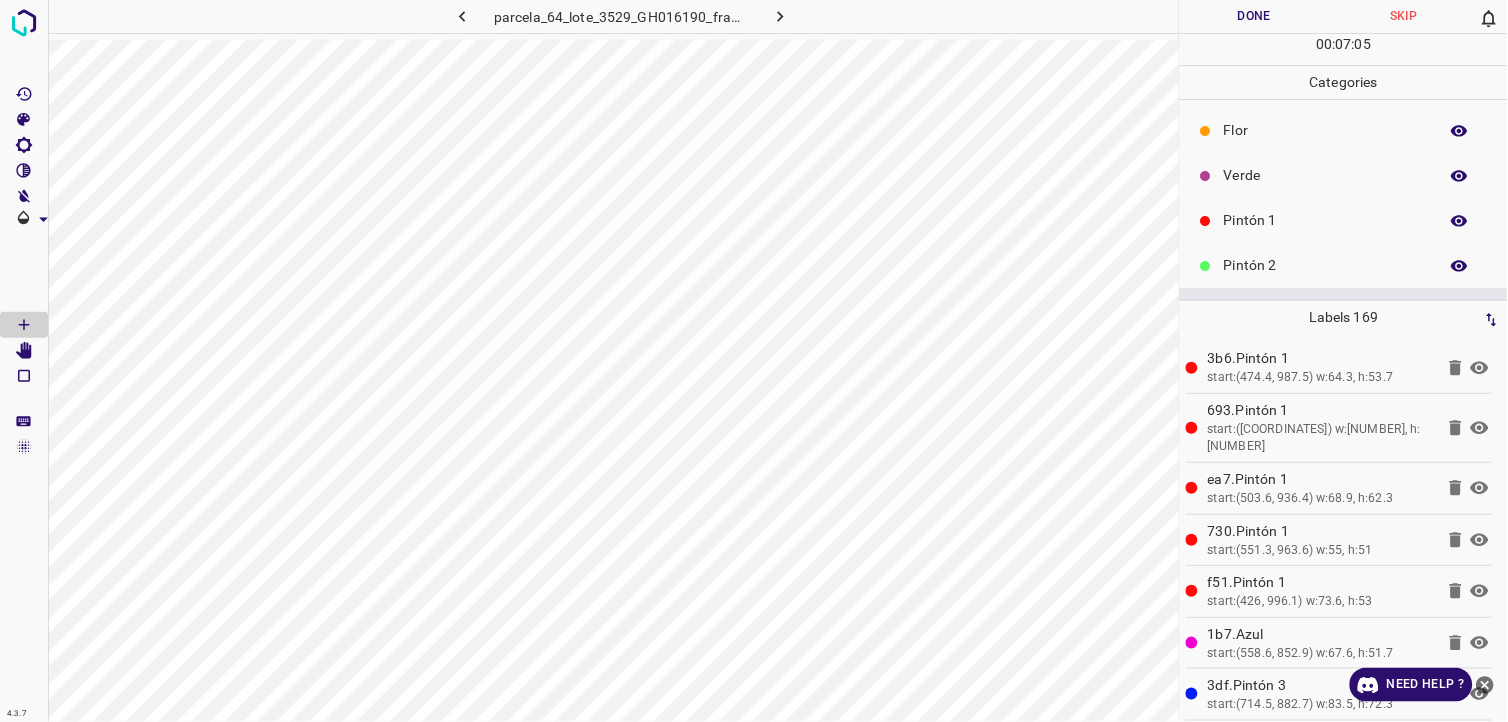 click on "Verde" at bounding box center (1326, 175) 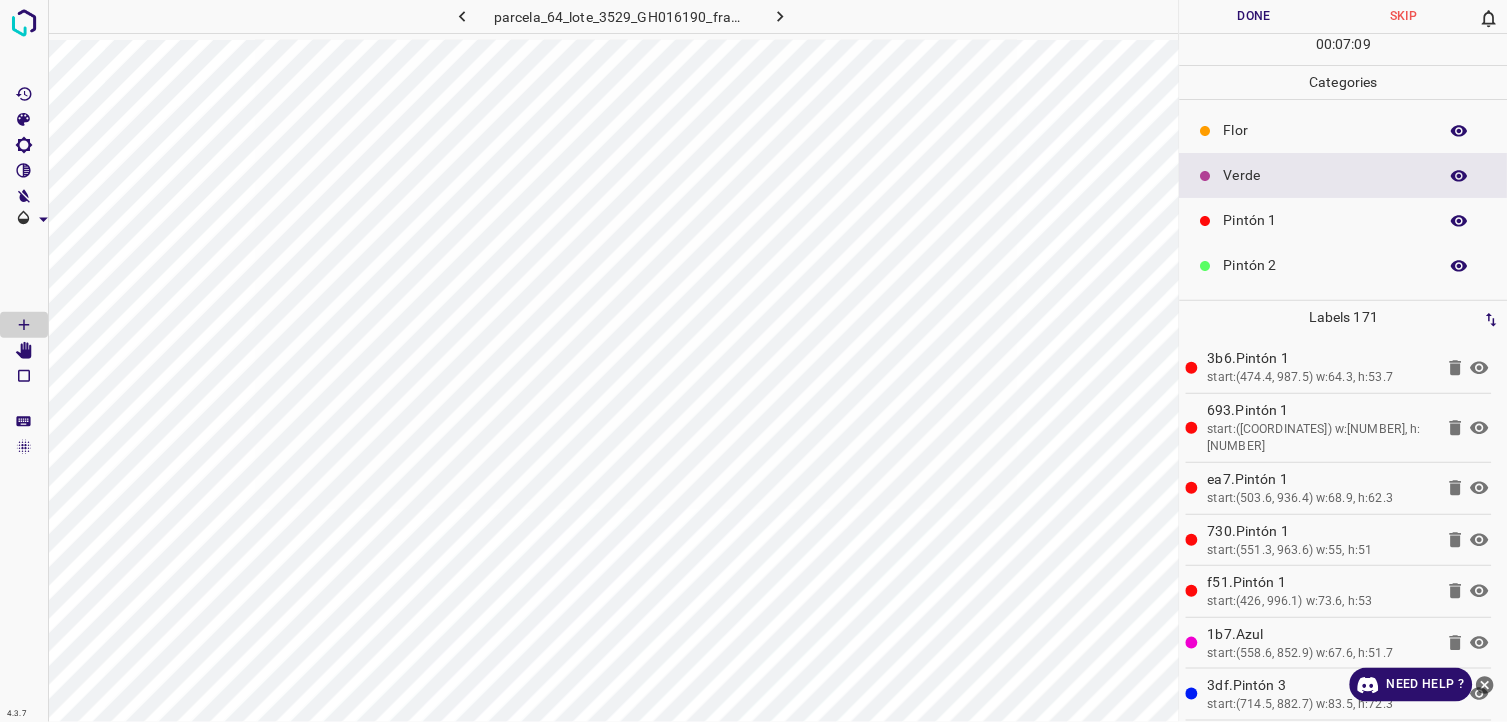 click on "Pintón 1" at bounding box center (1326, 220) 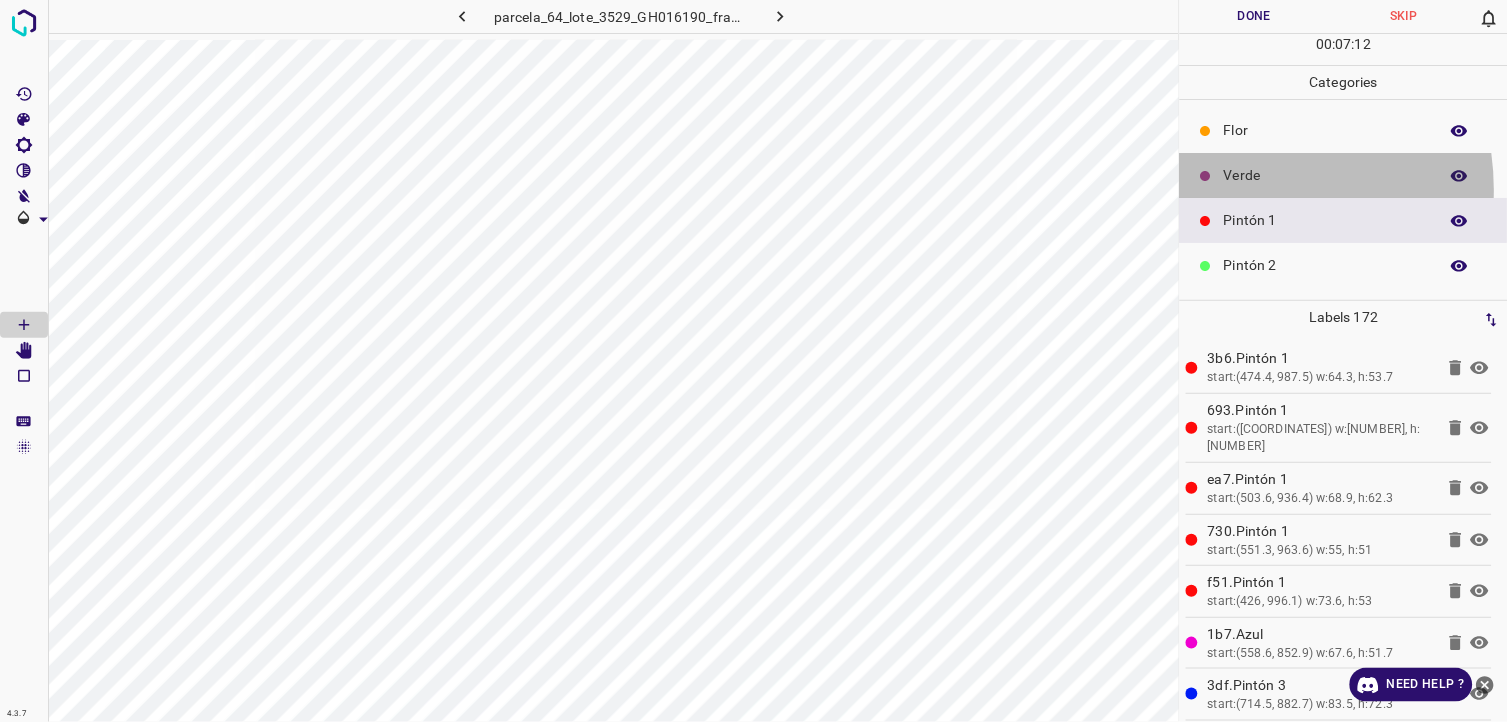 click on "Verde" at bounding box center [1344, 175] 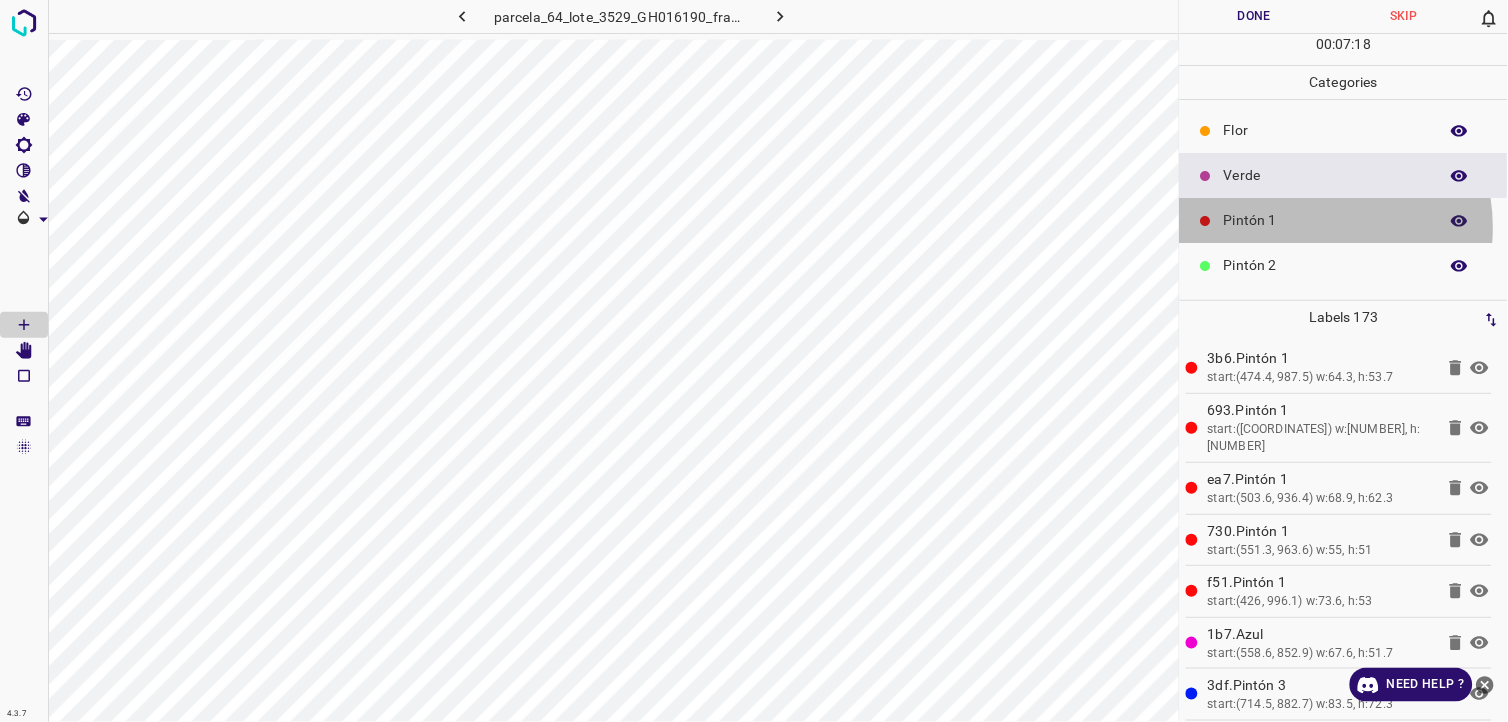 click on "Pintón 1" at bounding box center (1326, 220) 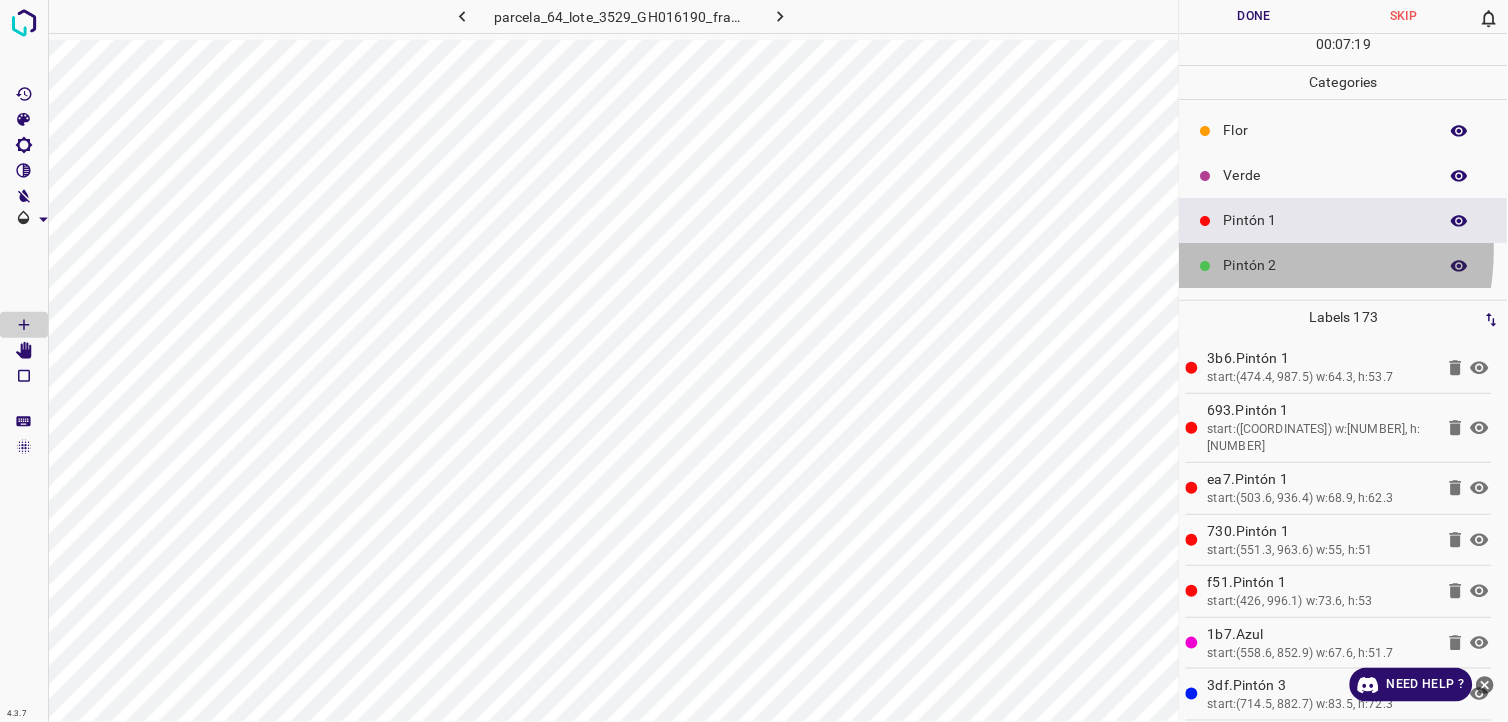 click on "Pintón 2" at bounding box center (1344, 265) 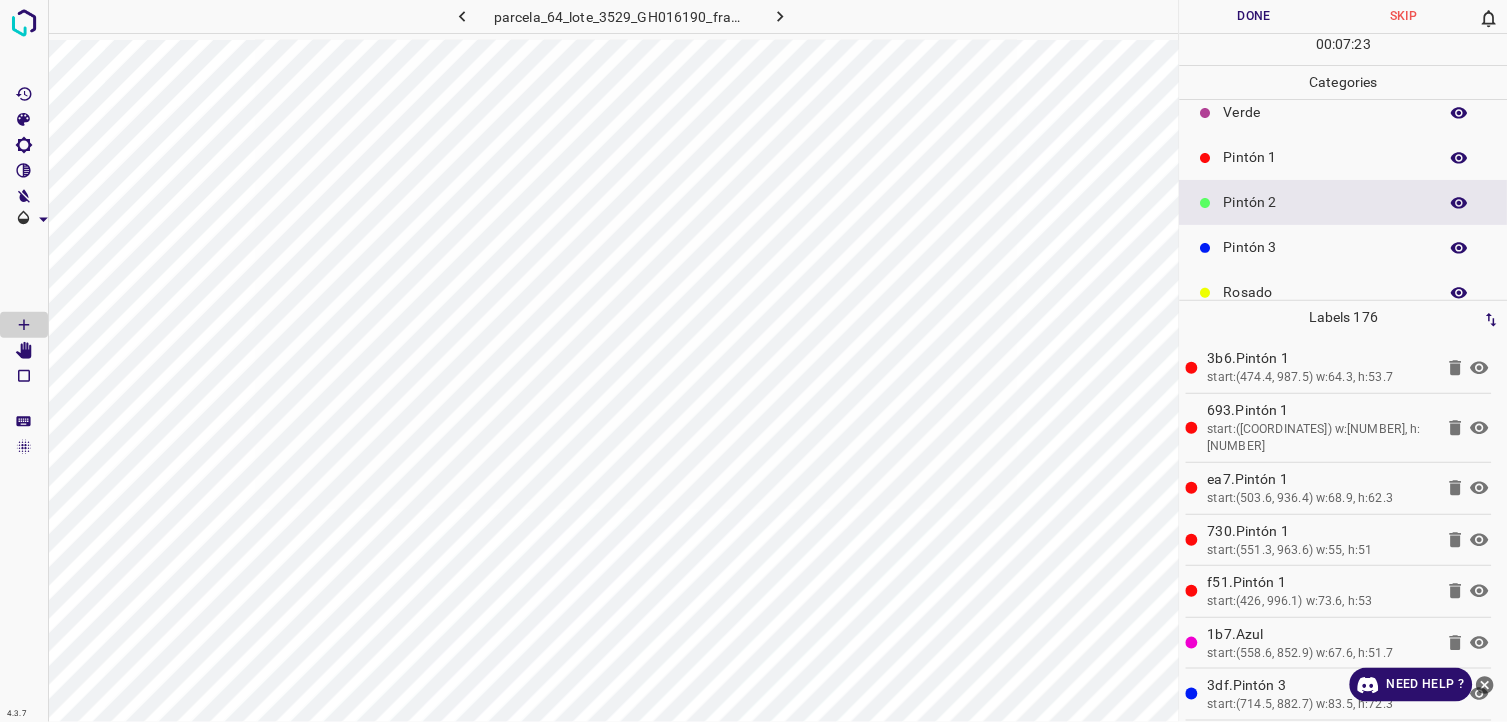 scroll, scrollTop: 175, scrollLeft: 0, axis: vertical 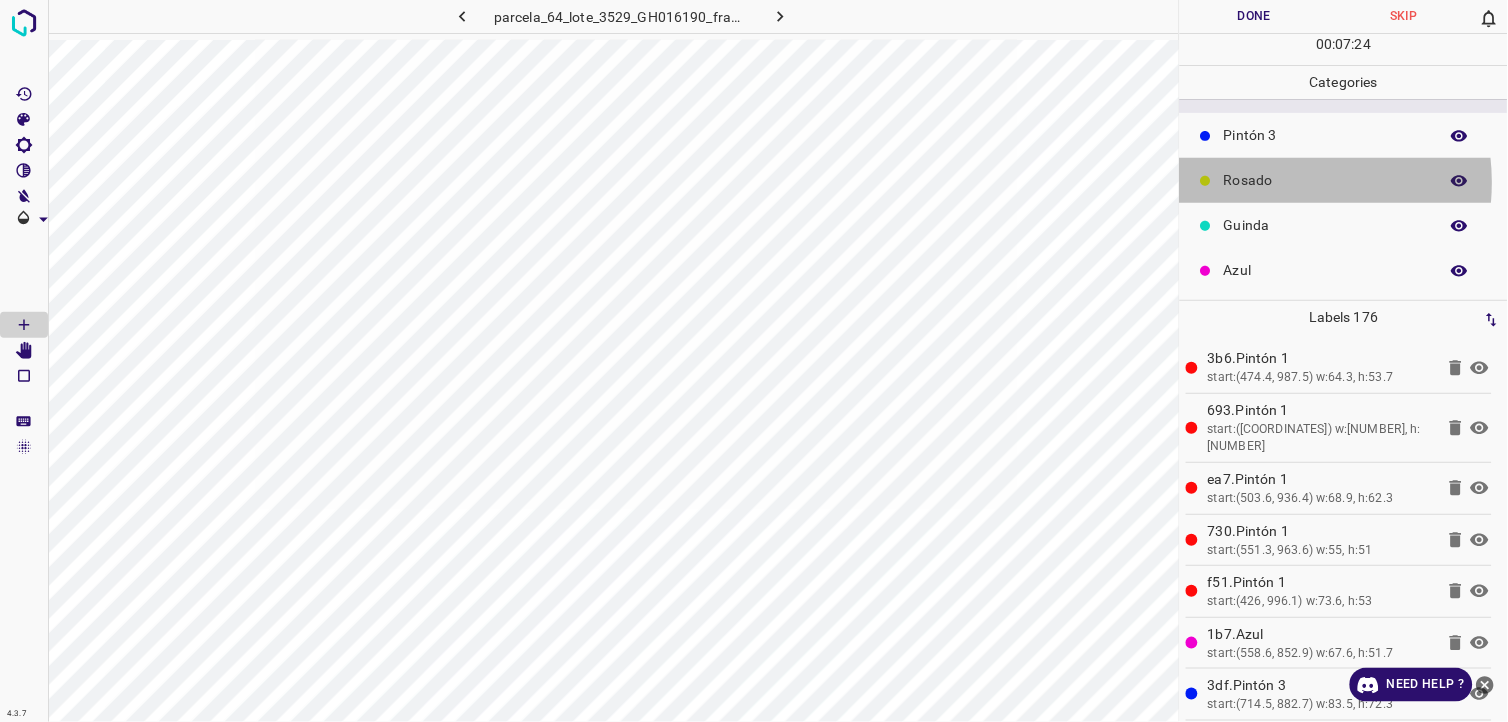 click on "Rosado" at bounding box center (1326, 180) 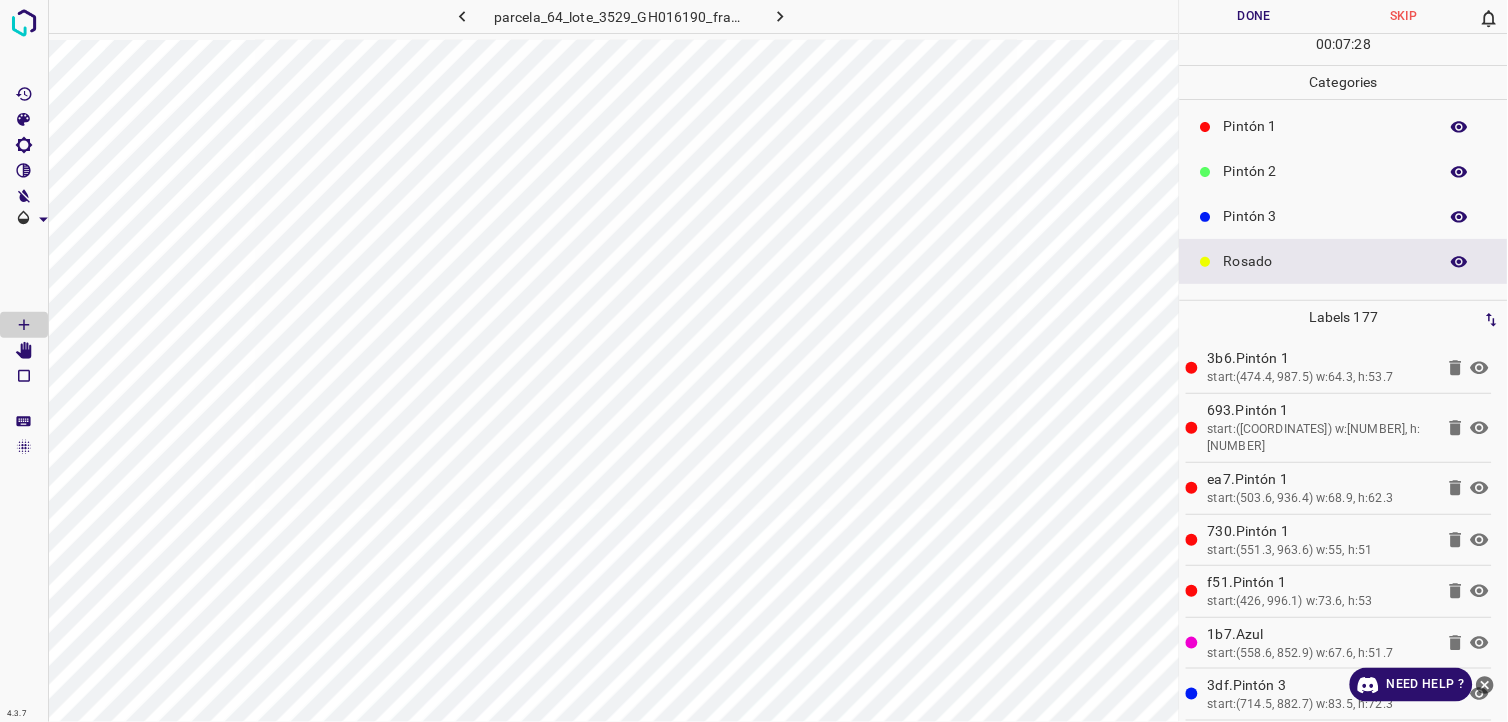 scroll, scrollTop: 0, scrollLeft: 0, axis: both 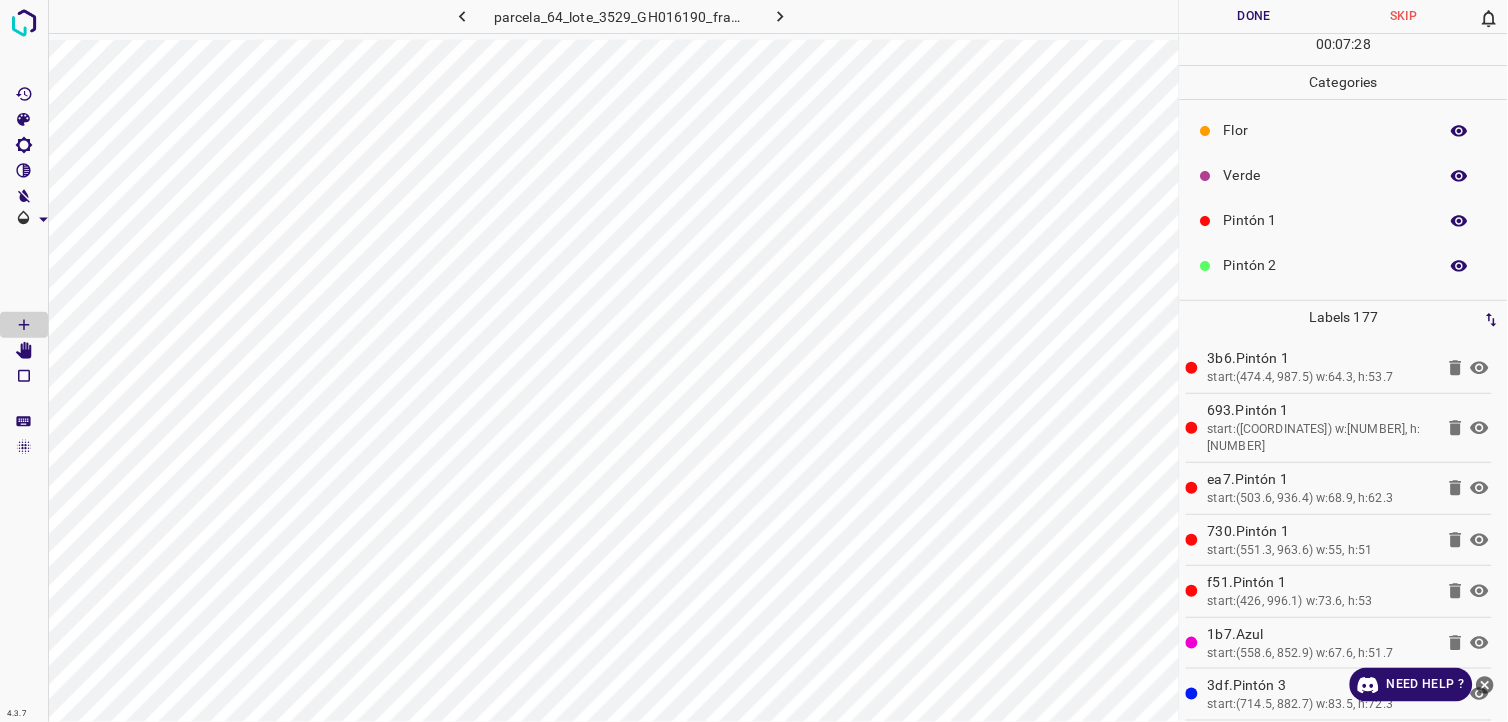 click on "Verde" at bounding box center [1326, 175] 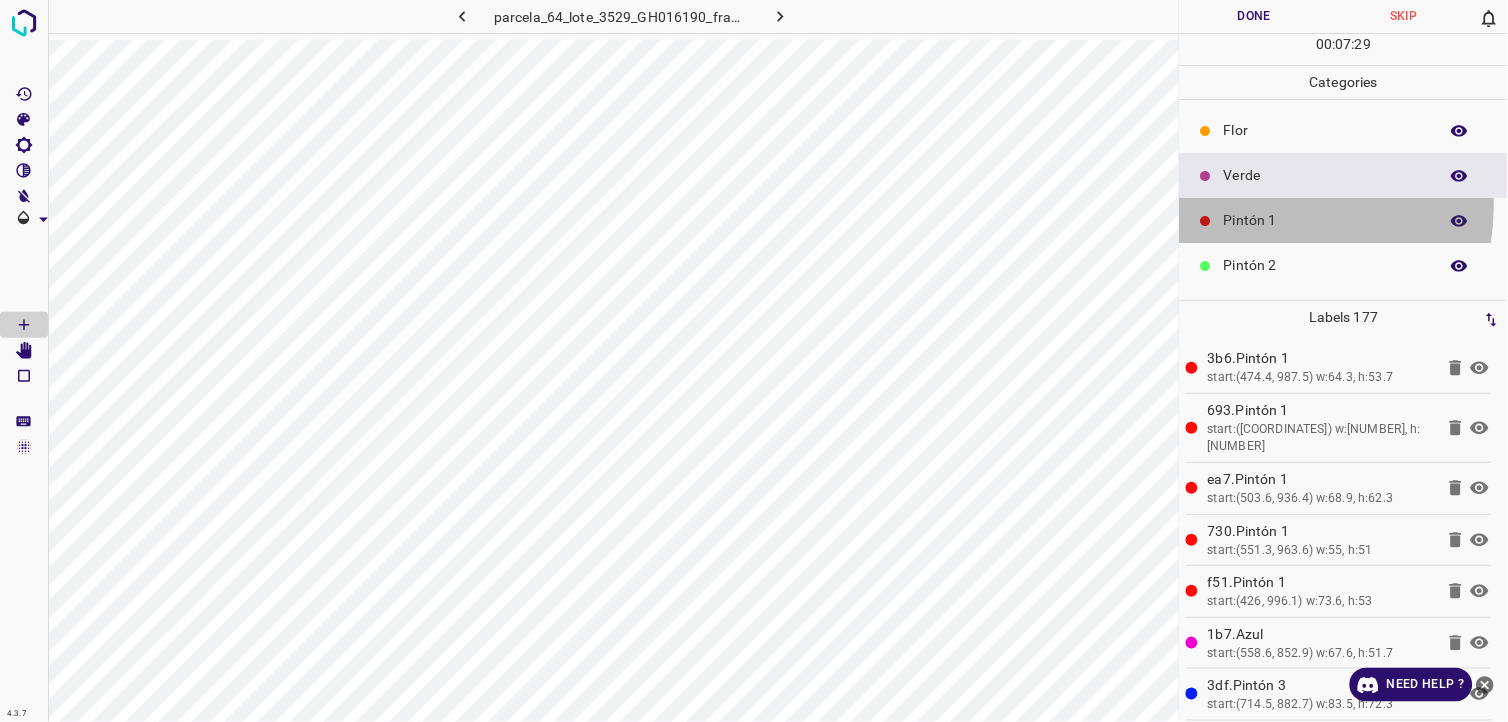 click on "Pintón 1" at bounding box center (1344, 220) 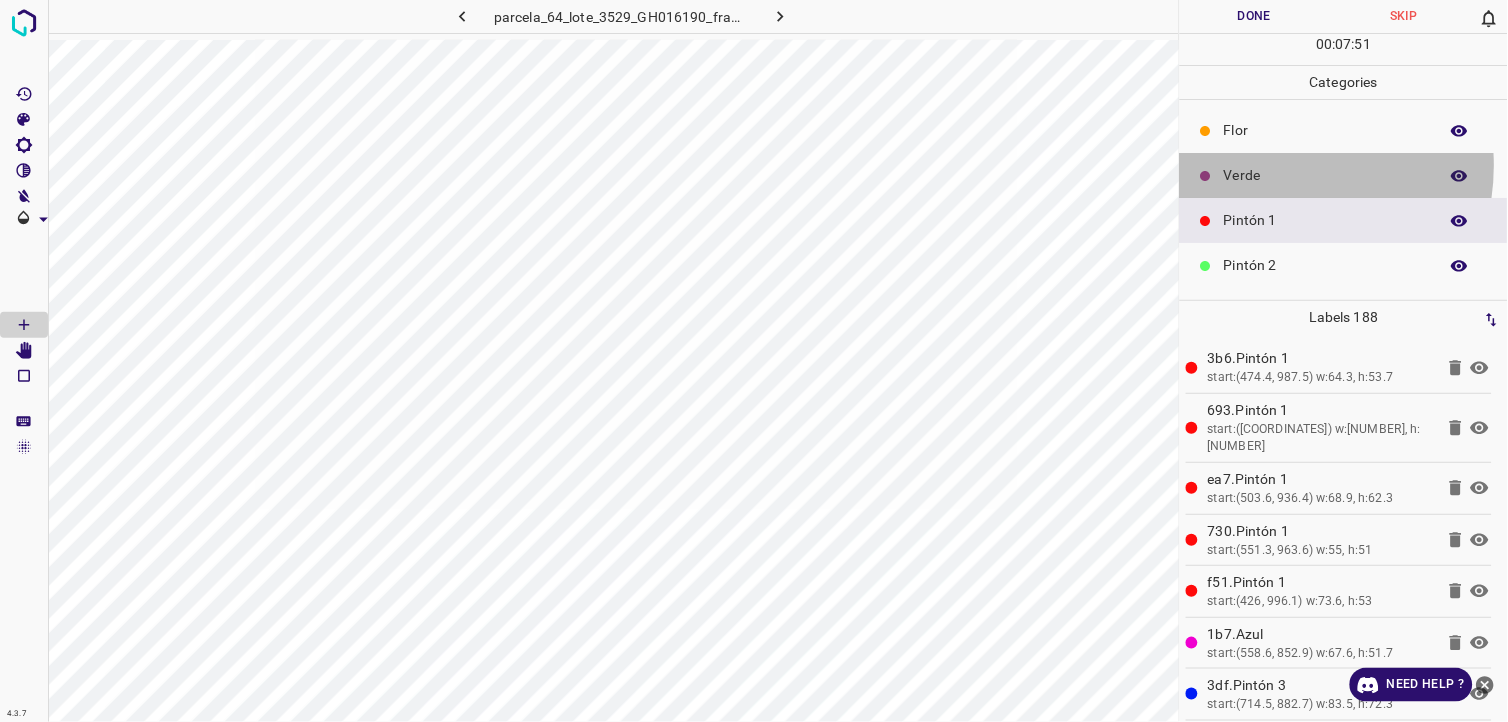 click on "Verde" at bounding box center [1326, 175] 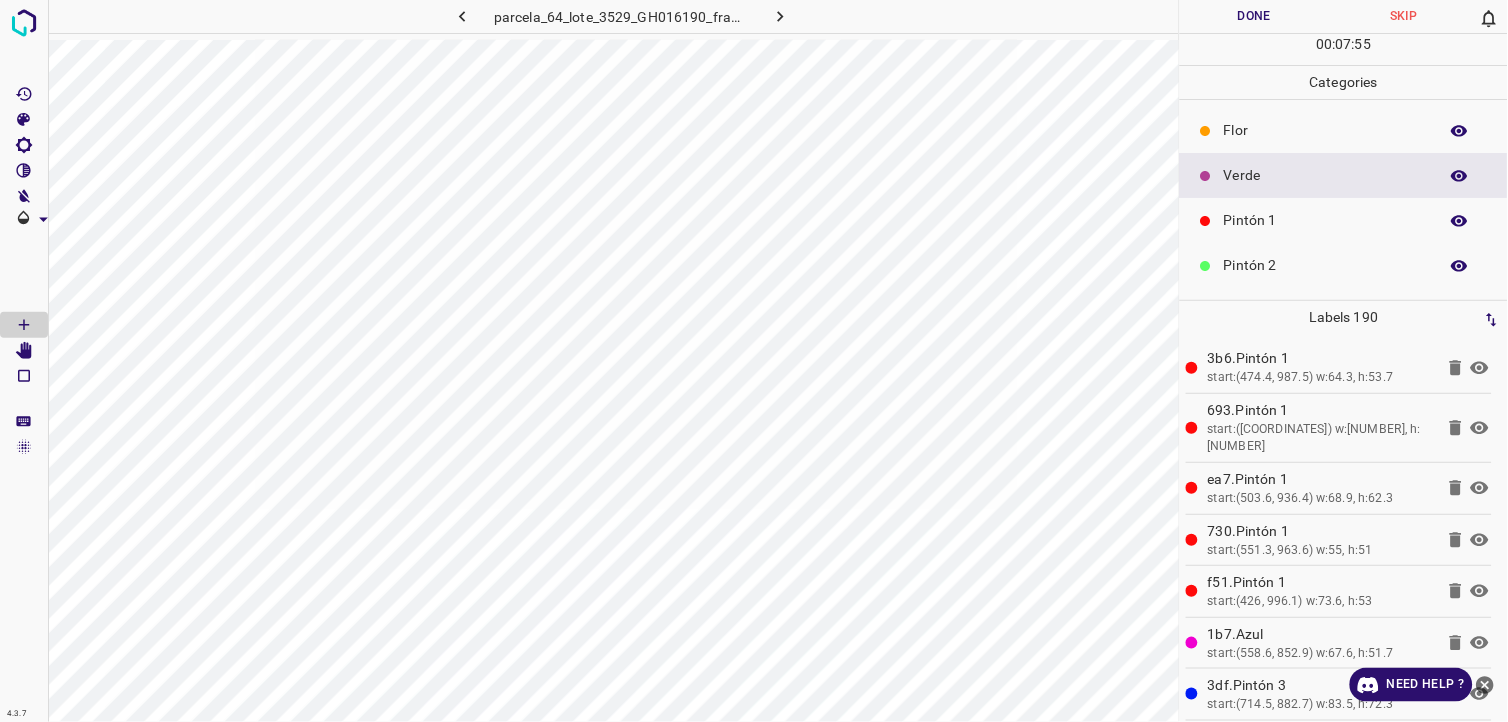 click on "Pintón 1" at bounding box center (1326, 220) 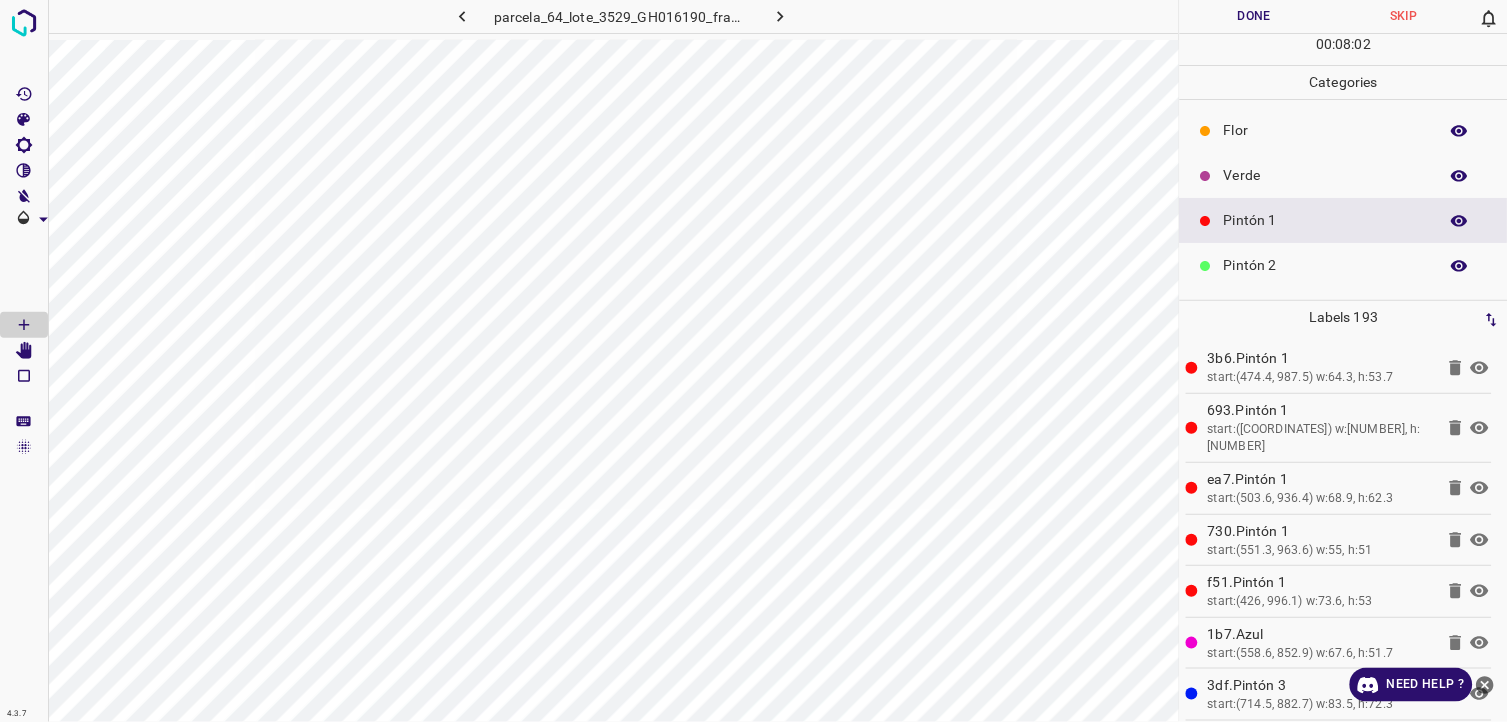 click on "Verde" at bounding box center [1326, 175] 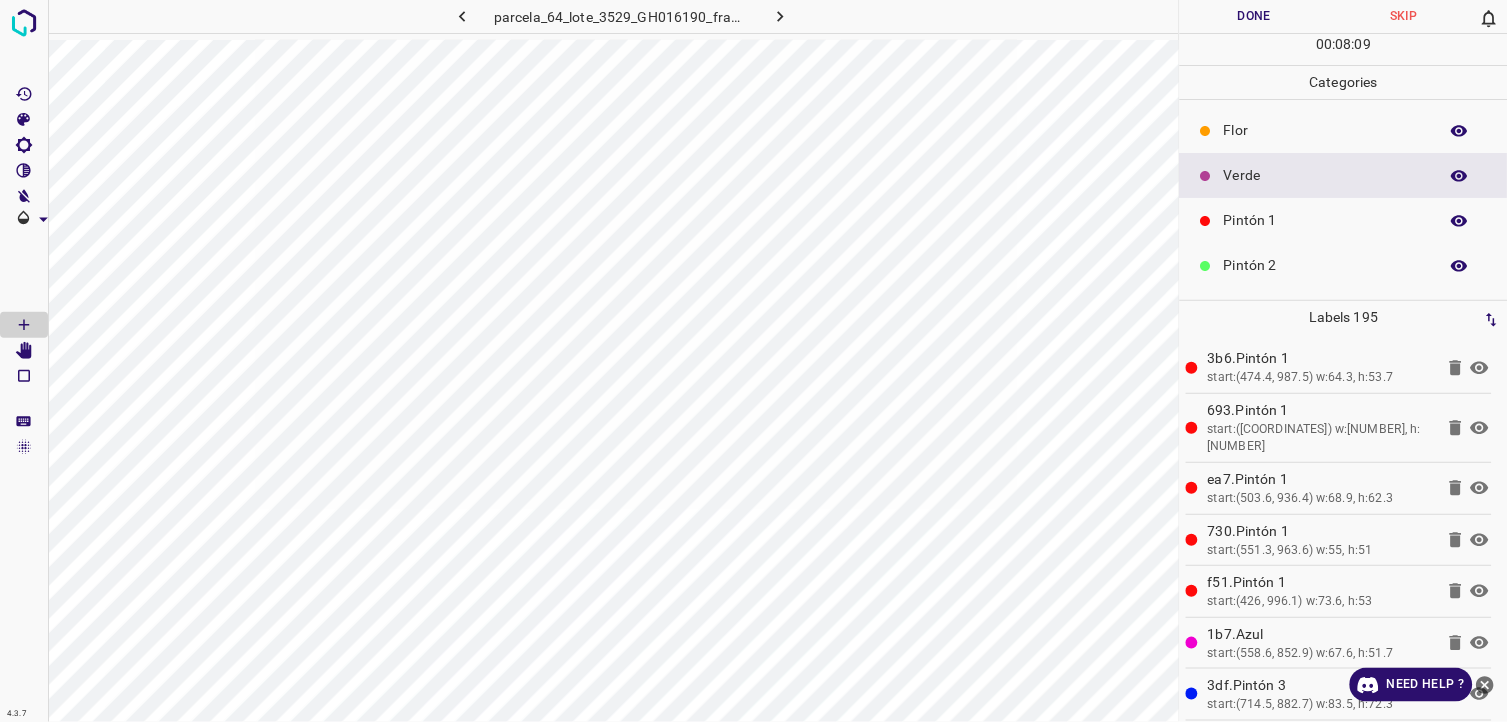 click on "Pintón 1" at bounding box center (1344, 220) 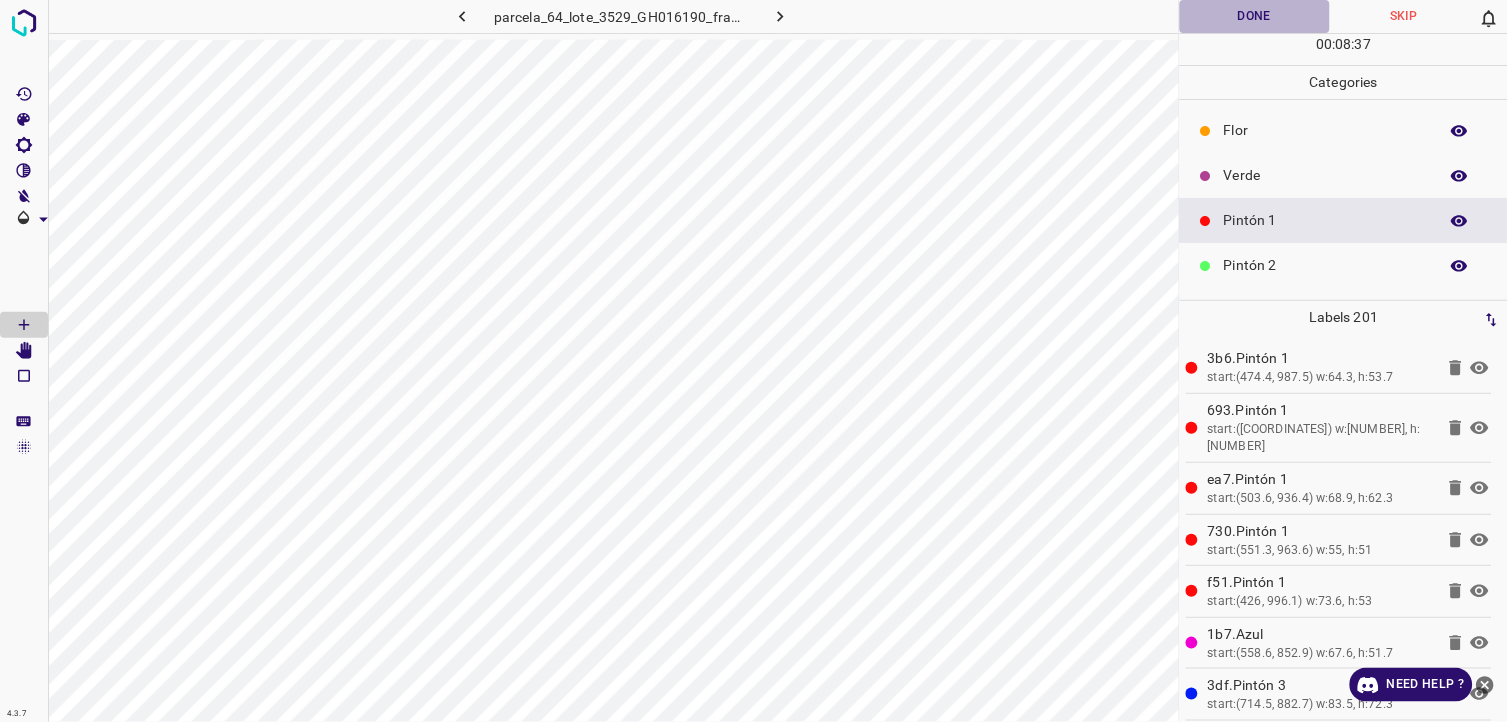 click on "Done" at bounding box center (1255, 16) 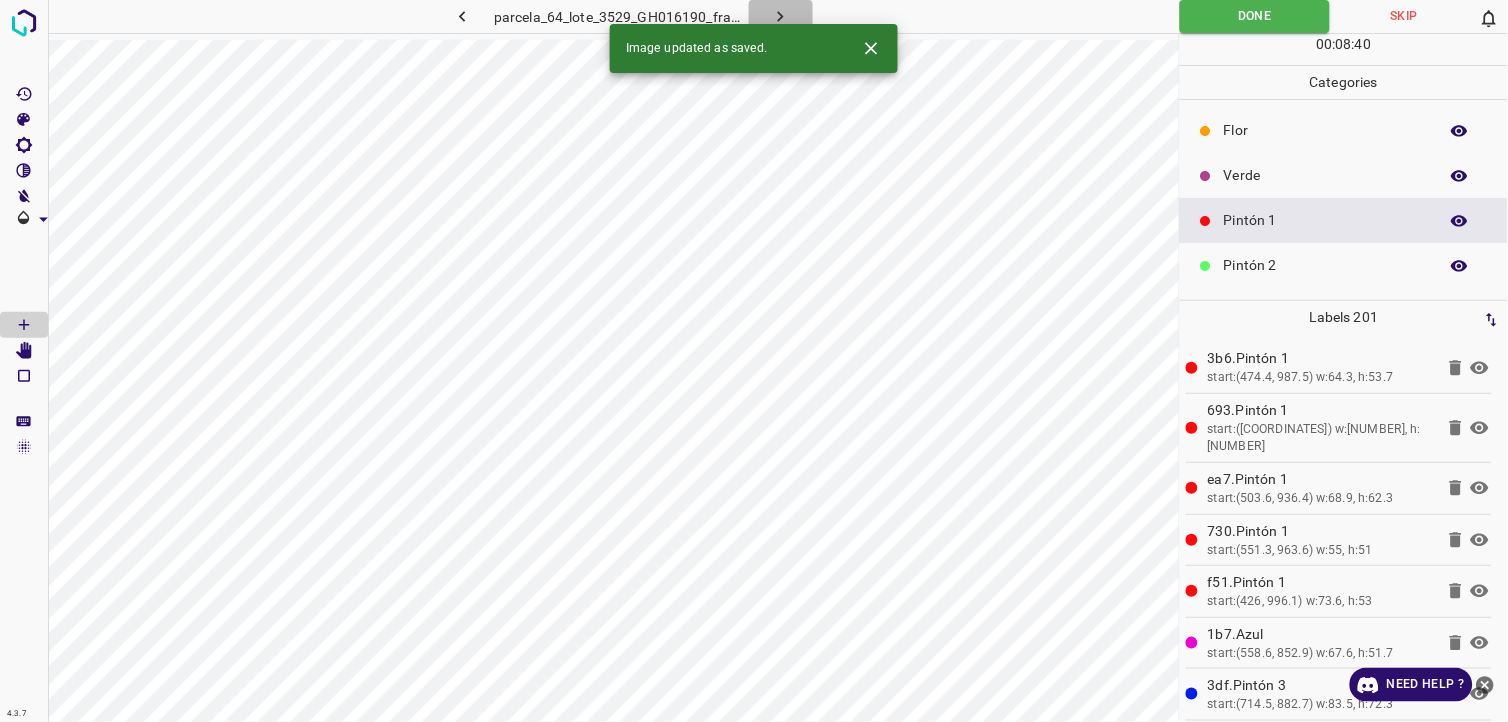 click 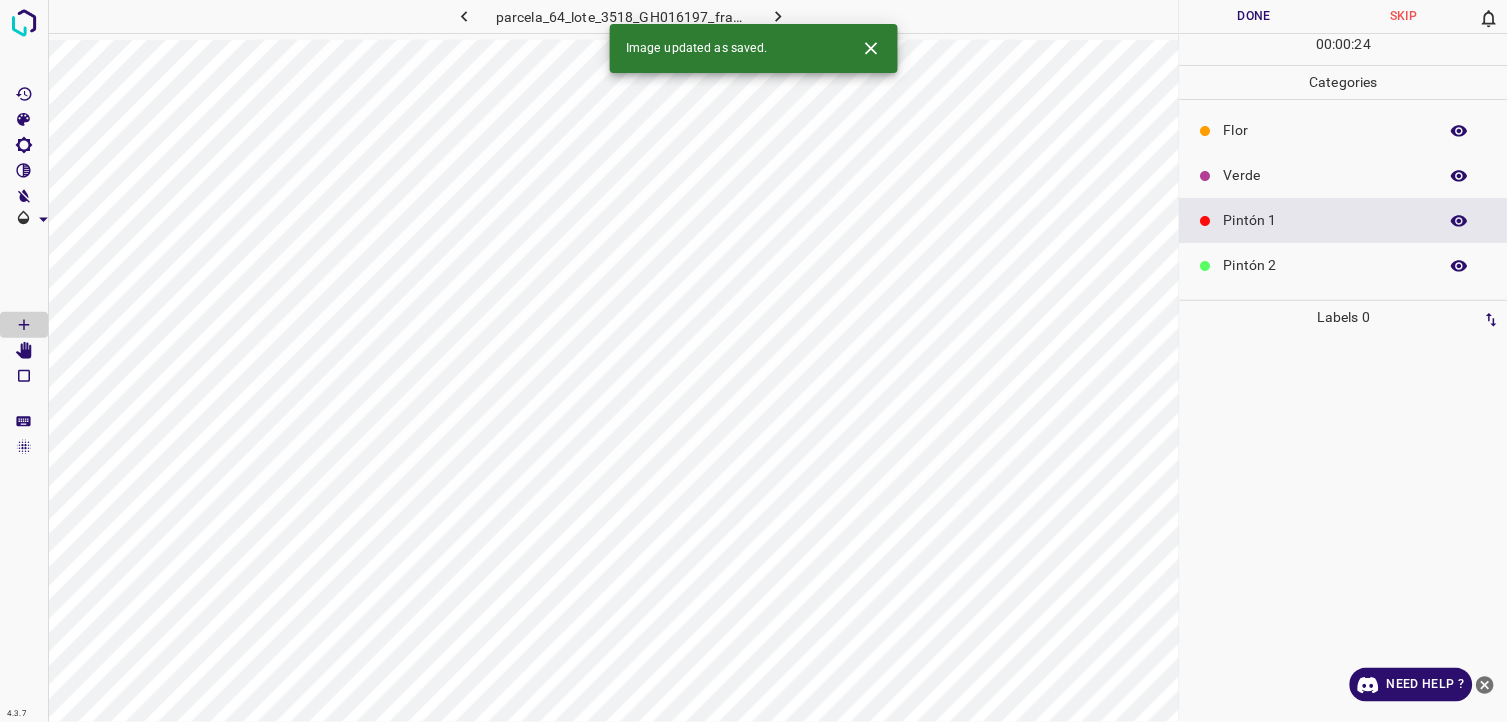 click 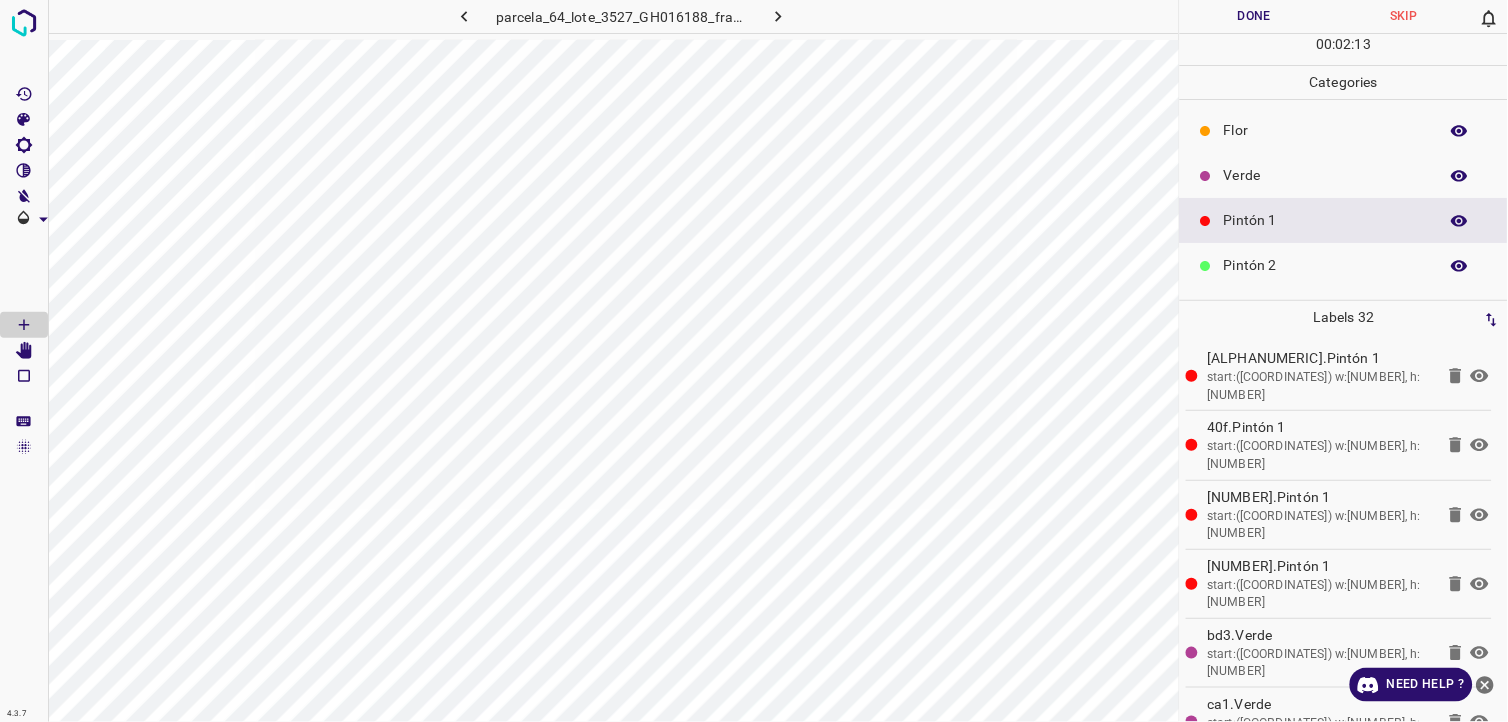 click 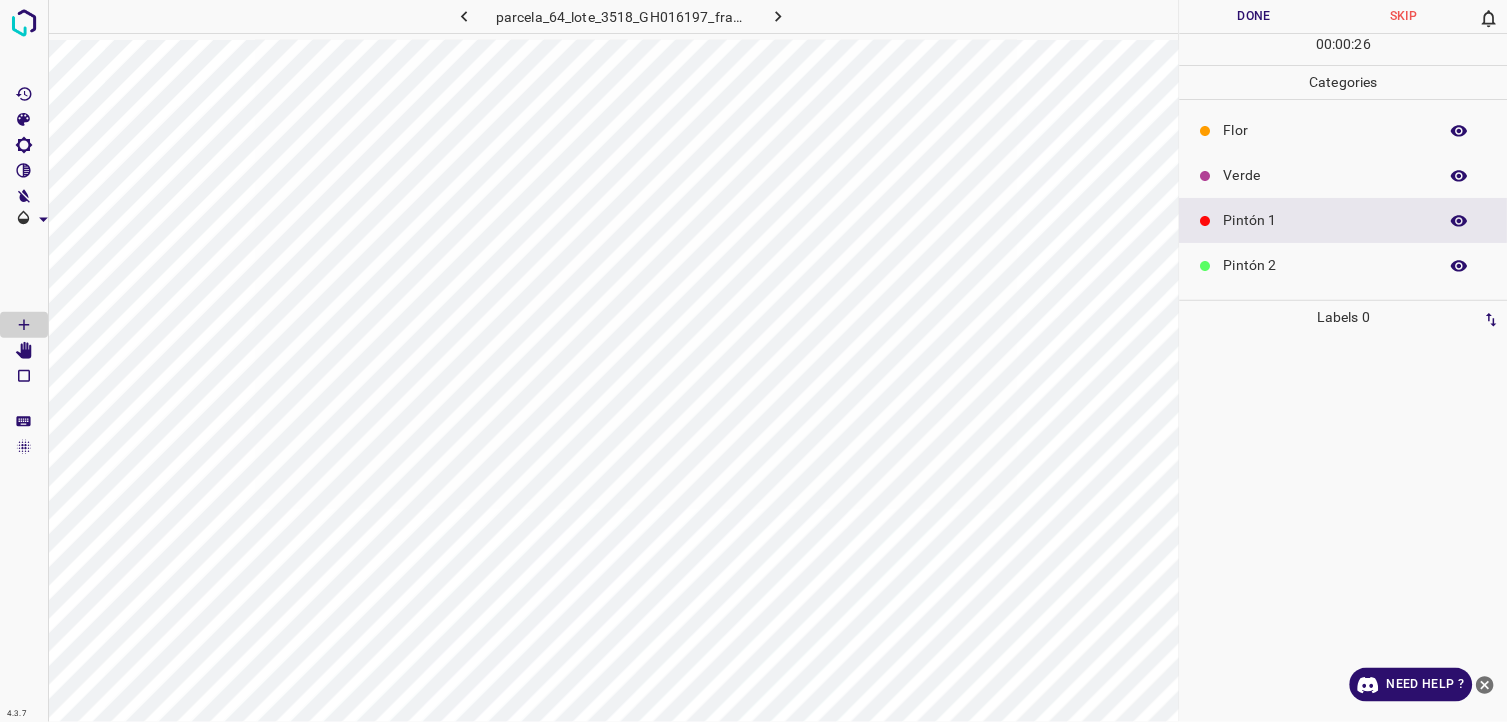 click on "Pintón 2" at bounding box center (1326, 265) 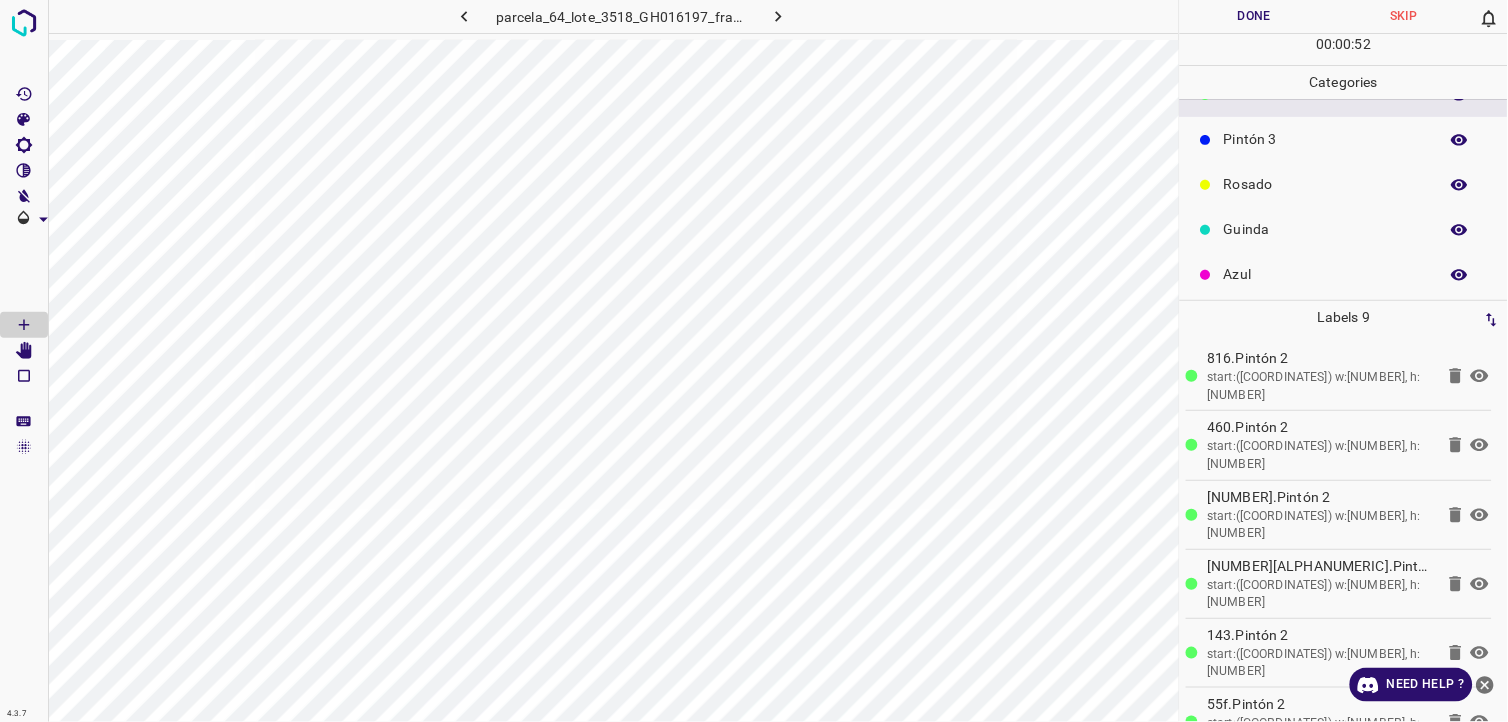 scroll, scrollTop: 175, scrollLeft: 0, axis: vertical 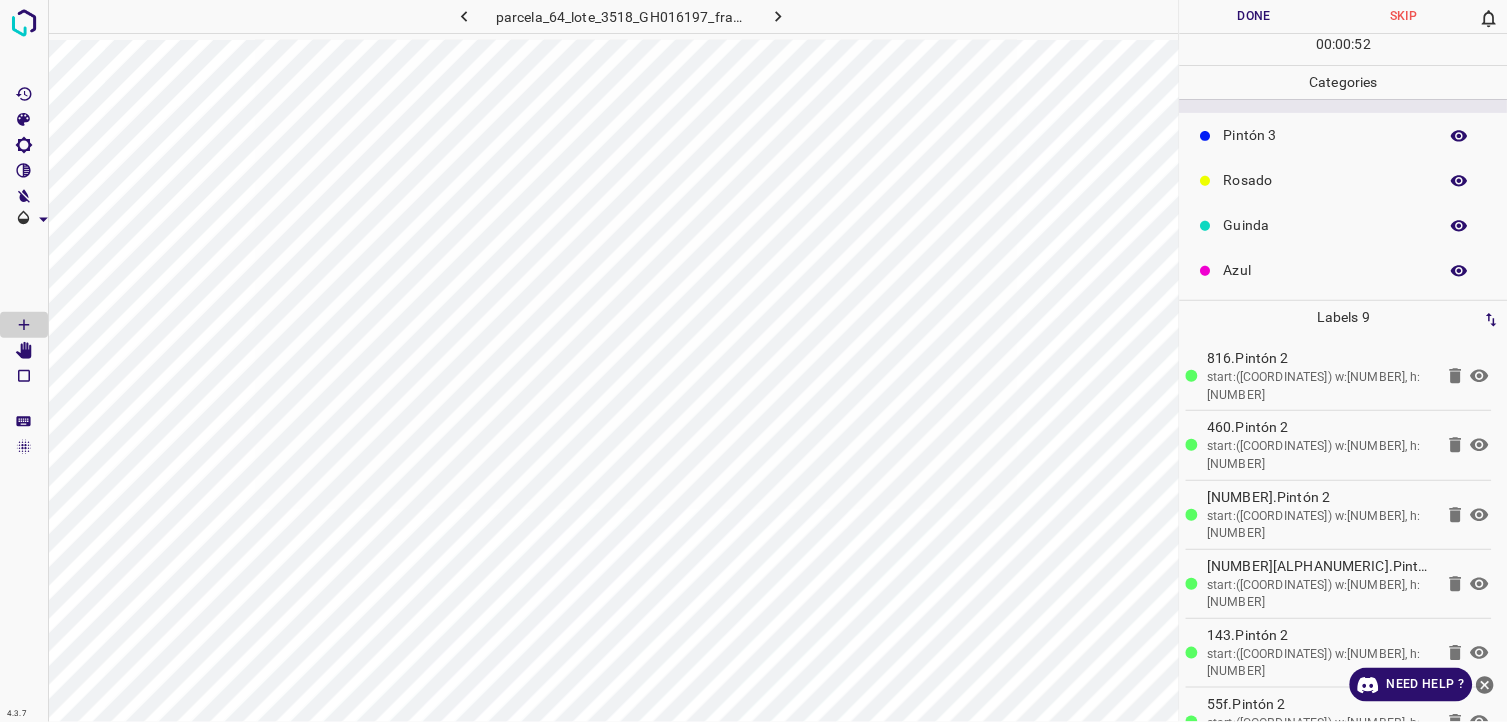 click on "Azul" at bounding box center [1326, 270] 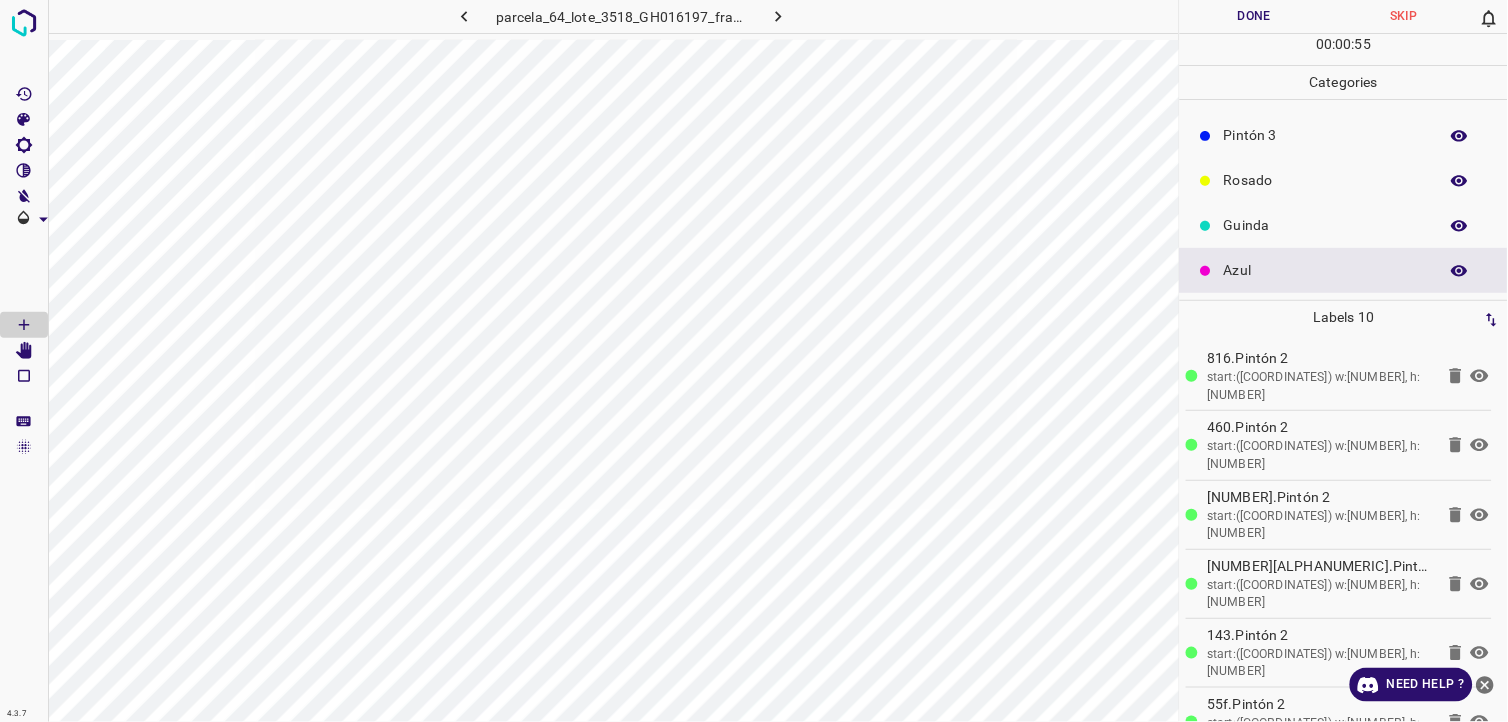scroll, scrollTop: 0, scrollLeft: 0, axis: both 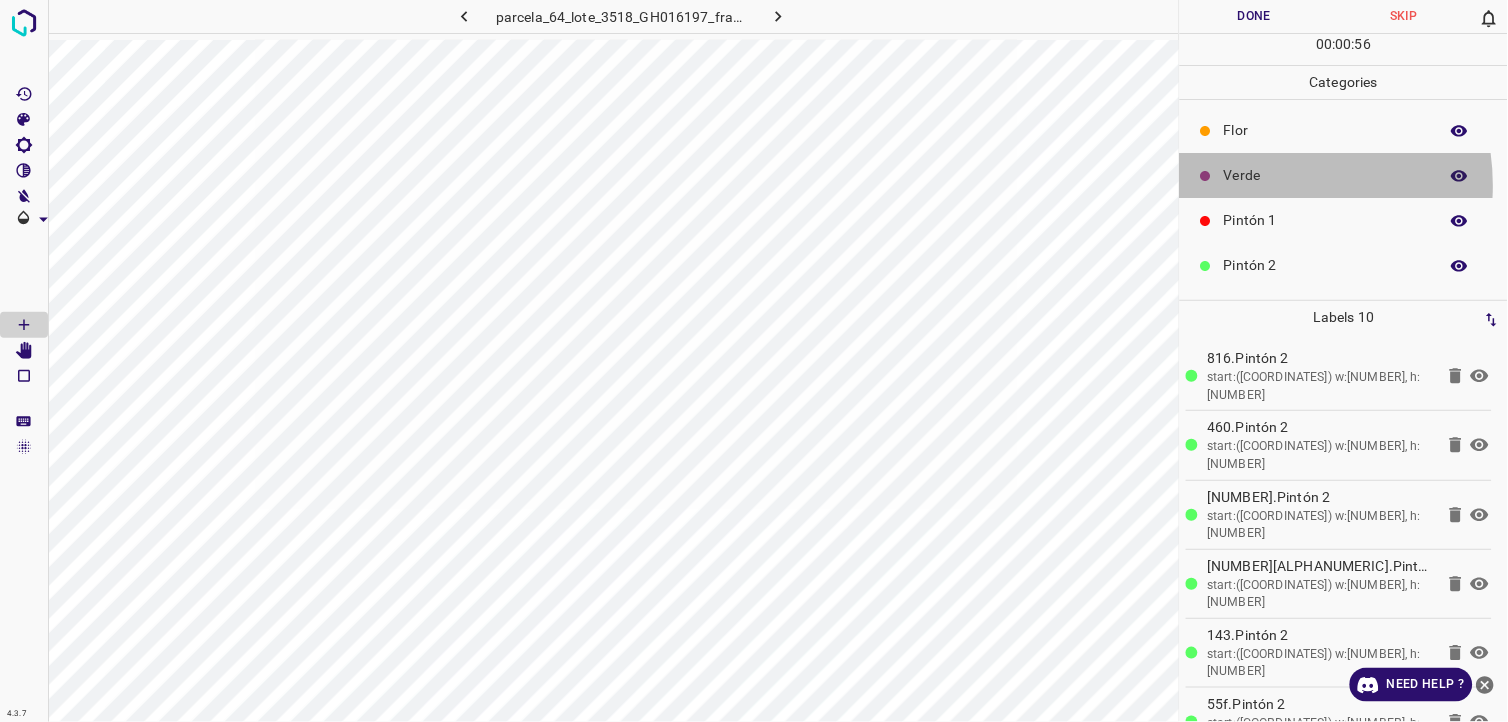 click on "Verde" at bounding box center [1344, 175] 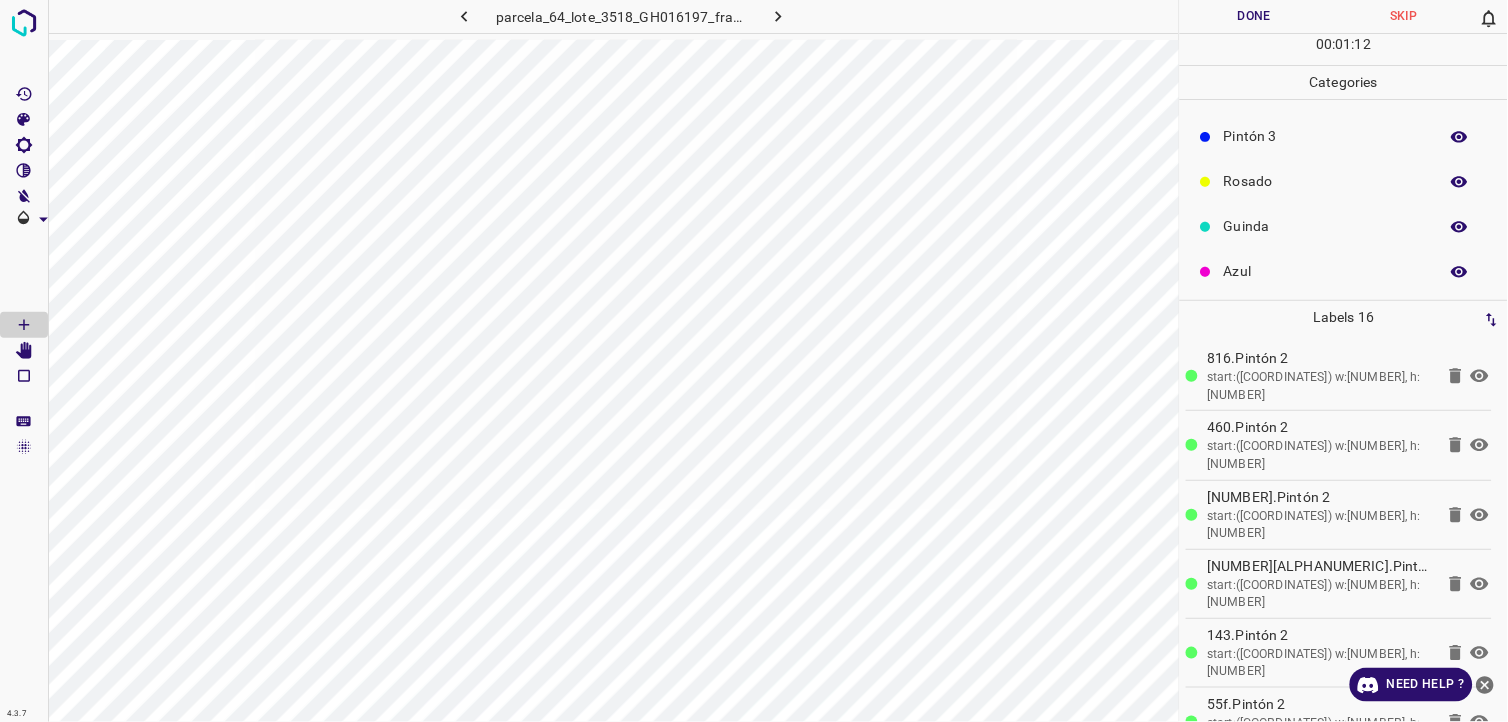 scroll, scrollTop: 175, scrollLeft: 0, axis: vertical 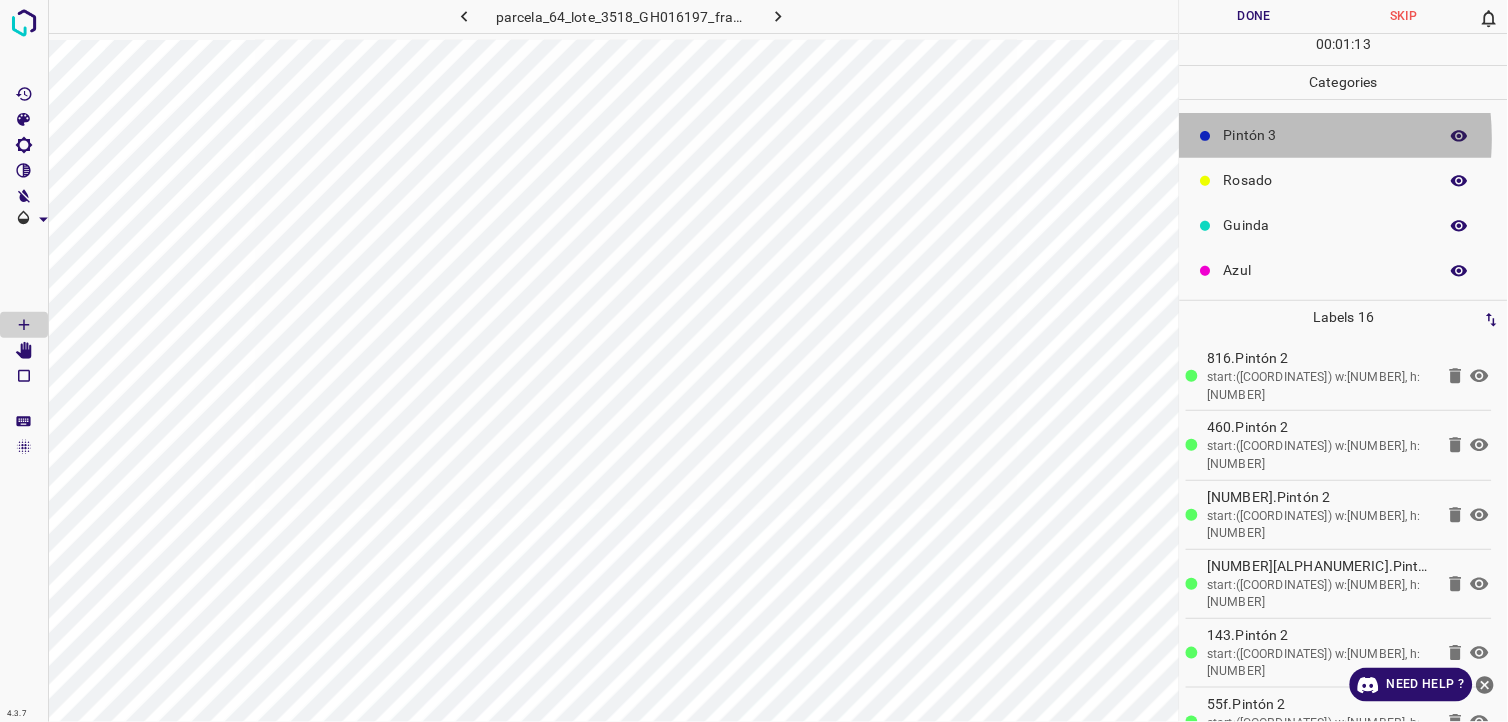 click on "Pintón 3" at bounding box center (1326, 135) 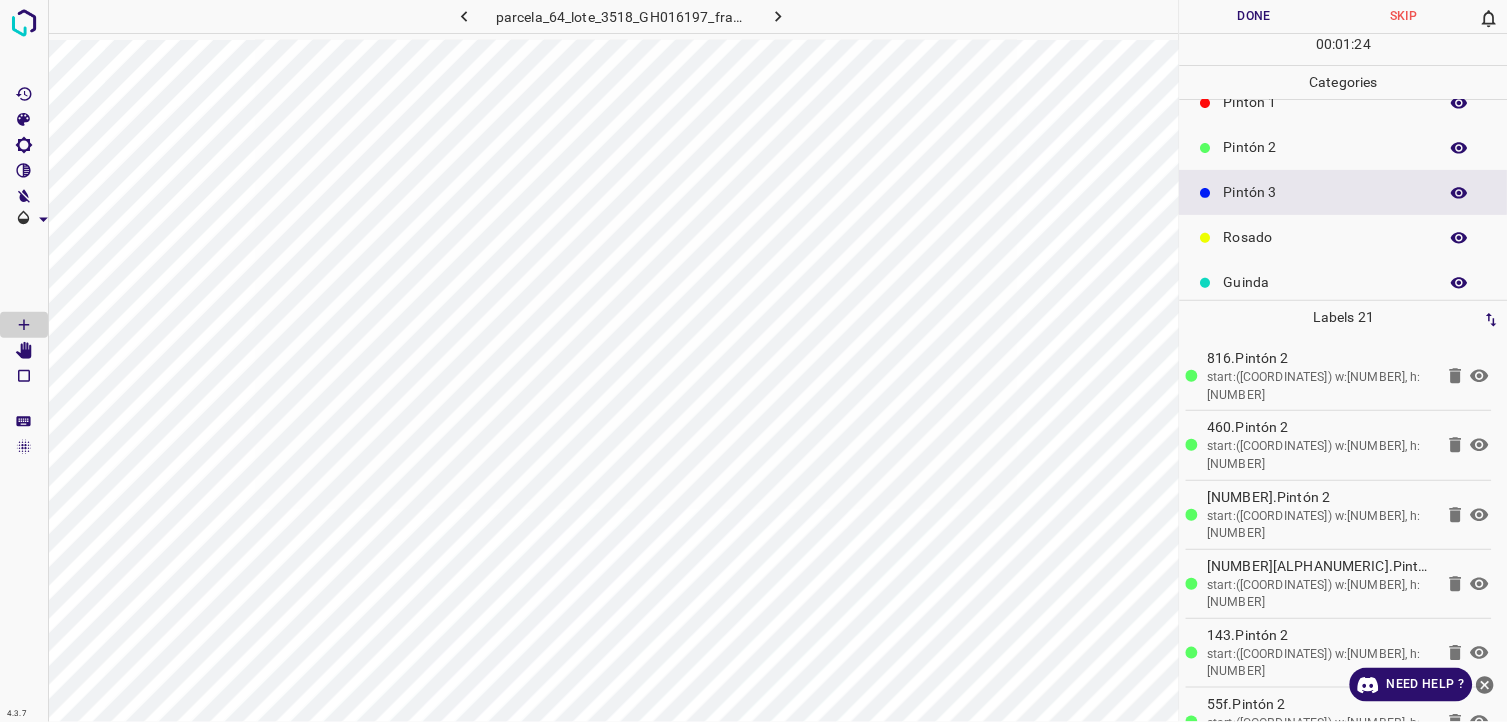 scroll, scrollTop: 64, scrollLeft: 0, axis: vertical 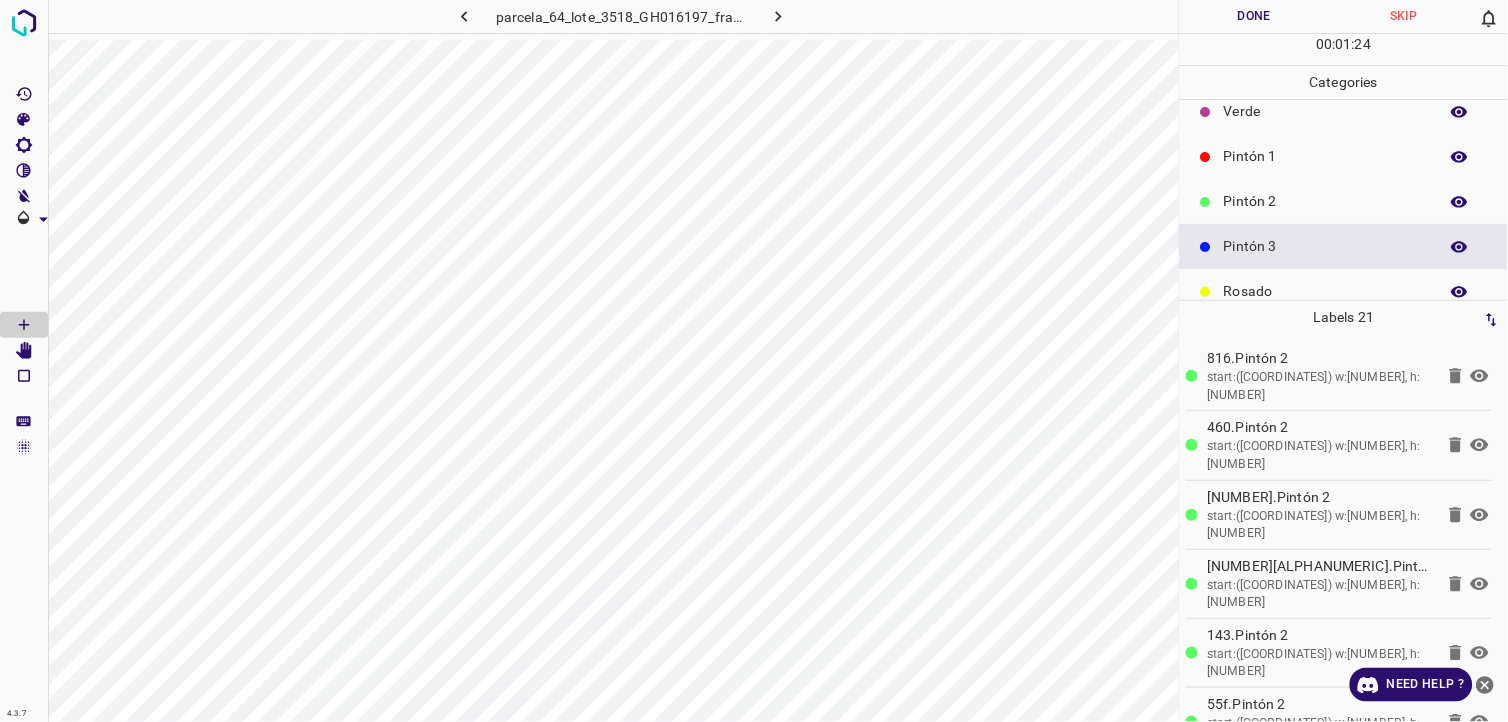 click on "Pintón 2" at bounding box center (1326, 201) 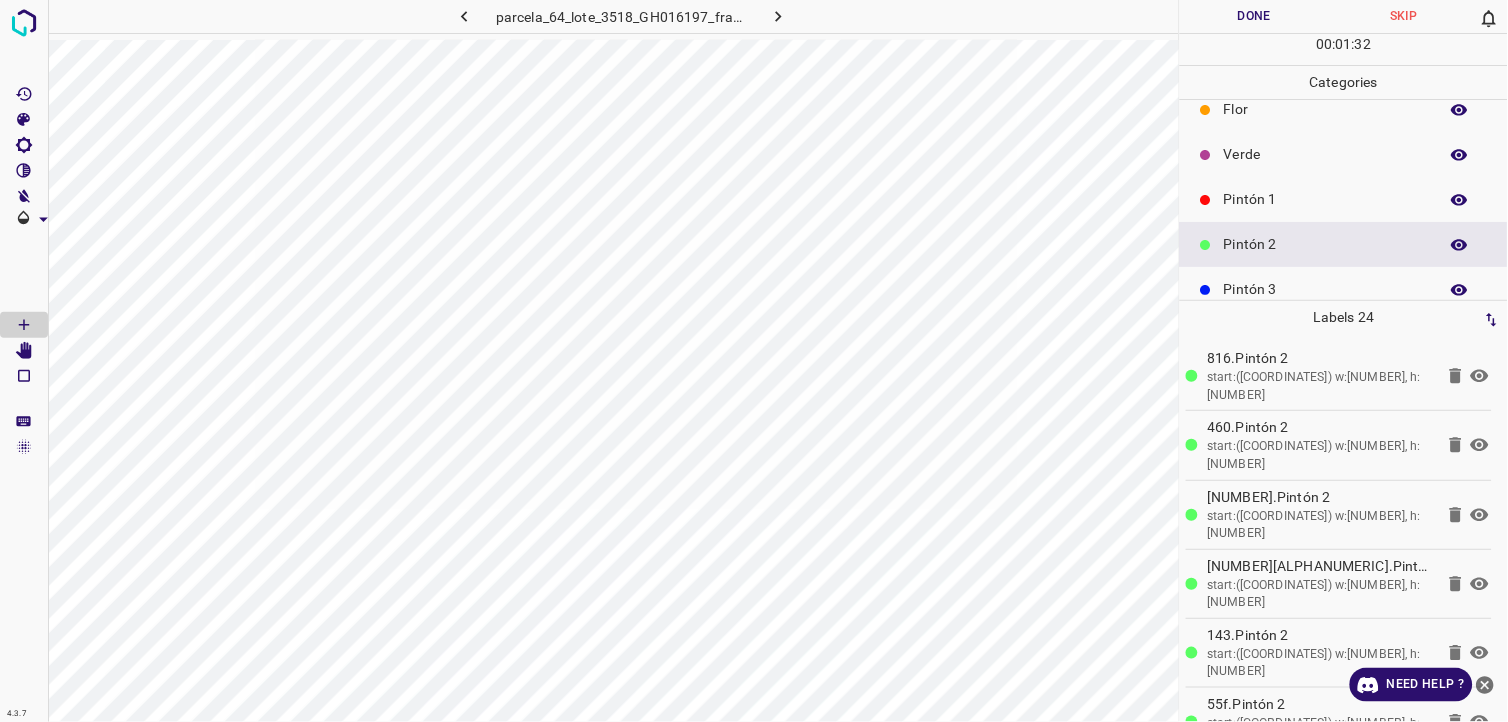 scroll, scrollTop: 0, scrollLeft: 0, axis: both 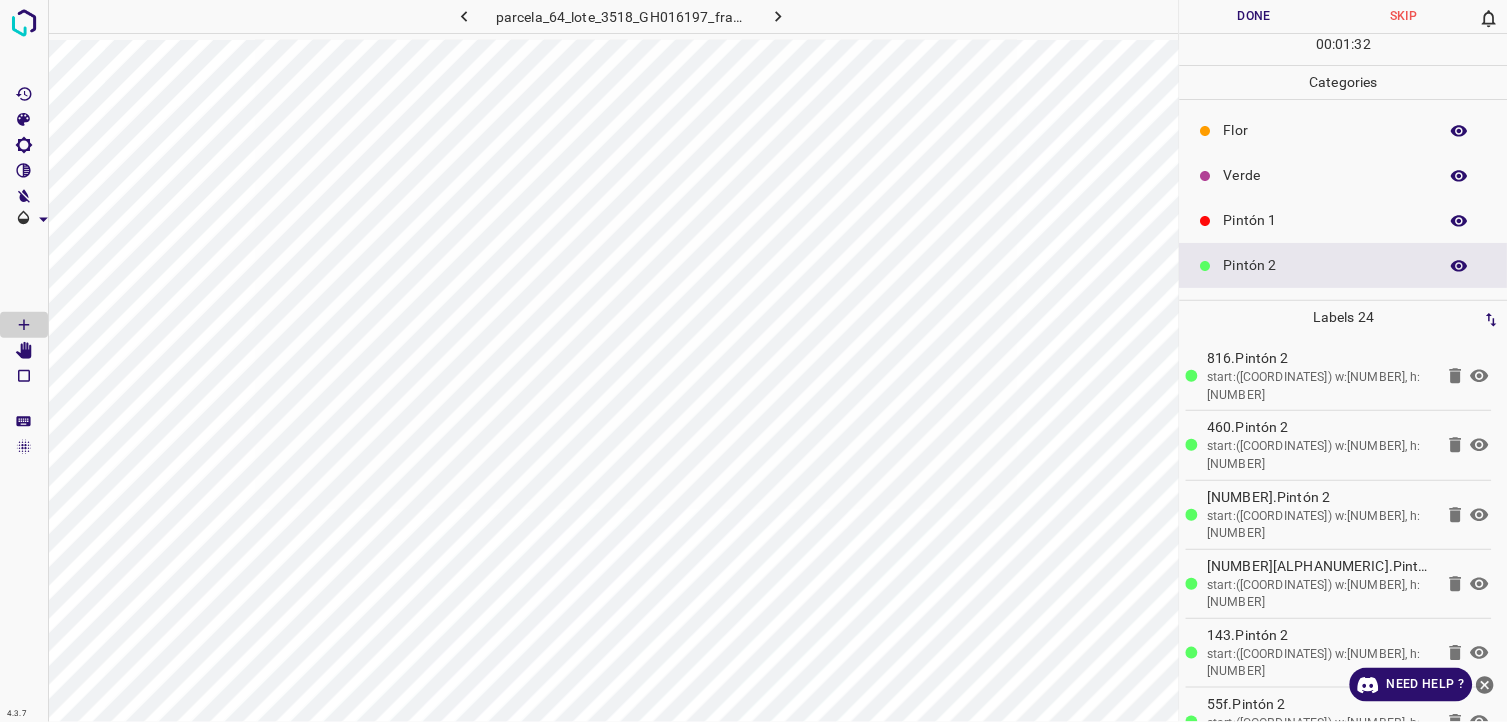 drag, startPoint x: 1265, startPoint y: 177, endPoint x: 1238, endPoint y: 187, distance: 28.79236 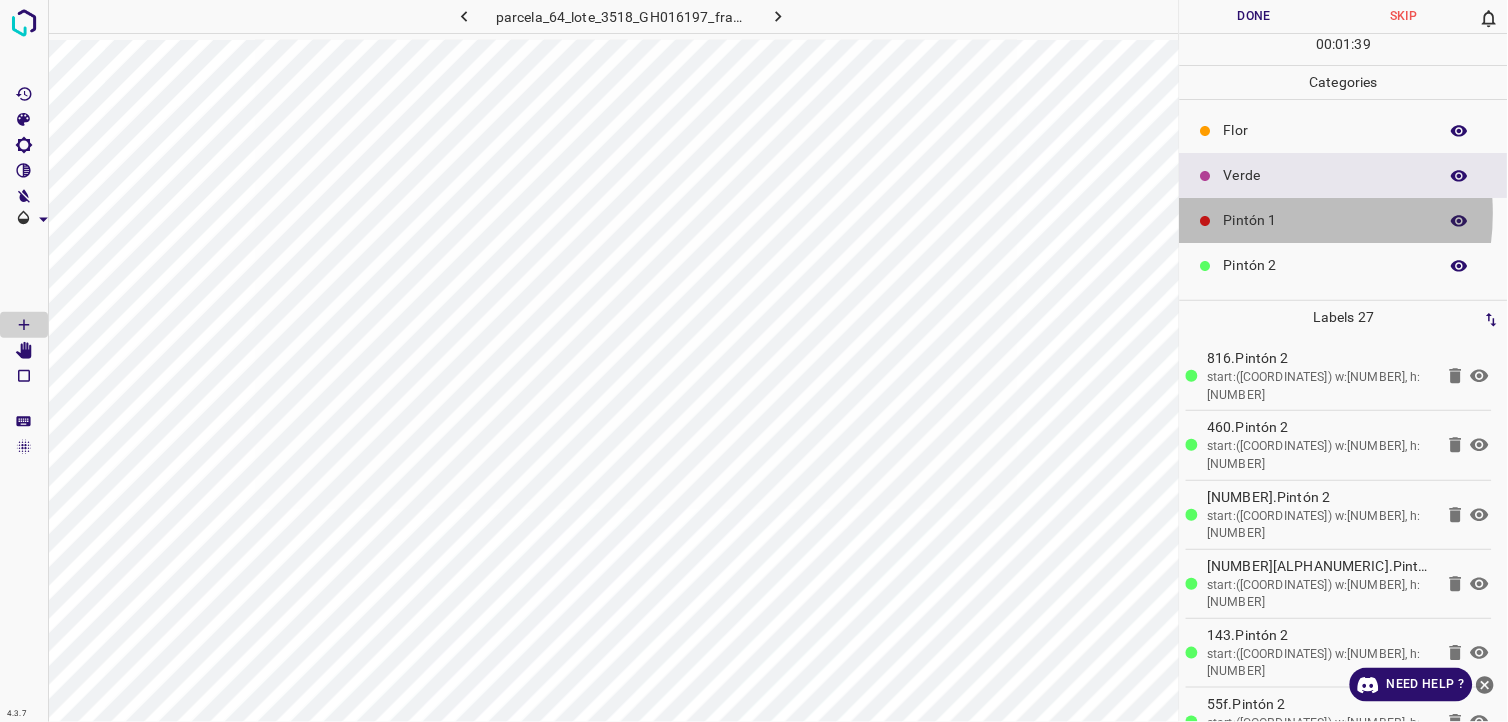 click on "Pintón 1" at bounding box center [1326, 220] 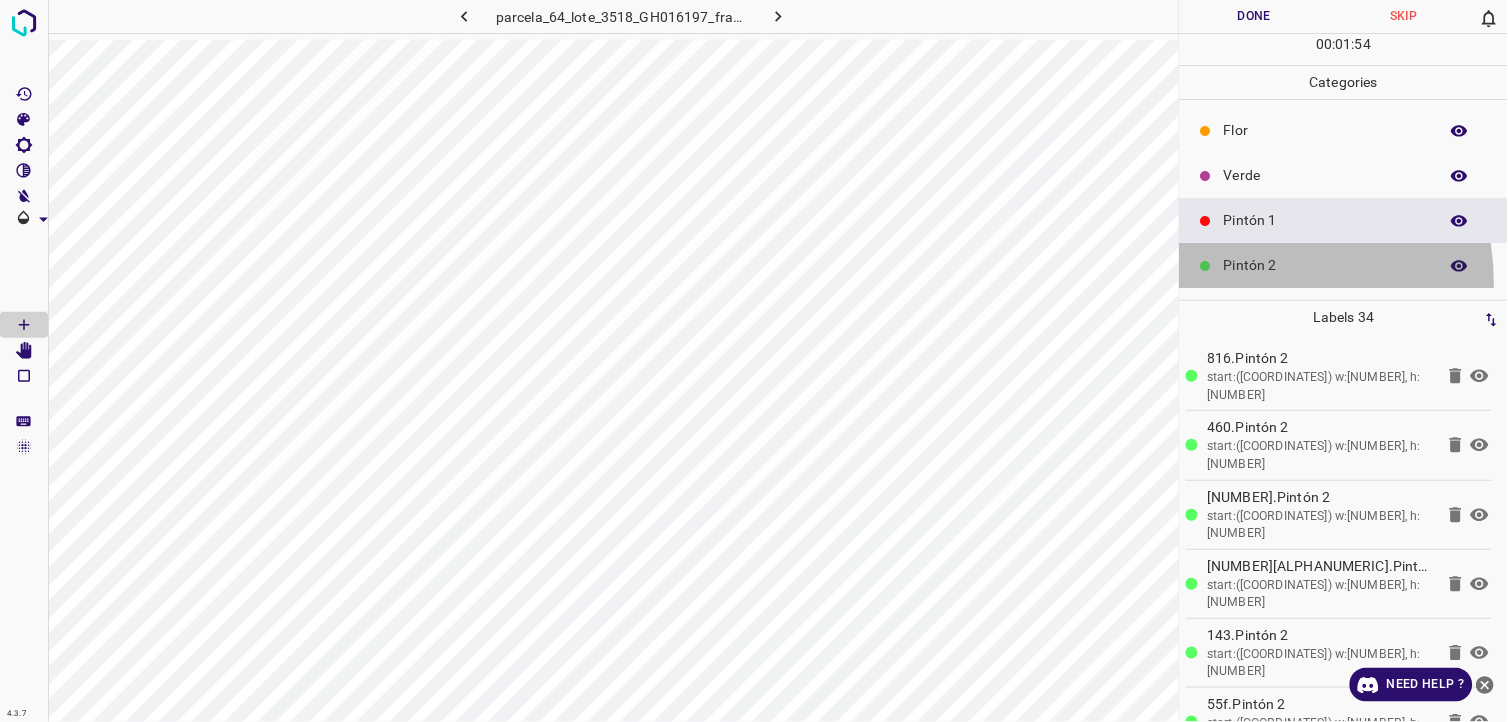 click on "Pintón 2" at bounding box center [1344, 265] 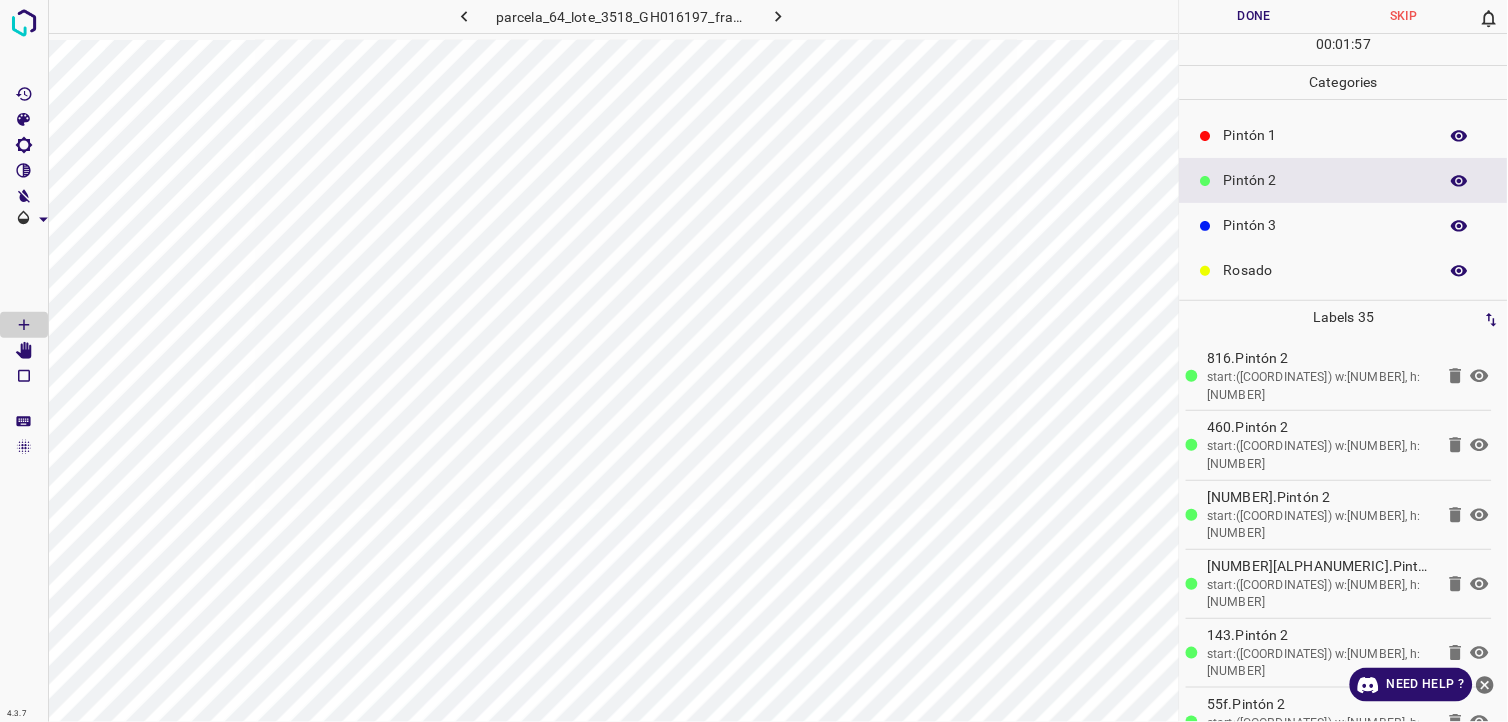 scroll, scrollTop: 111, scrollLeft: 0, axis: vertical 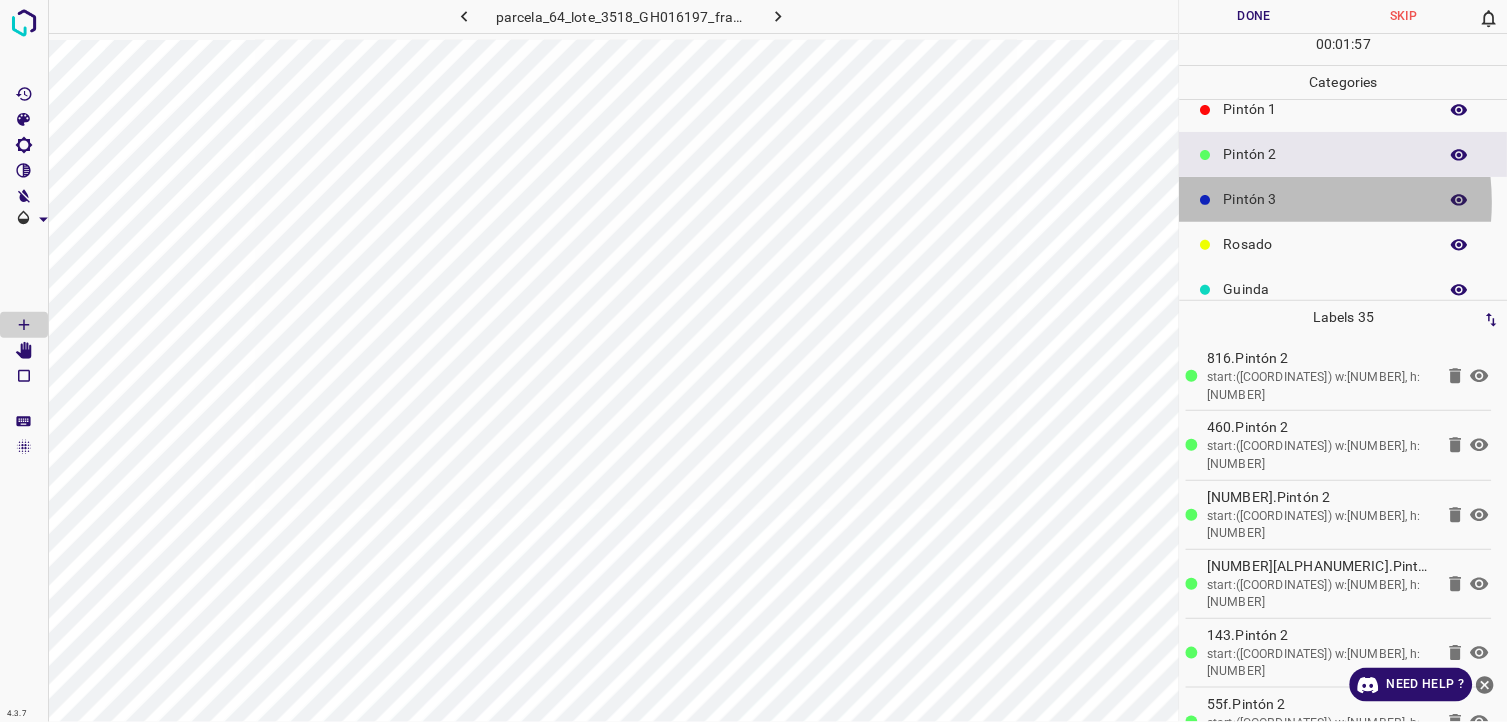 click on "Pintón 3" at bounding box center [1326, 199] 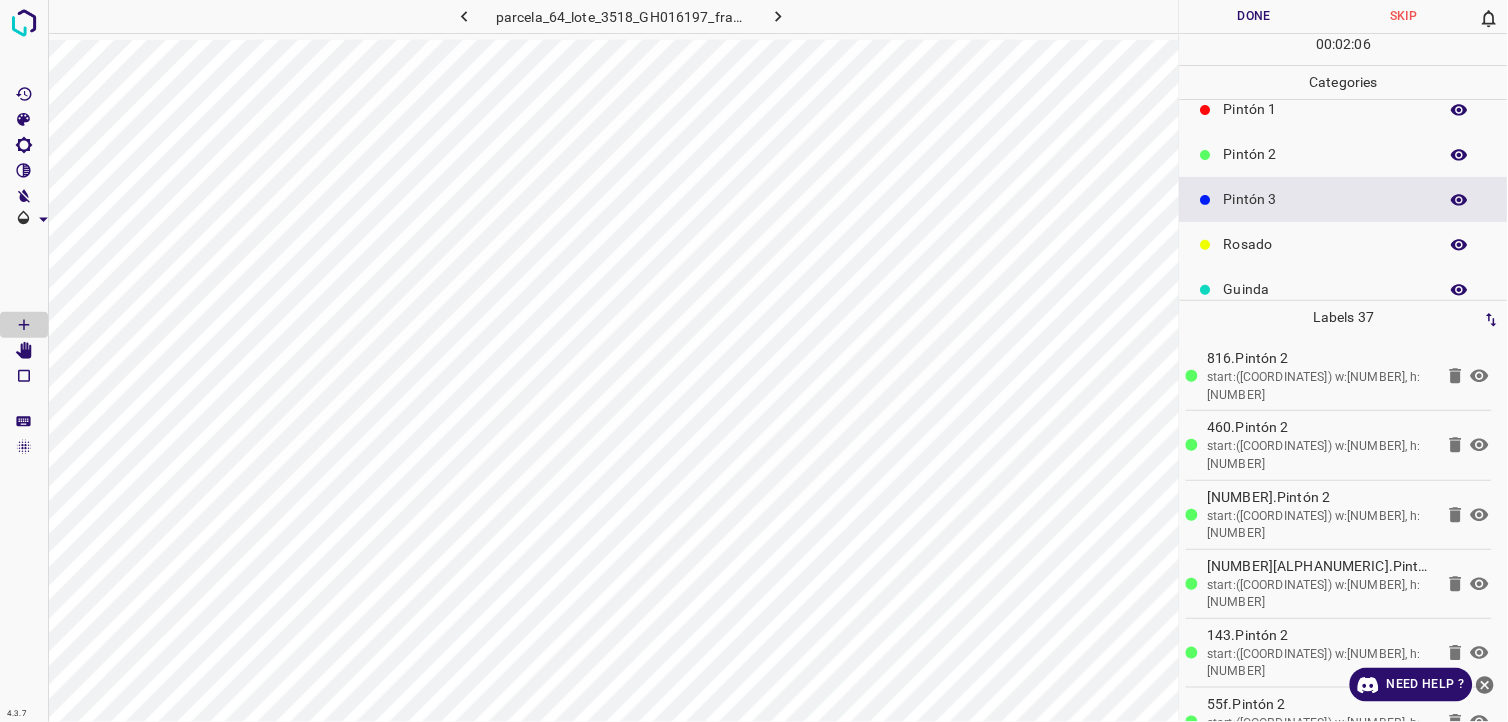 click on "Pintón 2" at bounding box center [1326, 154] 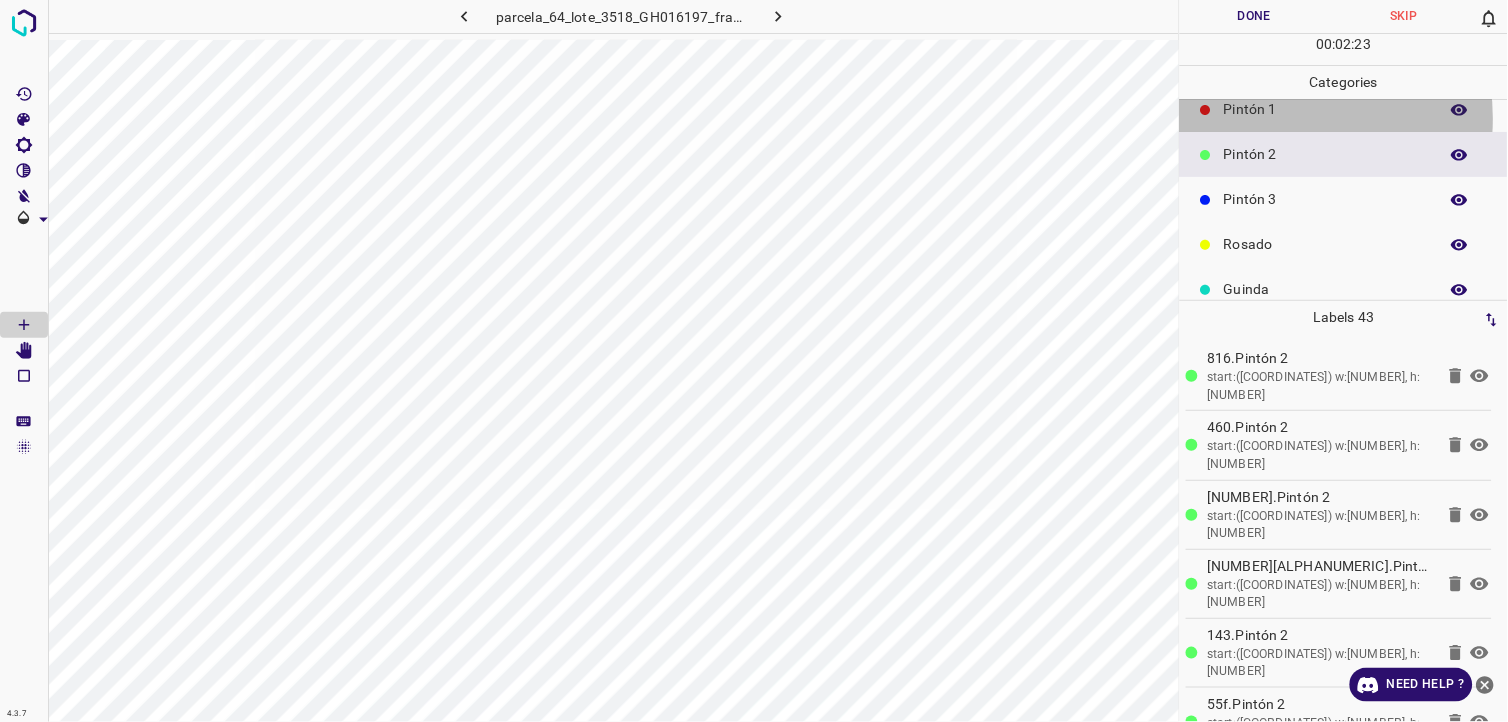 click on "Pintón 1" at bounding box center (1326, 109) 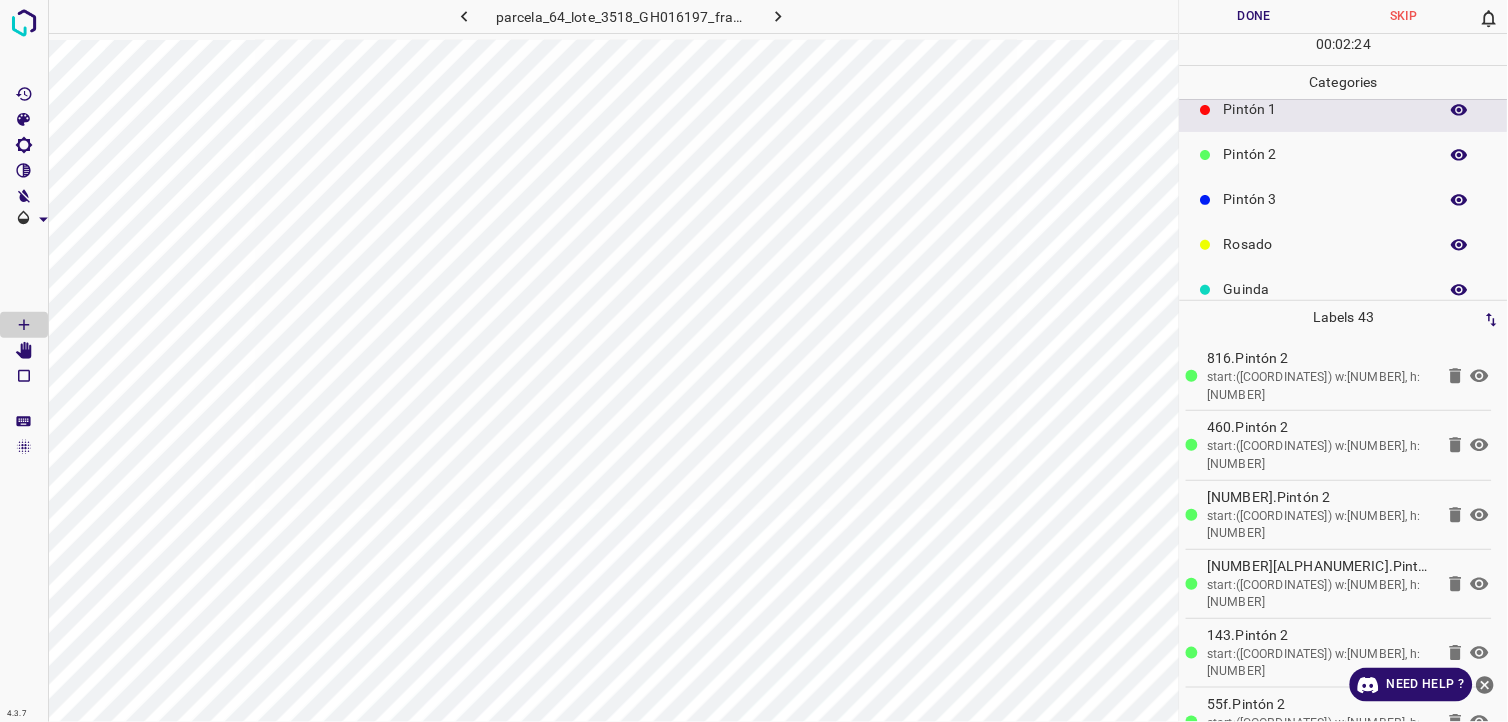 click on "Pintón 2" at bounding box center [1326, 154] 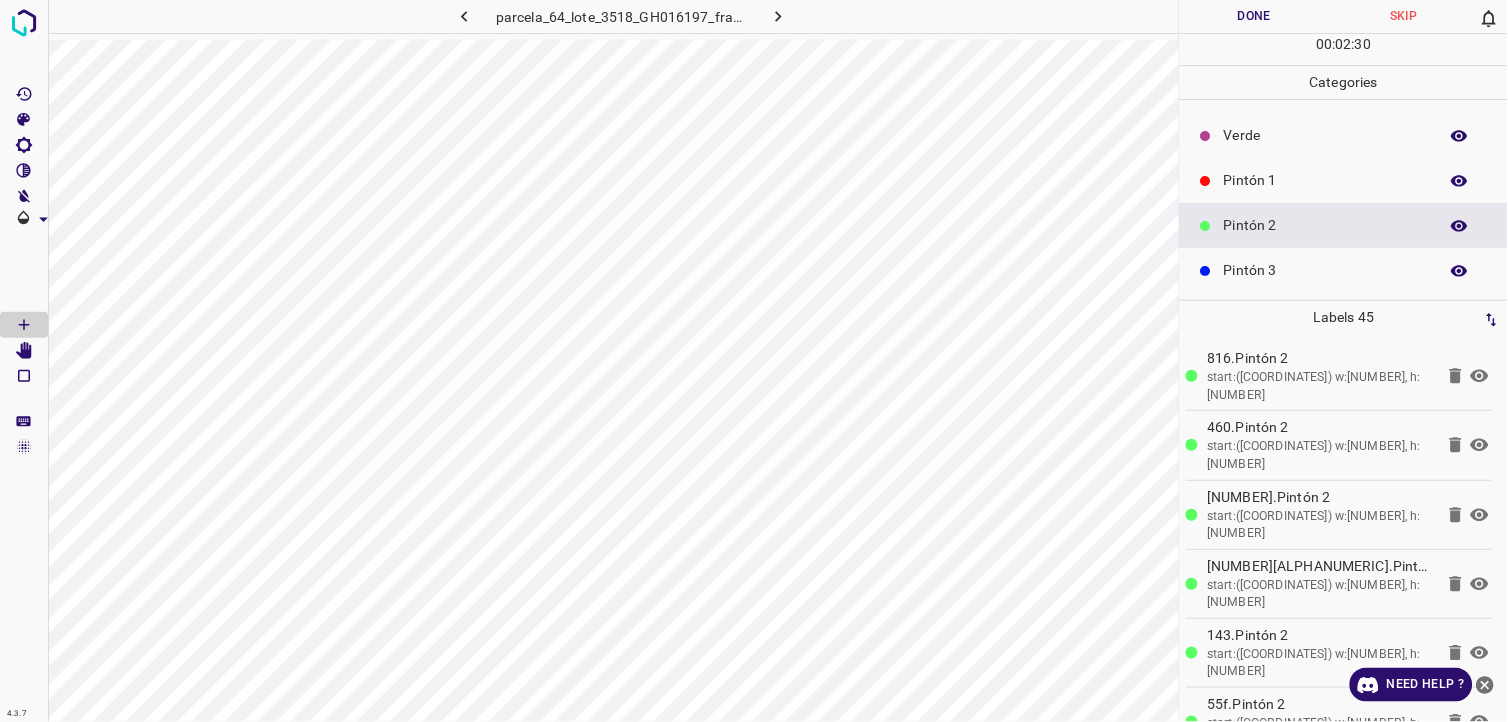 scroll, scrollTop: 0, scrollLeft: 0, axis: both 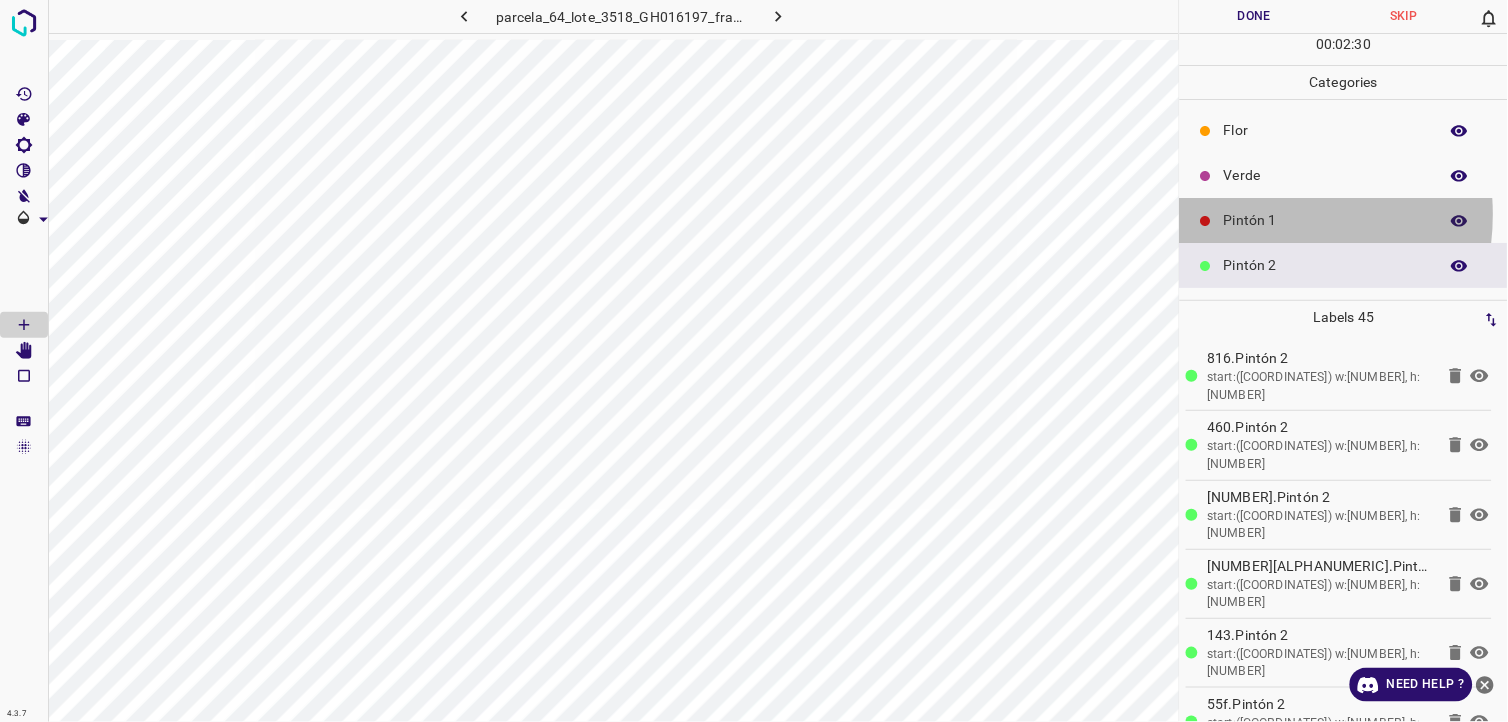 click on "Pintón 1" at bounding box center (1326, 220) 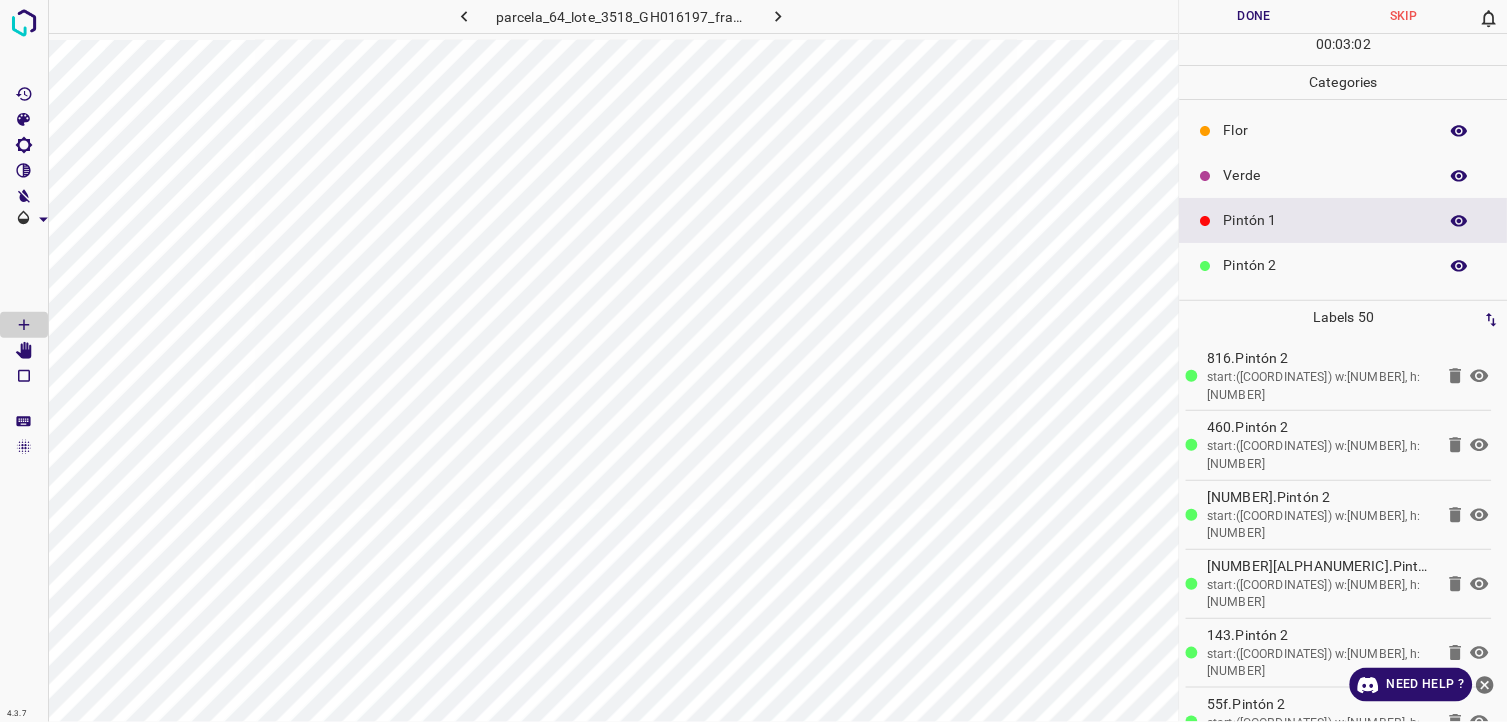 click on "Verde" at bounding box center (1344, 175) 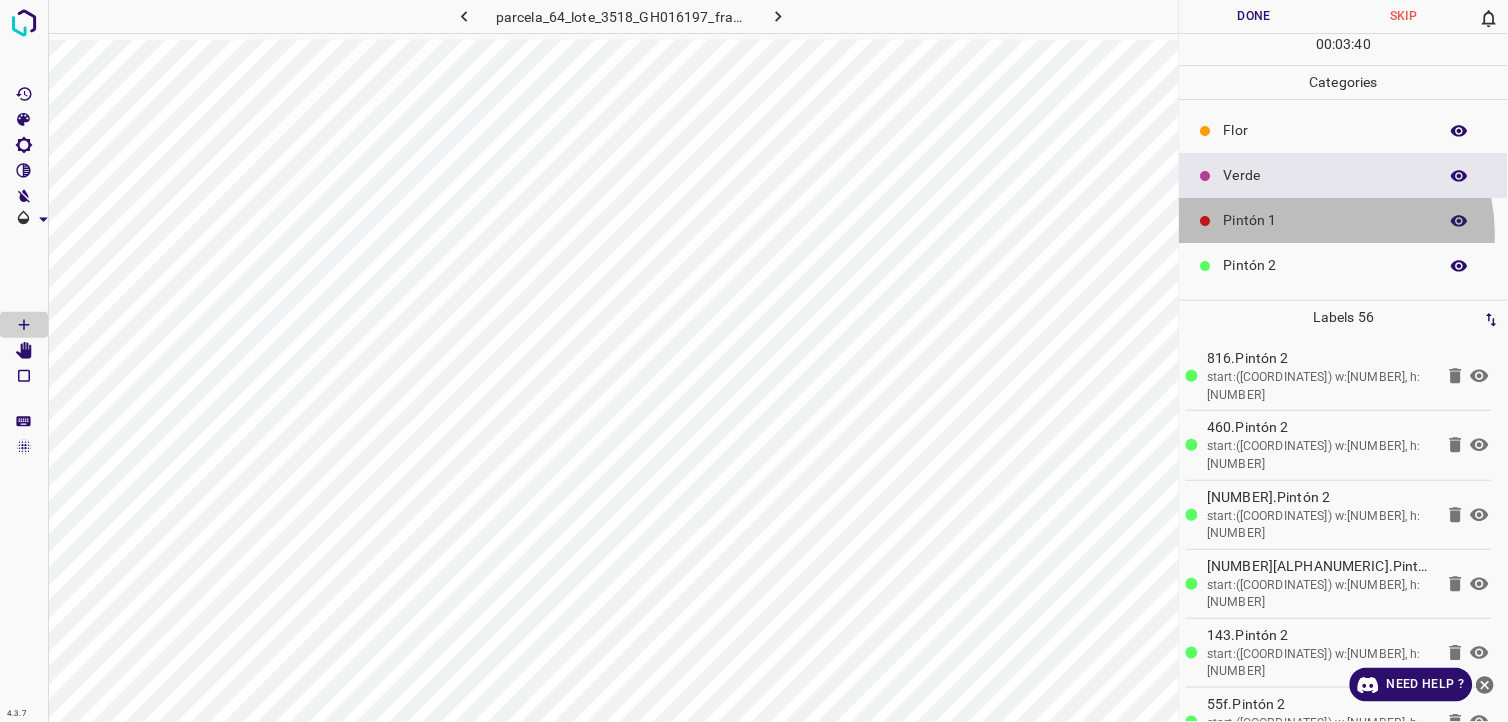 click on "Pintón 1" at bounding box center [1344, 220] 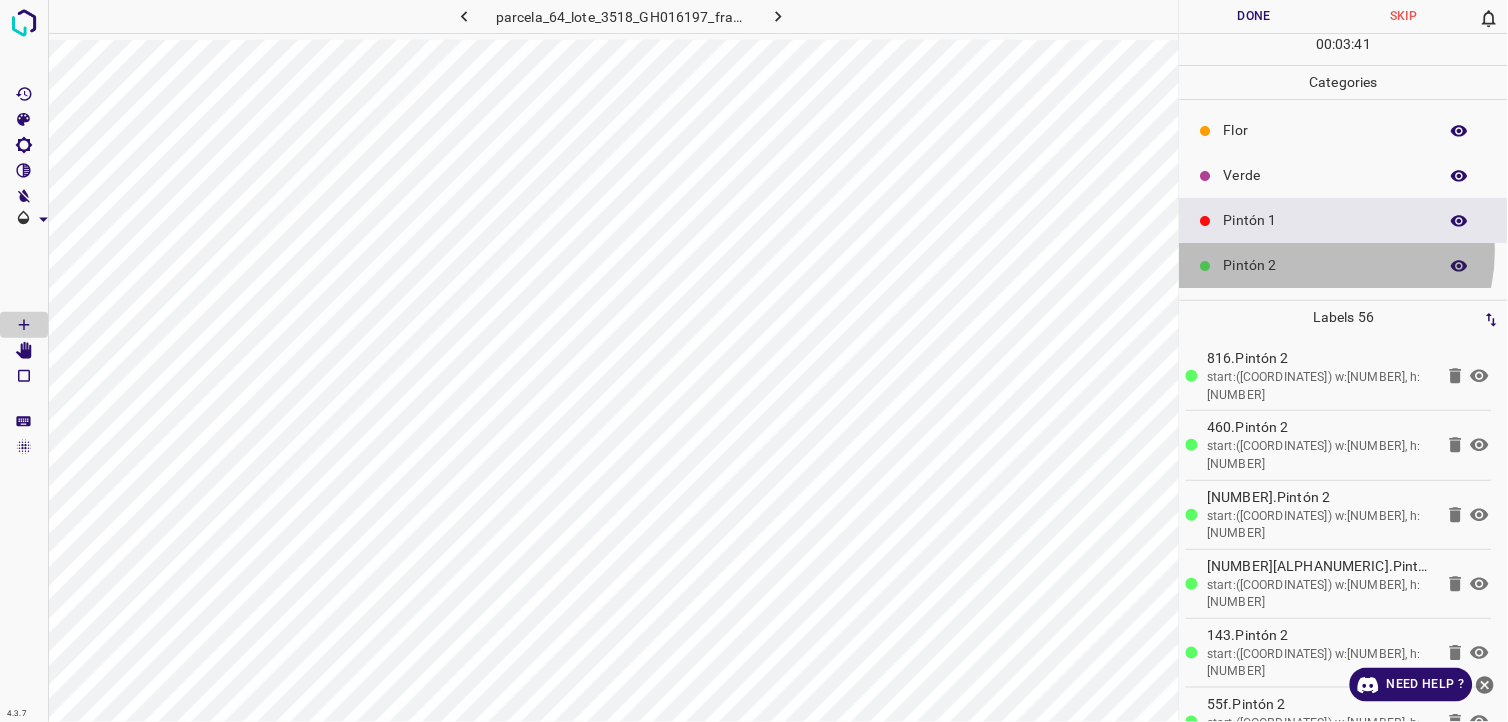 click on "Pintón 2" at bounding box center (1344, 265) 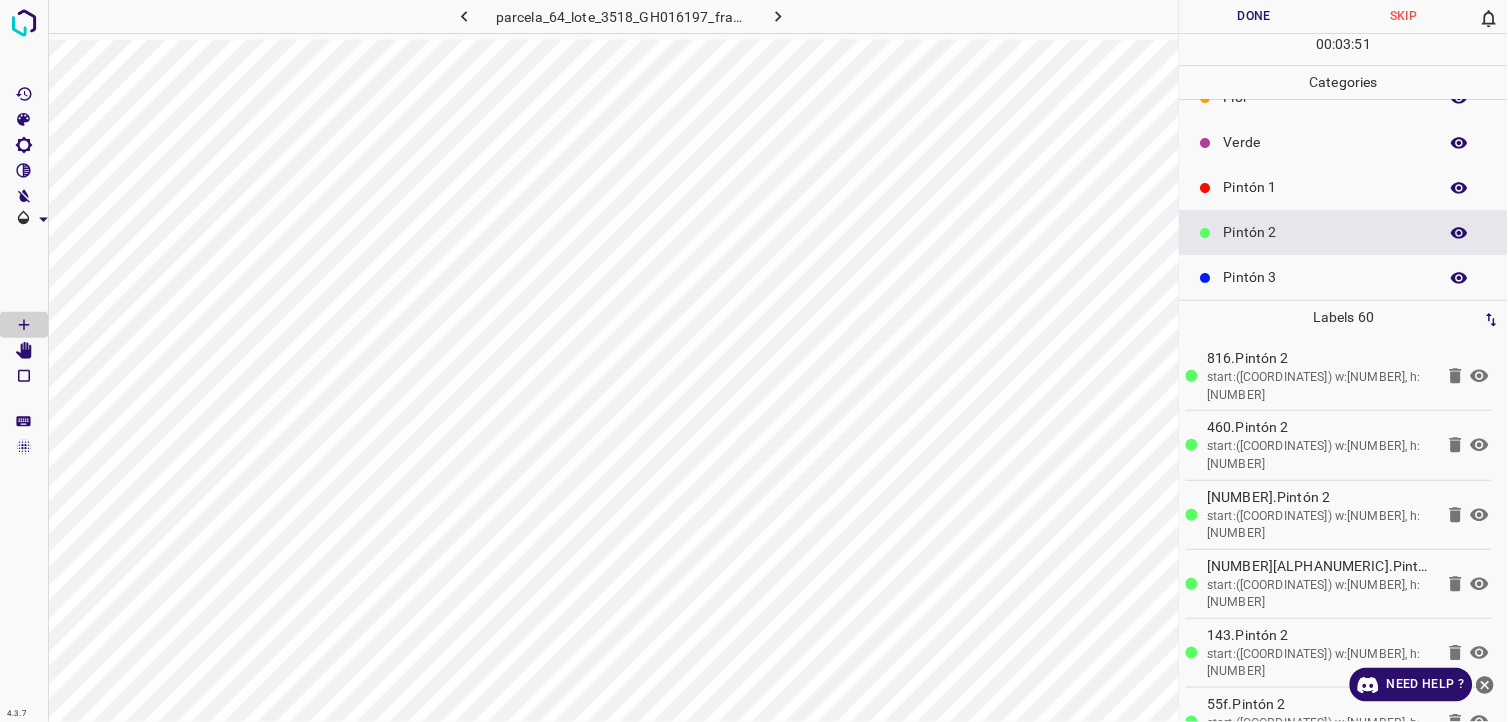 scroll, scrollTop: 0, scrollLeft: 0, axis: both 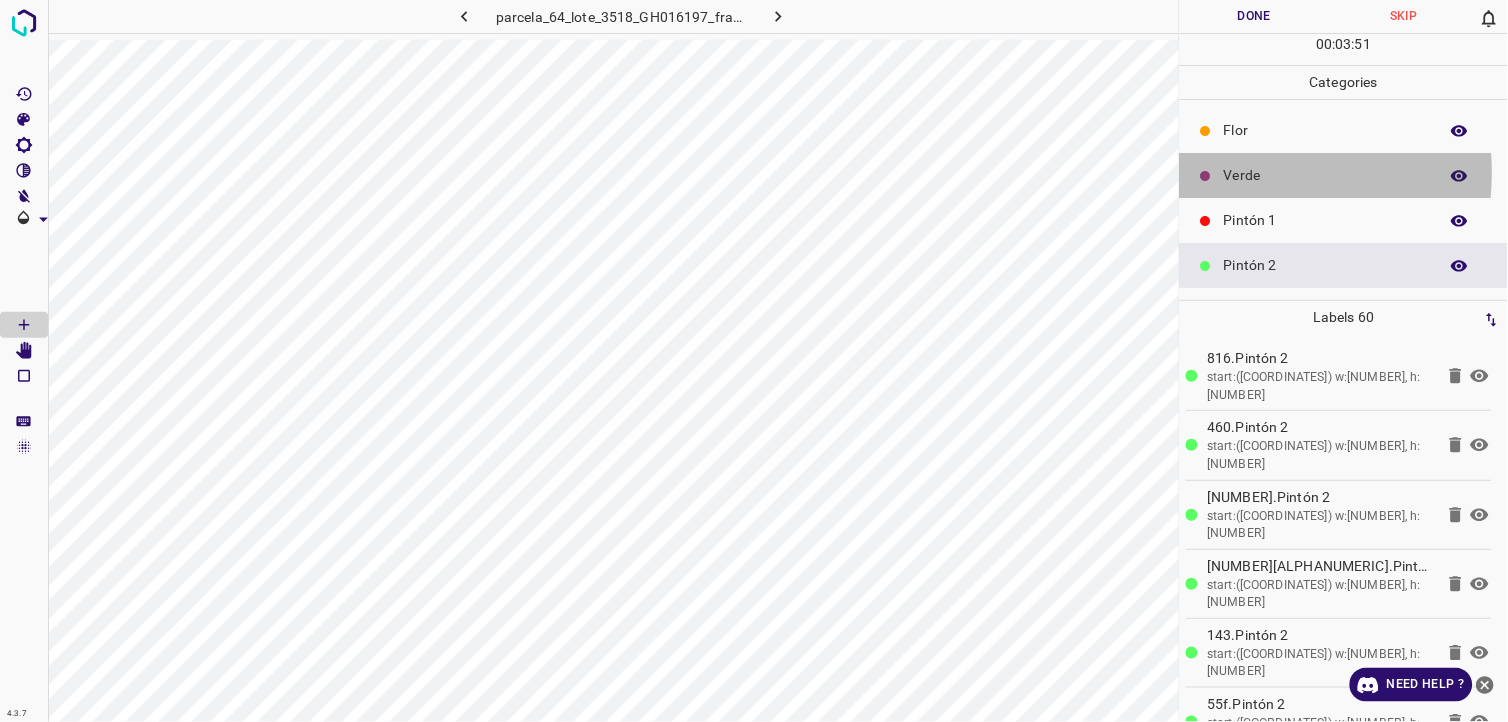 click on "Verde" at bounding box center [1326, 175] 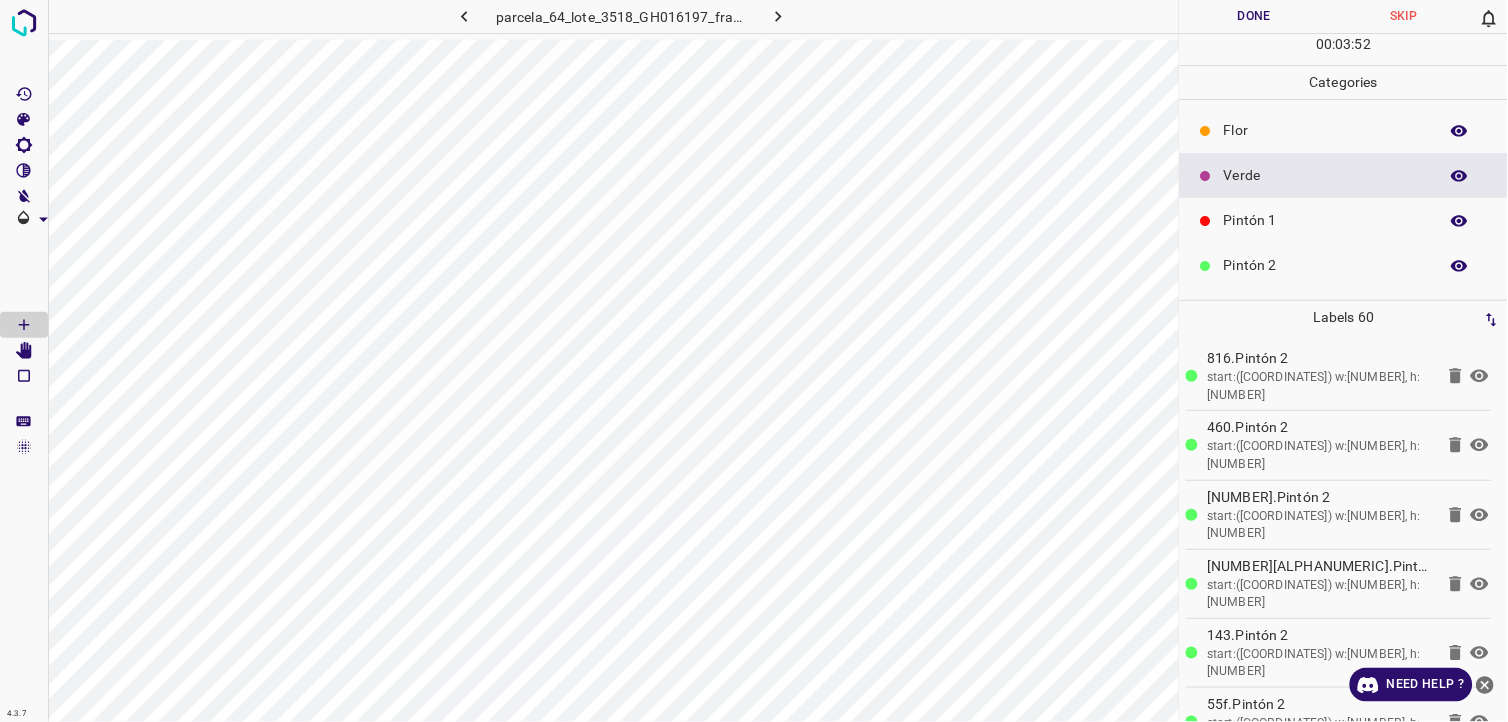 click on "Pintón 1" at bounding box center (1344, 220) 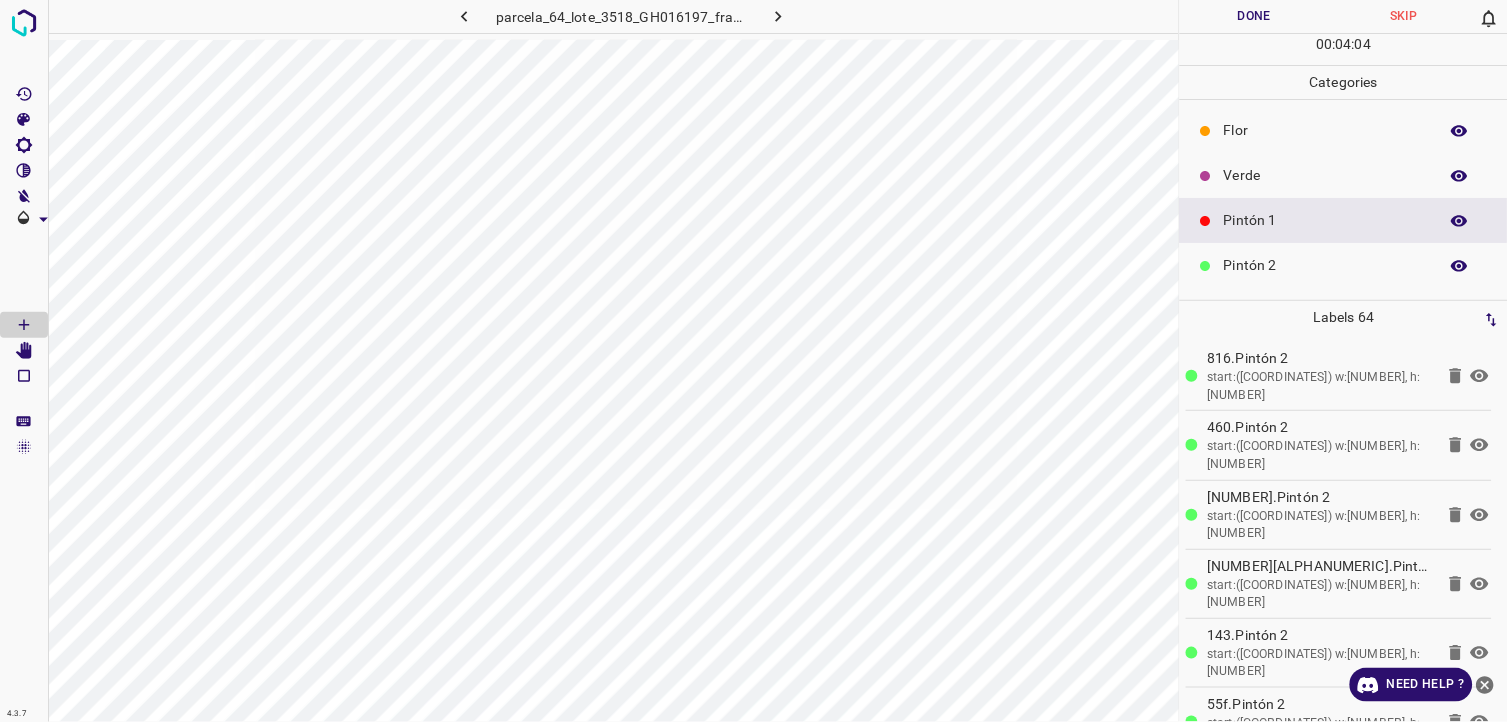click on "Verde" at bounding box center [1326, 175] 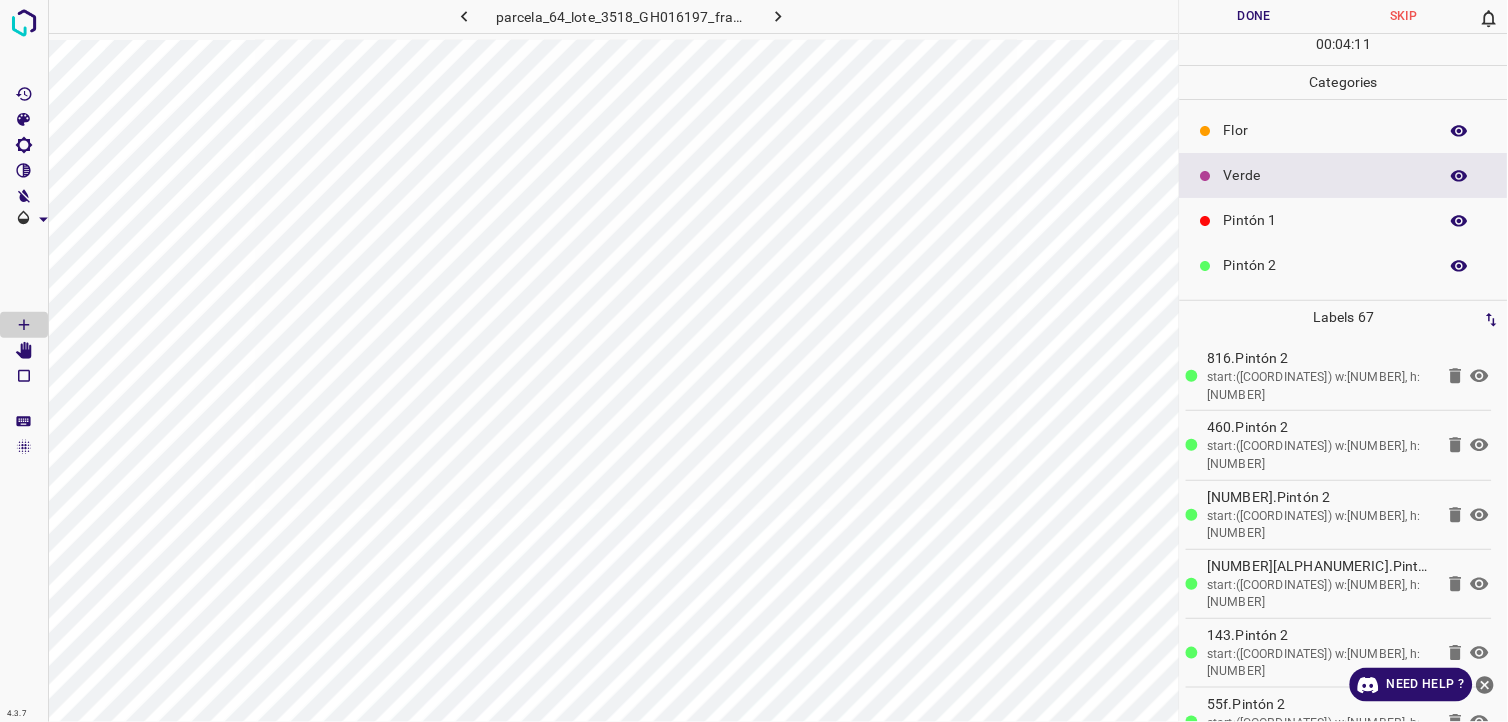 click at bounding box center [1206, 266] 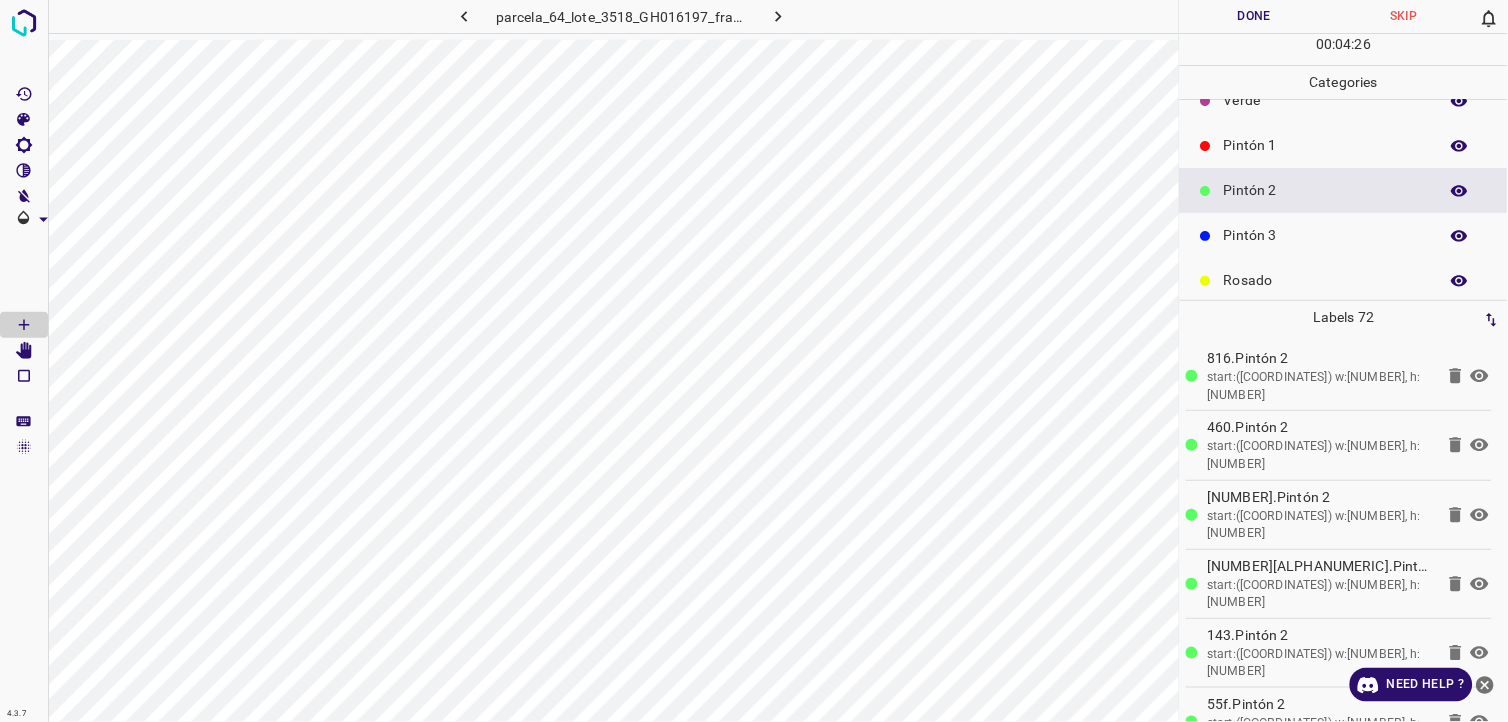 scroll, scrollTop: 111, scrollLeft: 0, axis: vertical 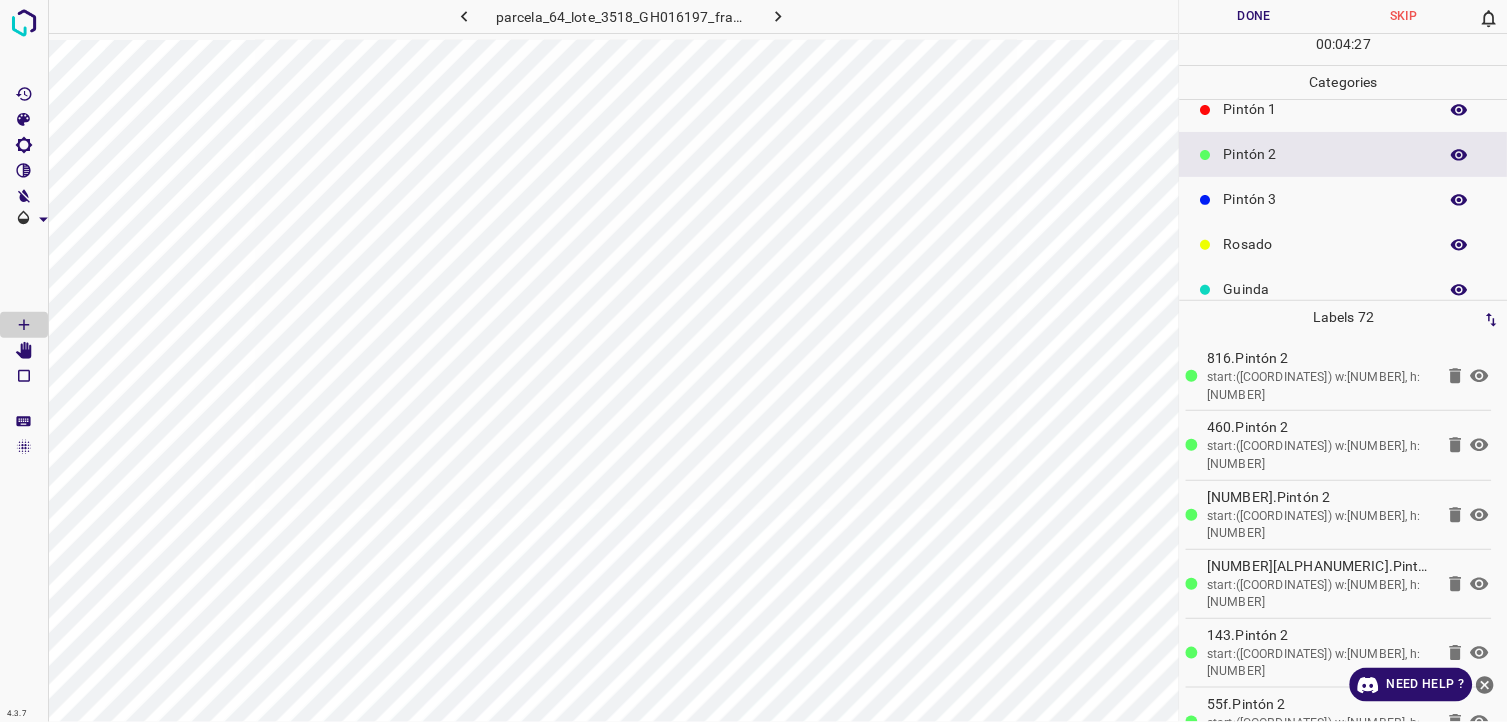click on "Pintón 3" at bounding box center [1326, 199] 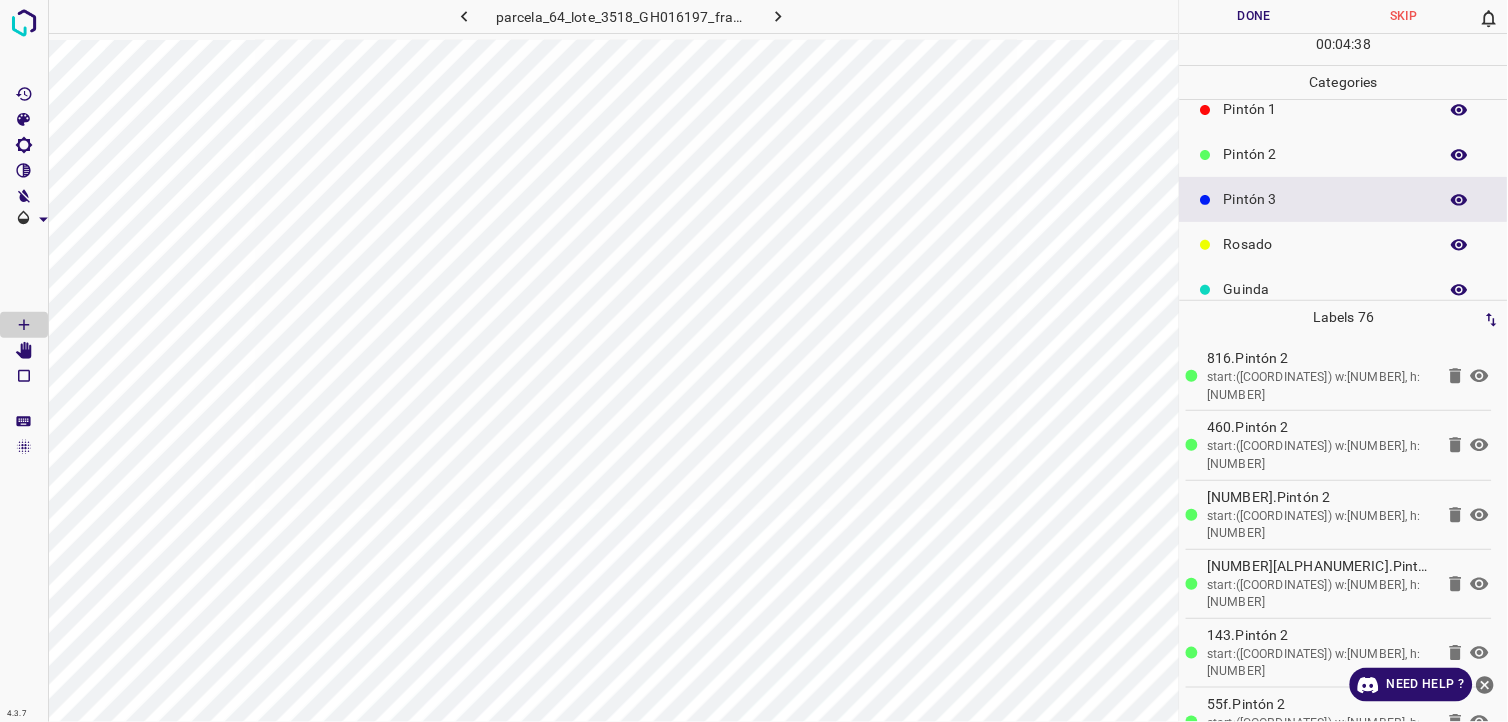 click on "Pintón 2" at bounding box center (1326, 154) 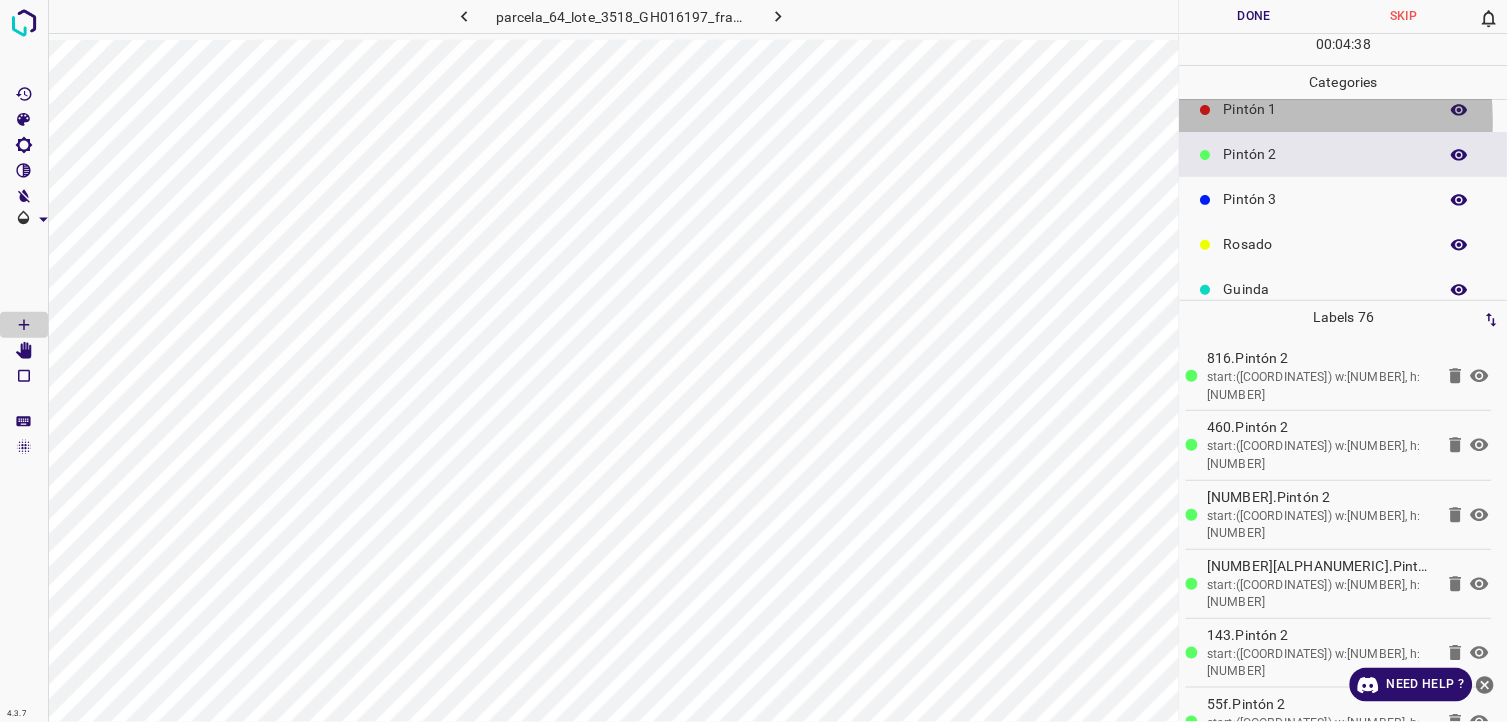 click on "Pintón 1" at bounding box center [1326, 109] 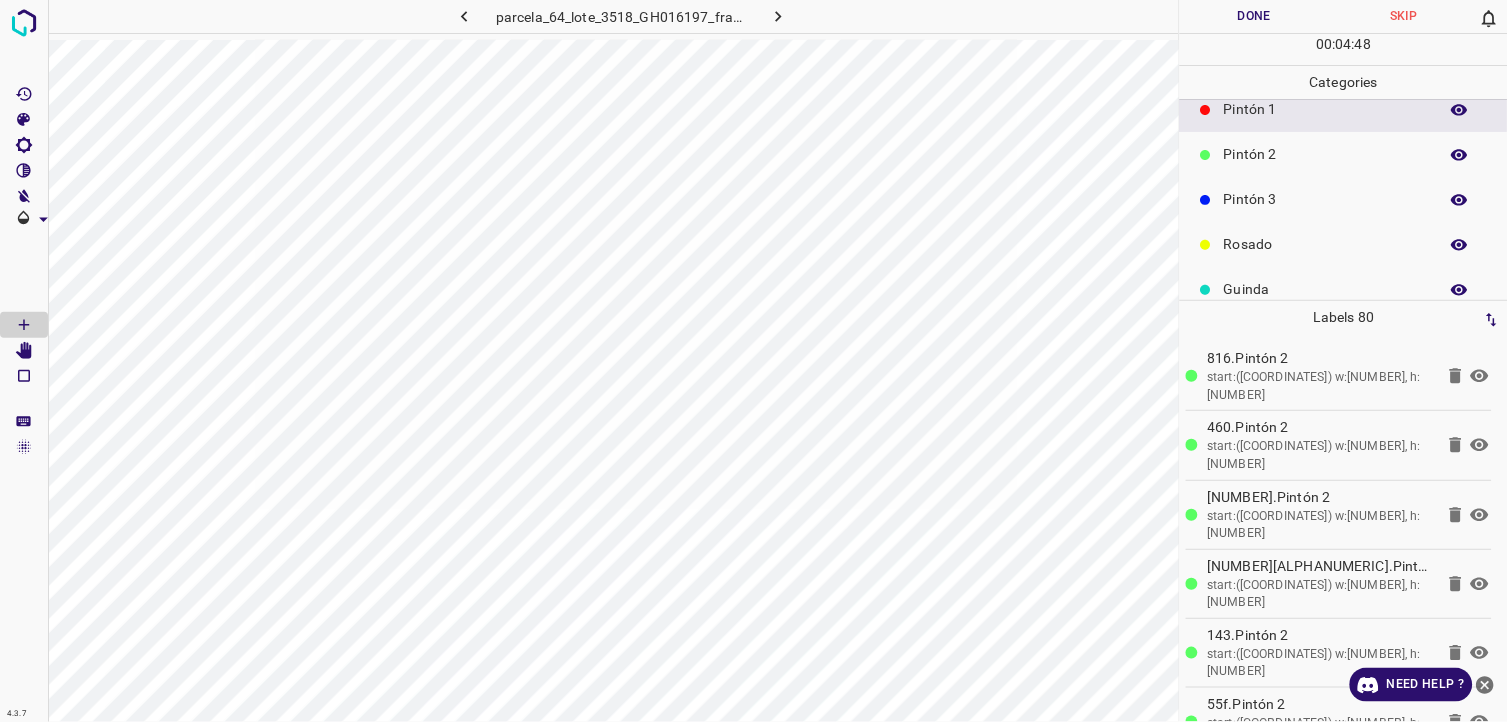 scroll, scrollTop: 0, scrollLeft: 0, axis: both 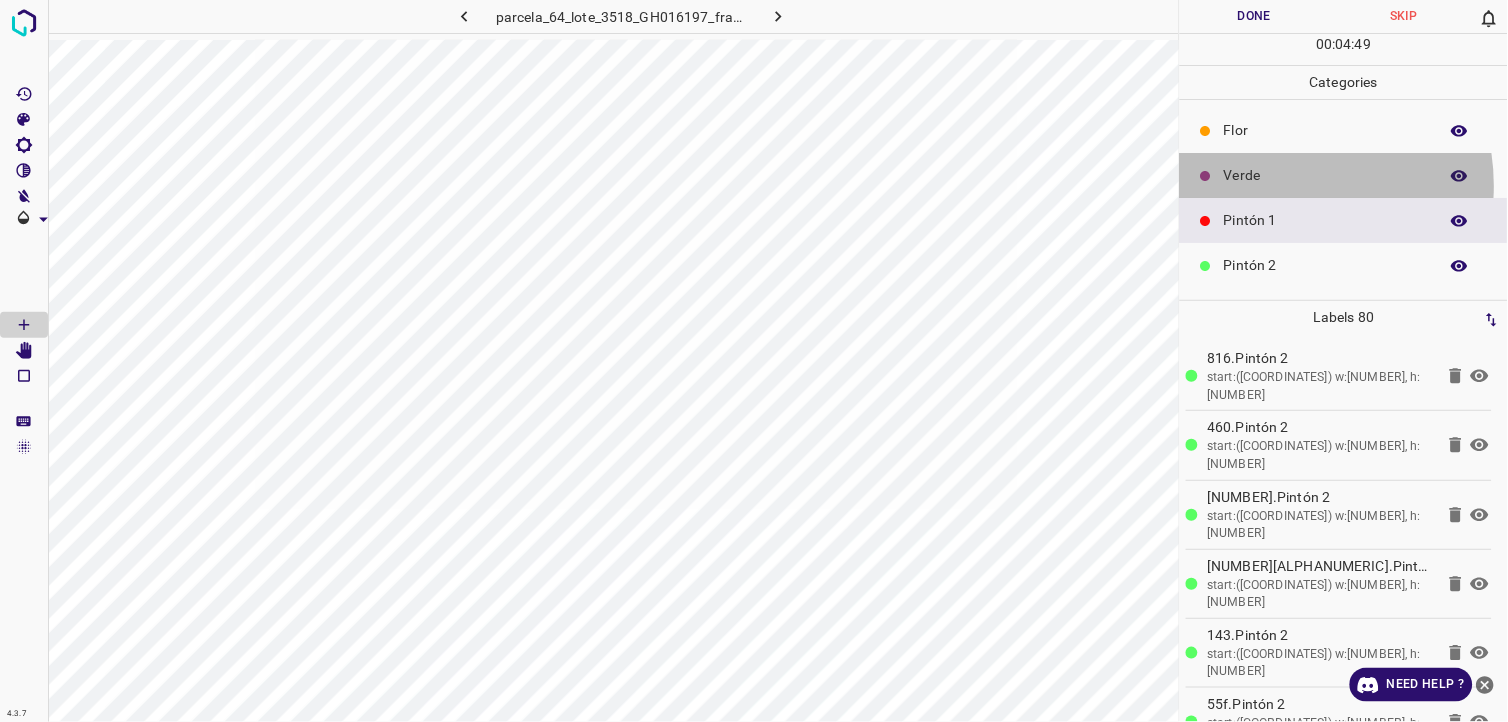click on "Verde" at bounding box center [1344, 175] 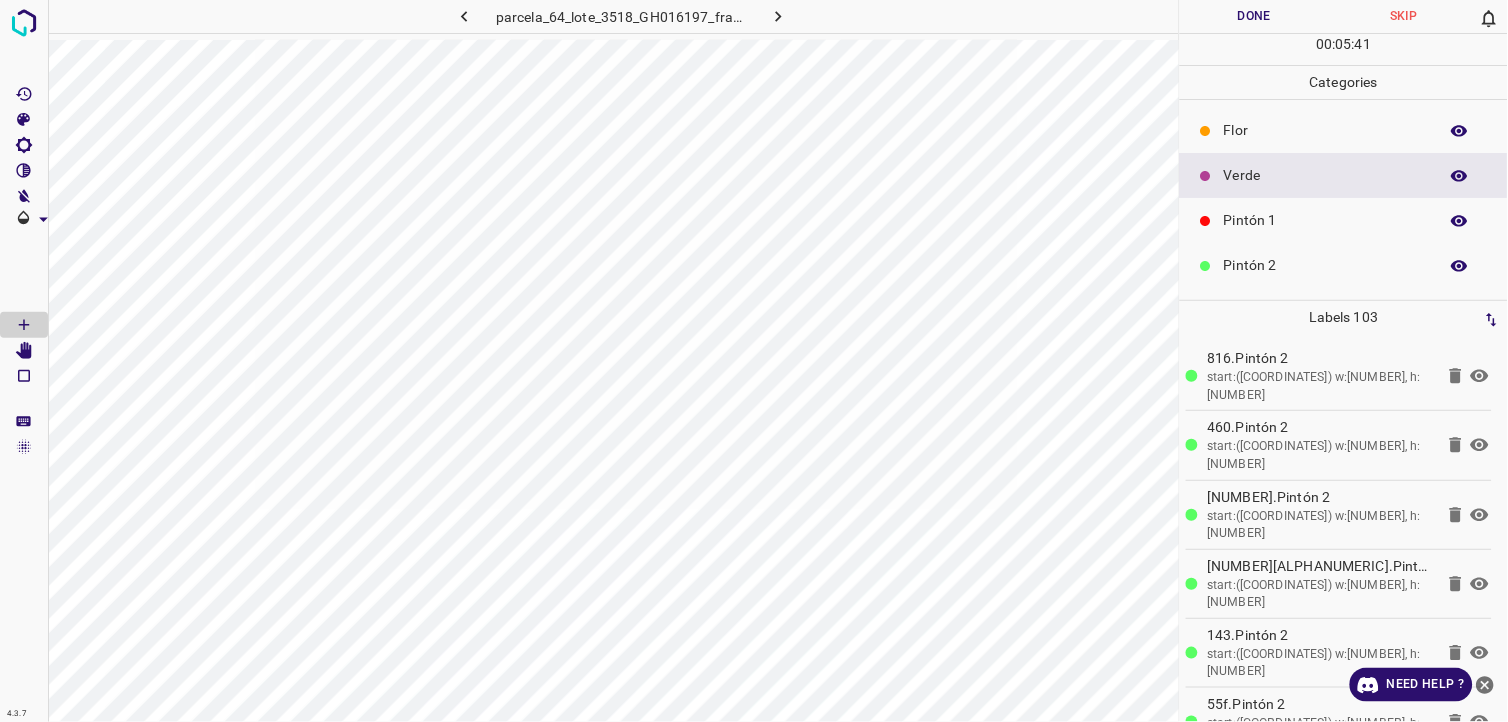 click on "Pintón 1" at bounding box center (1326, 220) 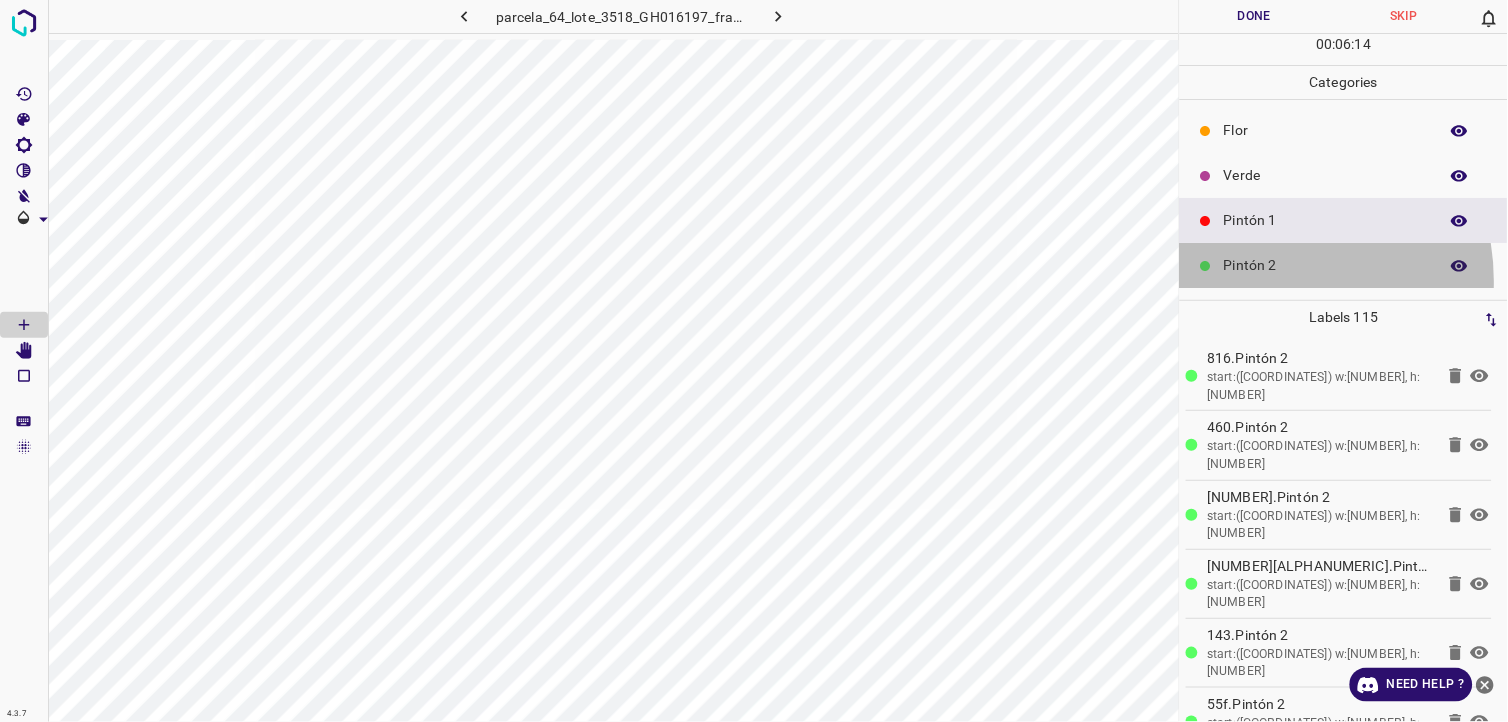 click on "Pintón 2" at bounding box center (1344, 265) 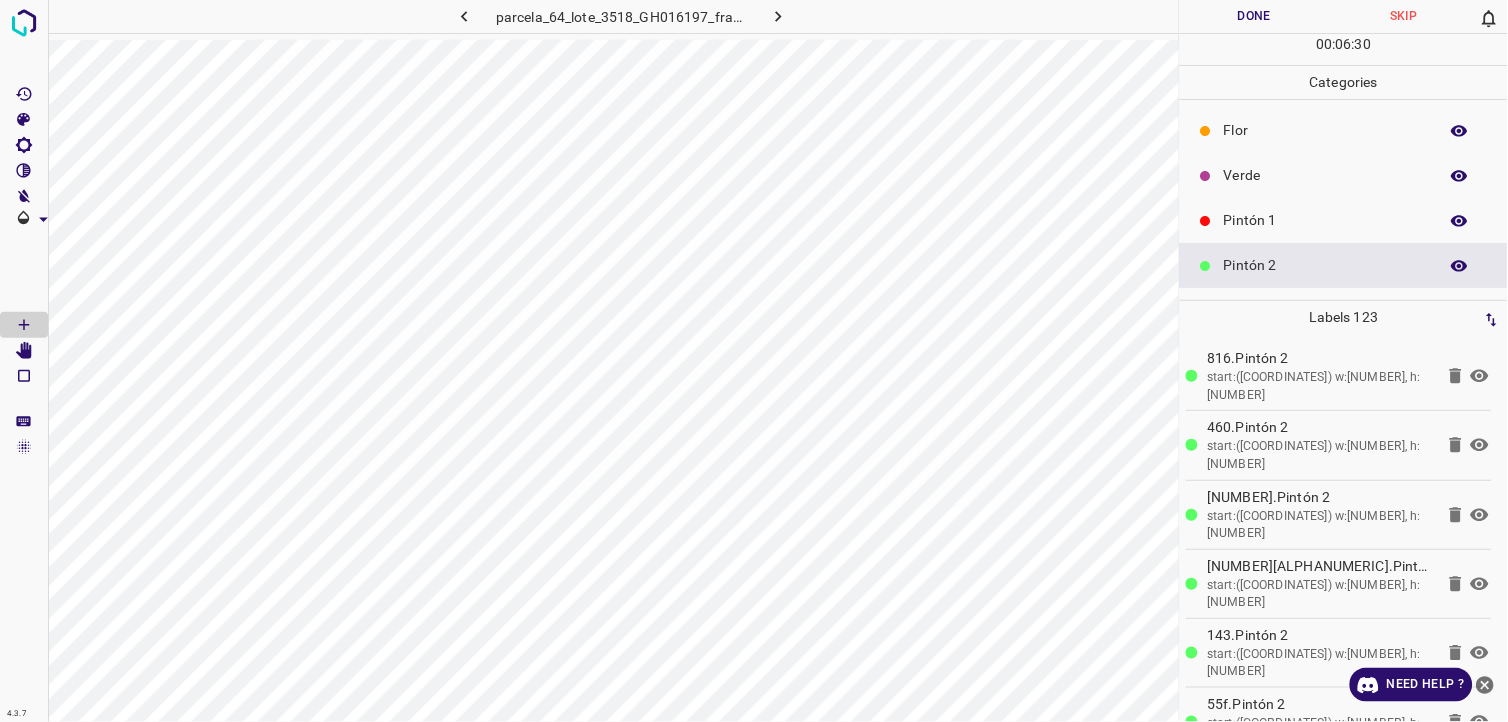 click on "Verde" at bounding box center [1326, 175] 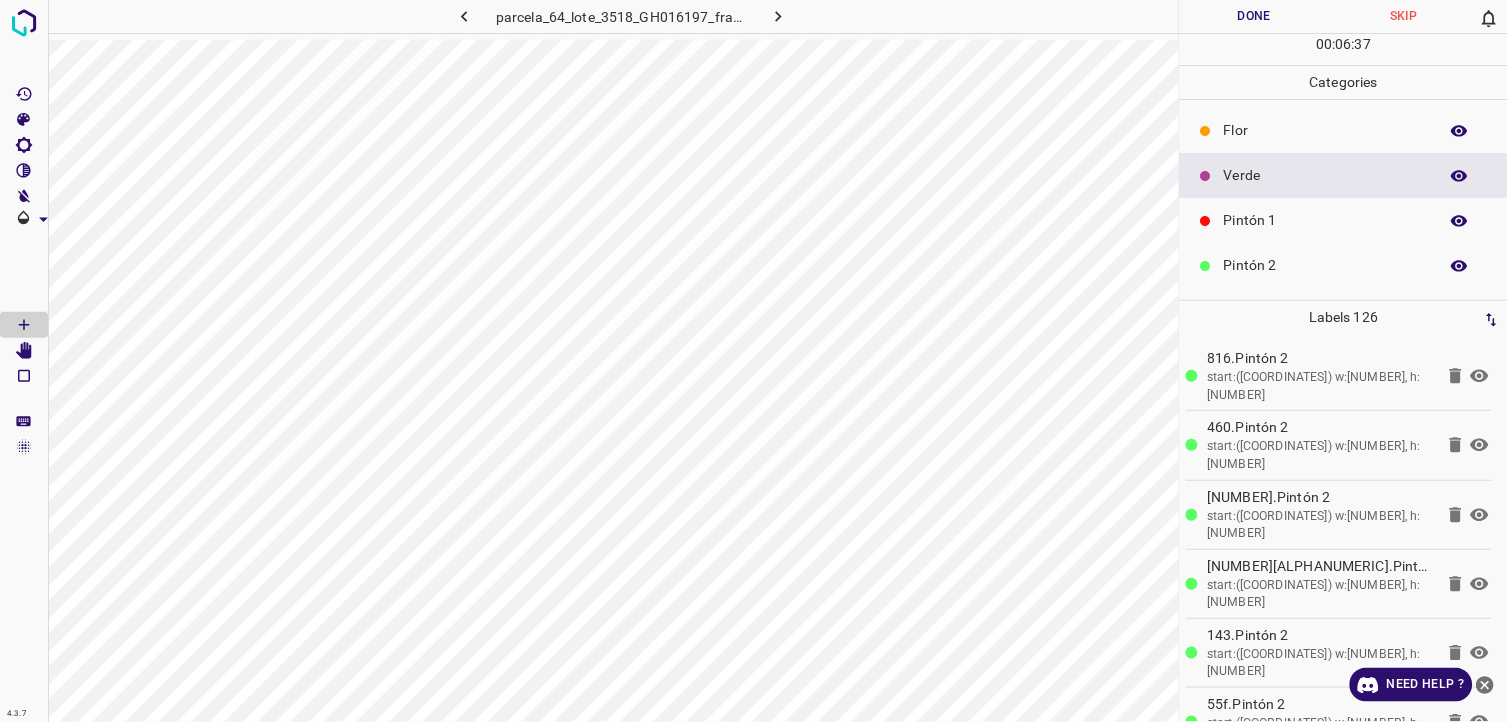 click on "Pintón 1" at bounding box center (1326, 220) 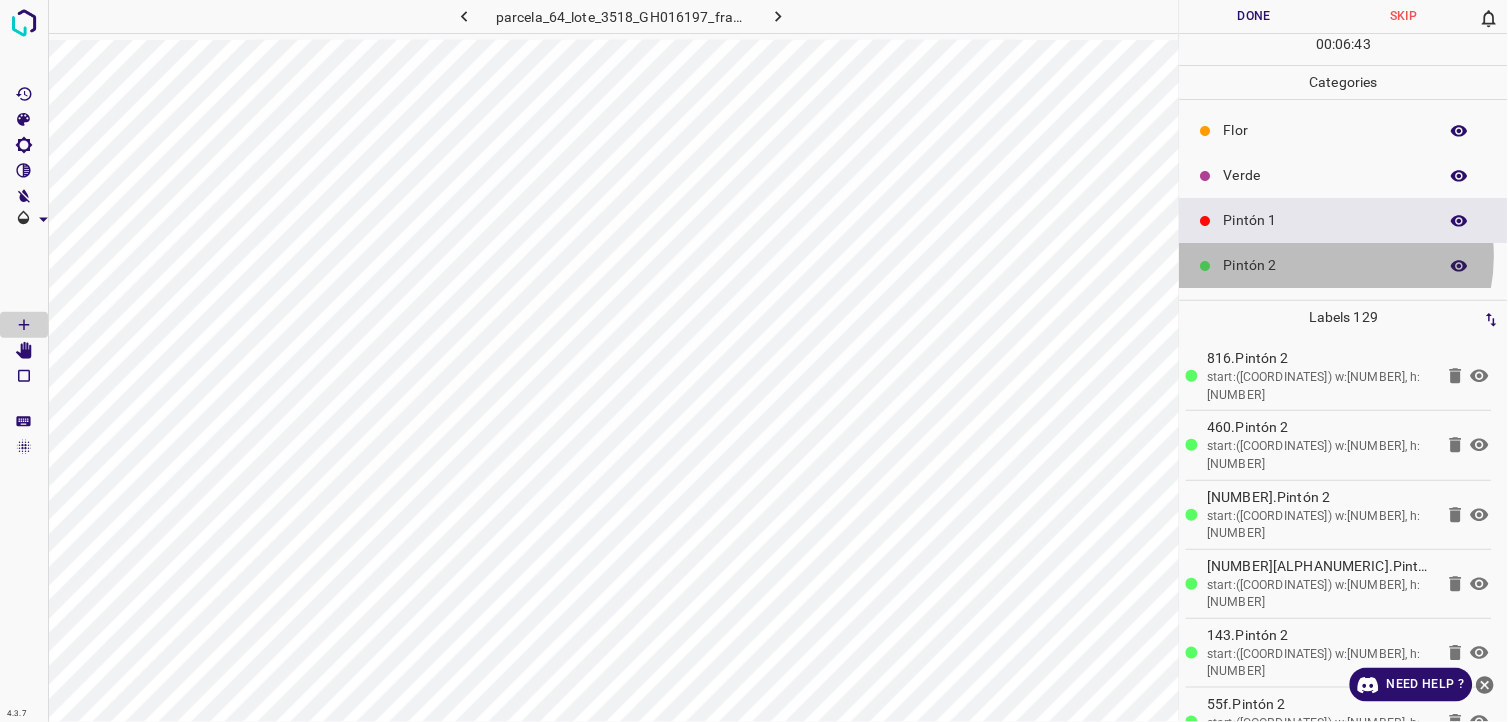 click on "Pintón 2" at bounding box center [1326, 265] 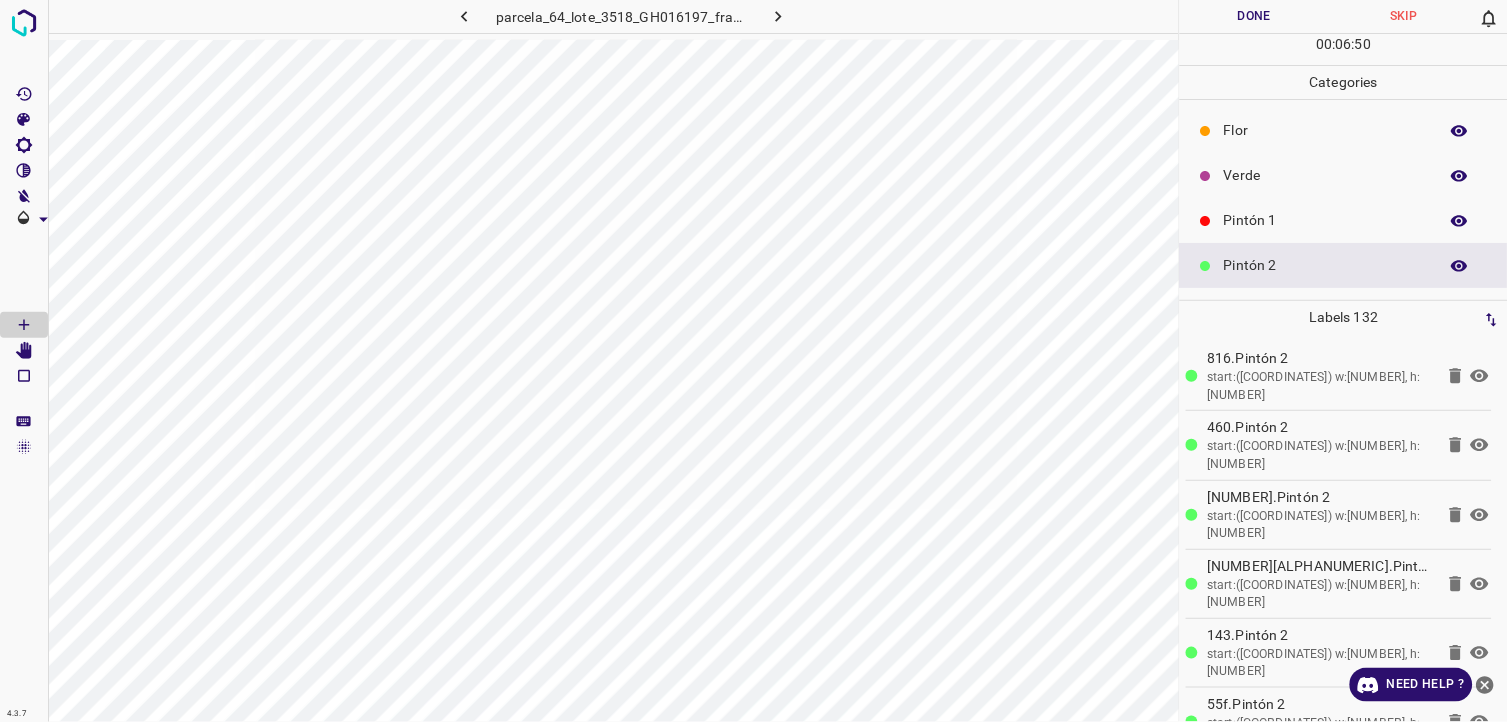 click on "Pintón 1" at bounding box center [1326, 220] 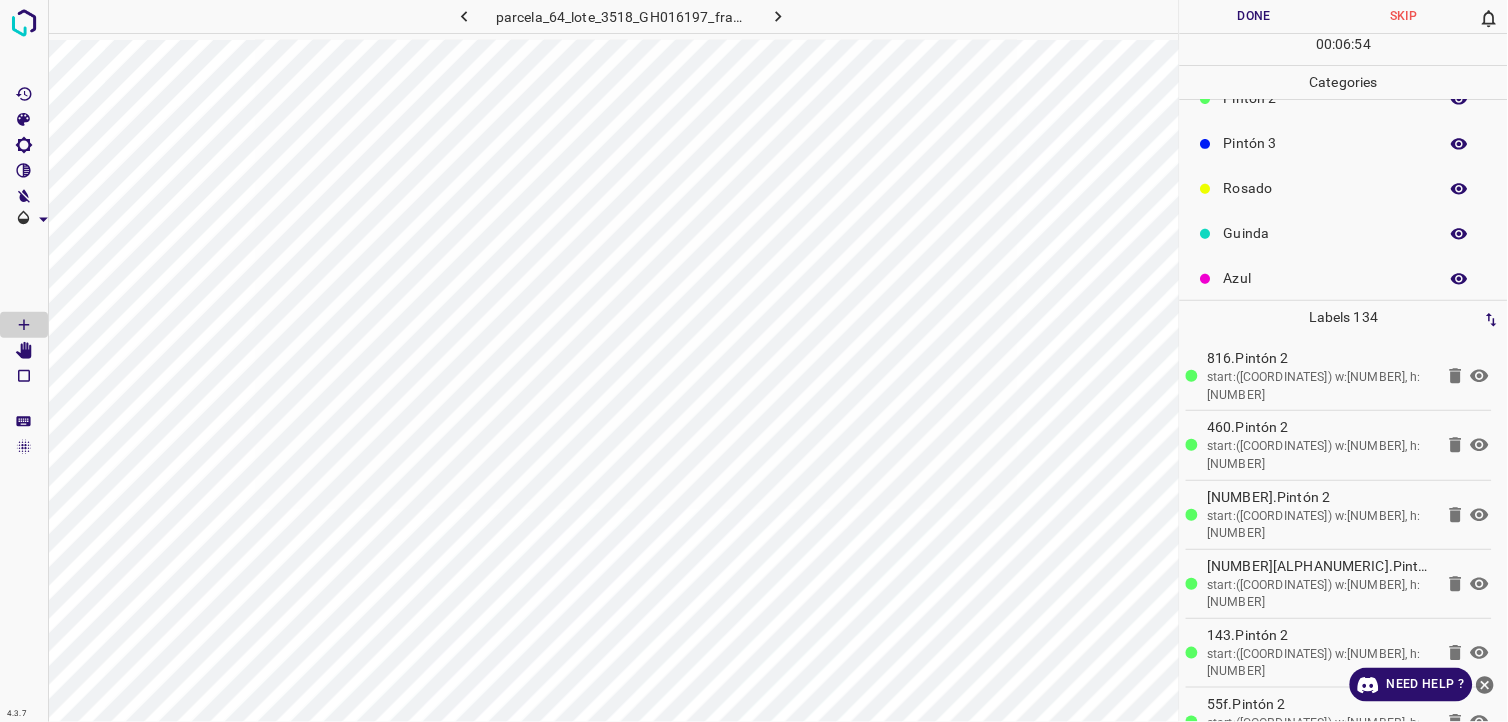scroll, scrollTop: 175, scrollLeft: 0, axis: vertical 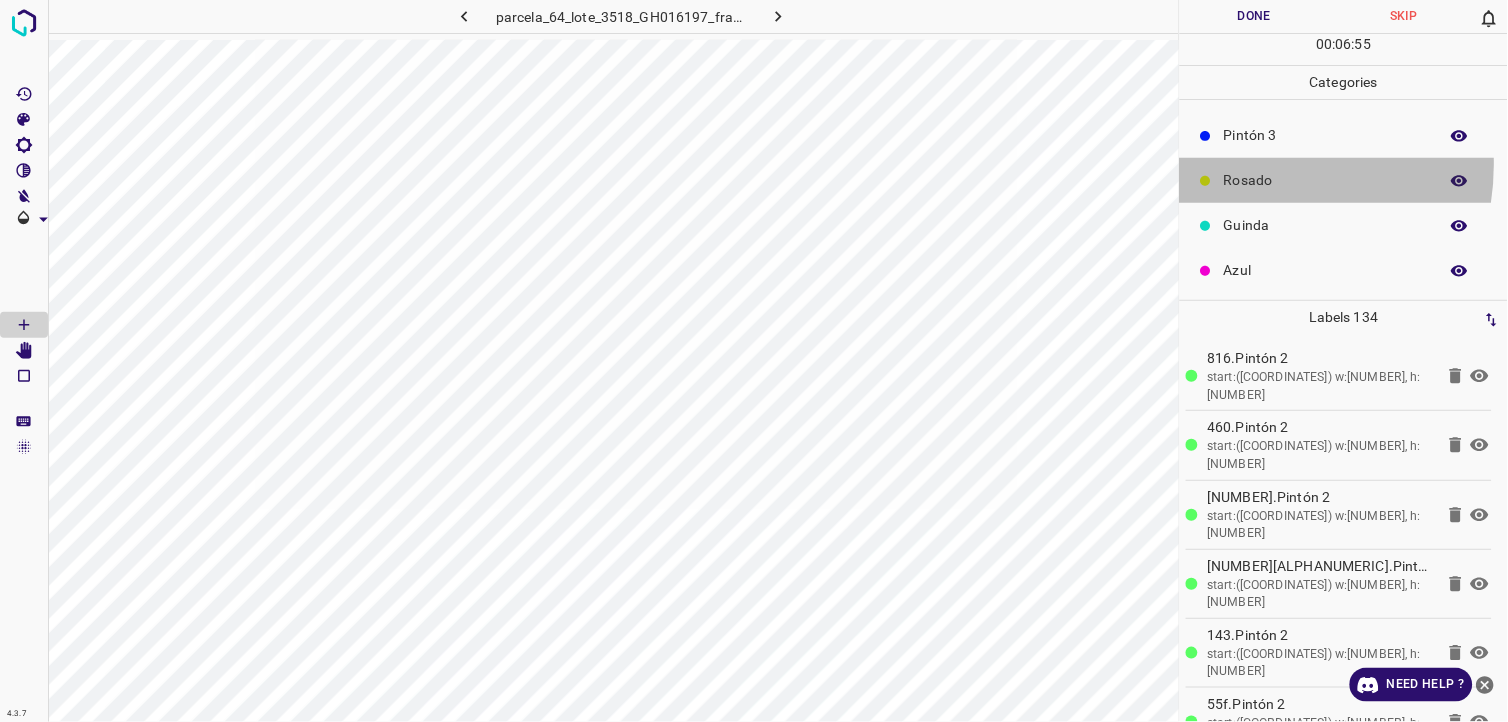 click on "Rosado" at bounding box center (1344, 180) 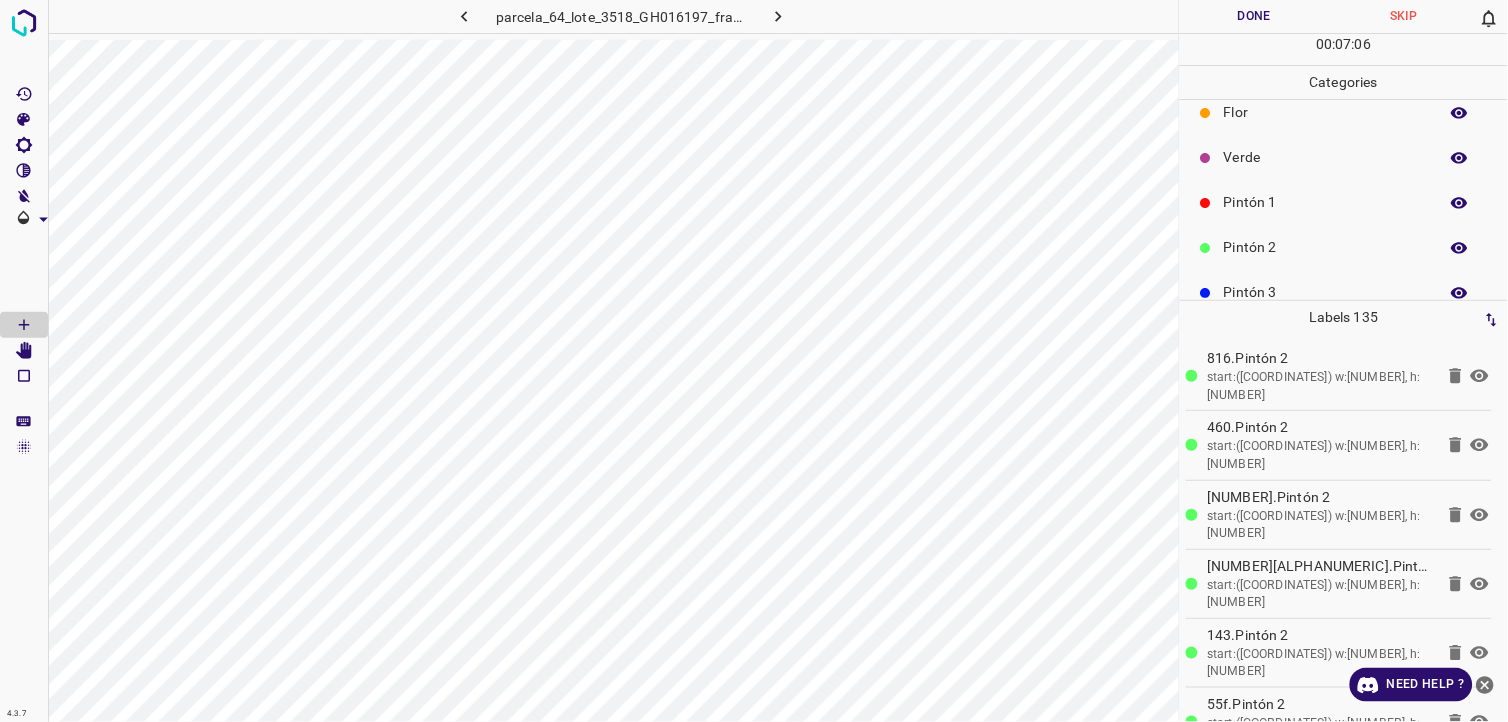 scroll, scrollTop: 0, scrollLeft: 0, axis: both 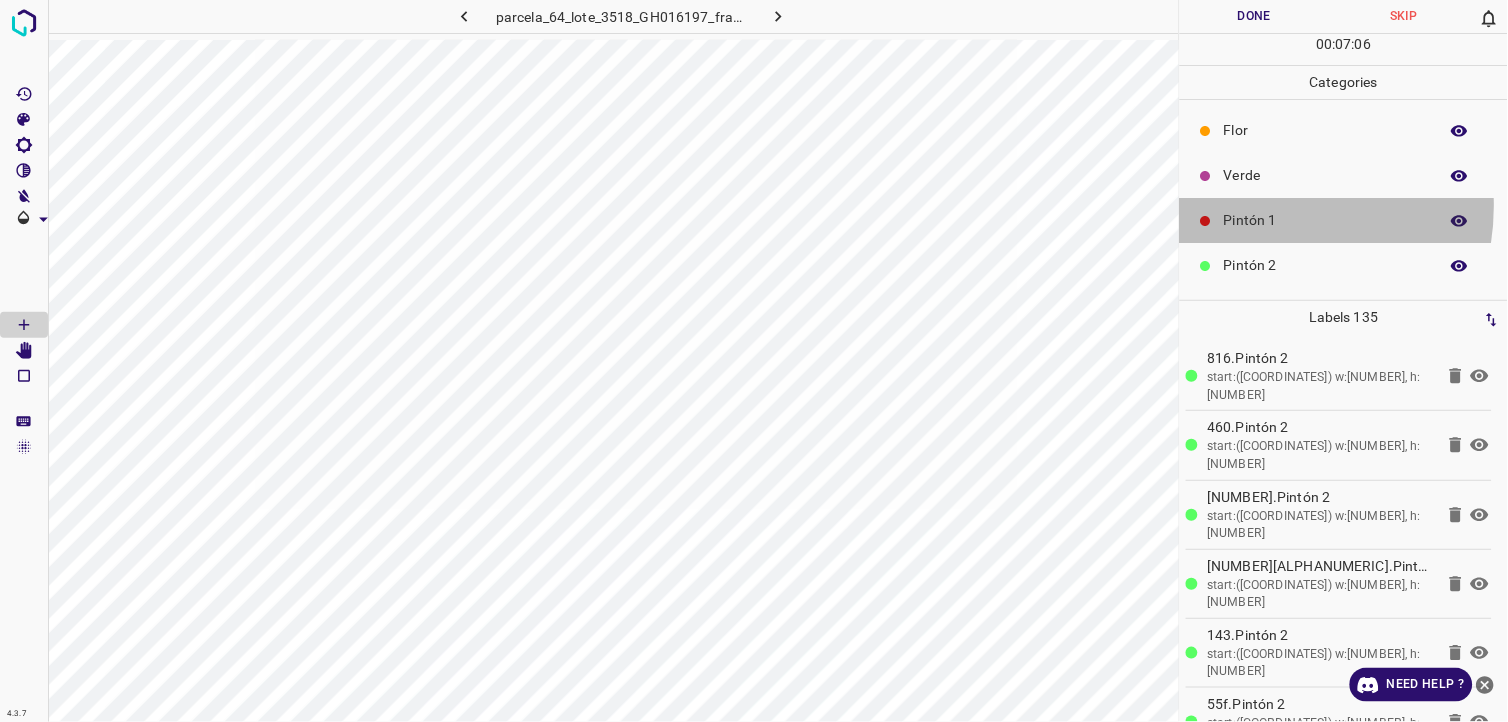 click on "Pintón 1" at bounding box center (1344, 220) 